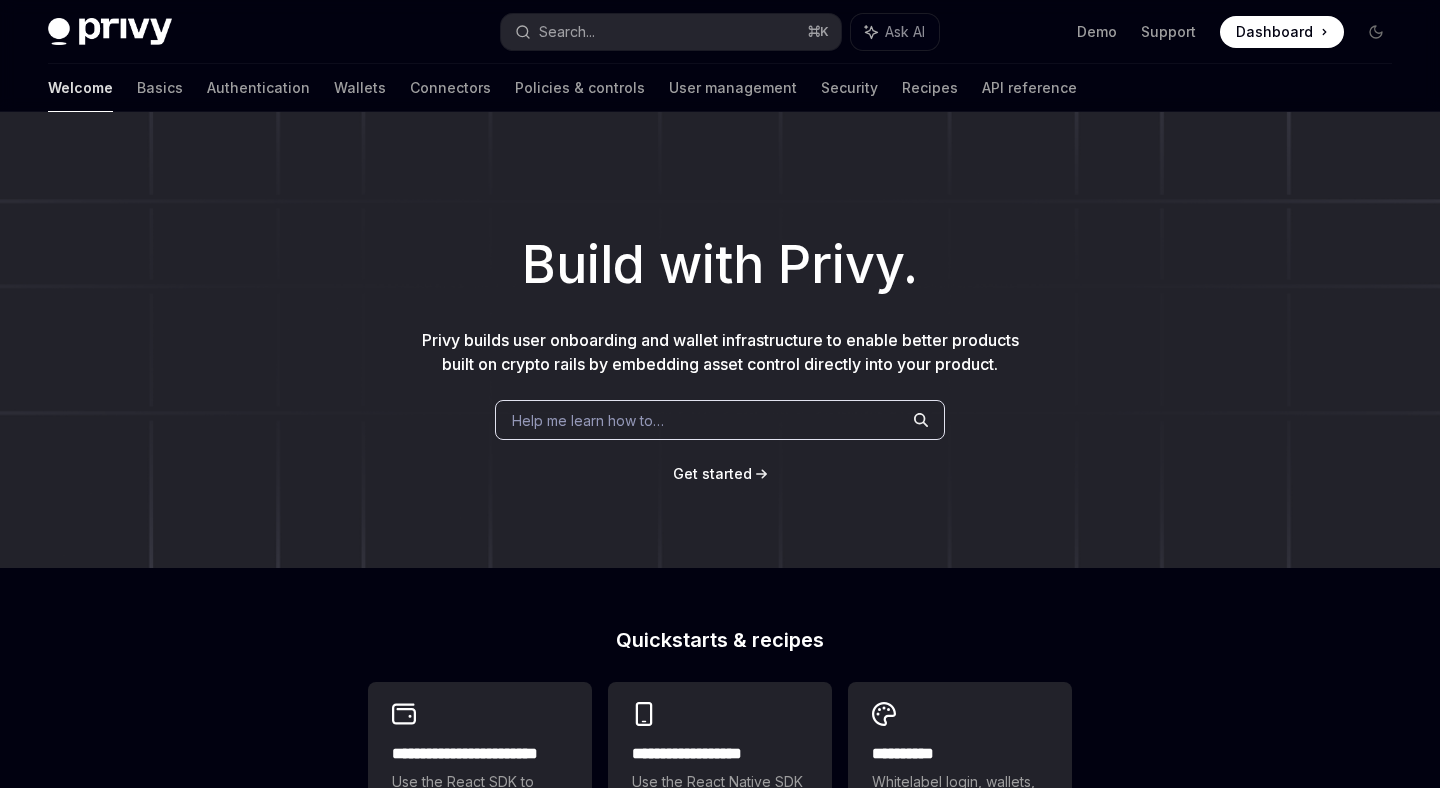 scroll, scrollTop: 0, scrollLeft: 0, axis: both 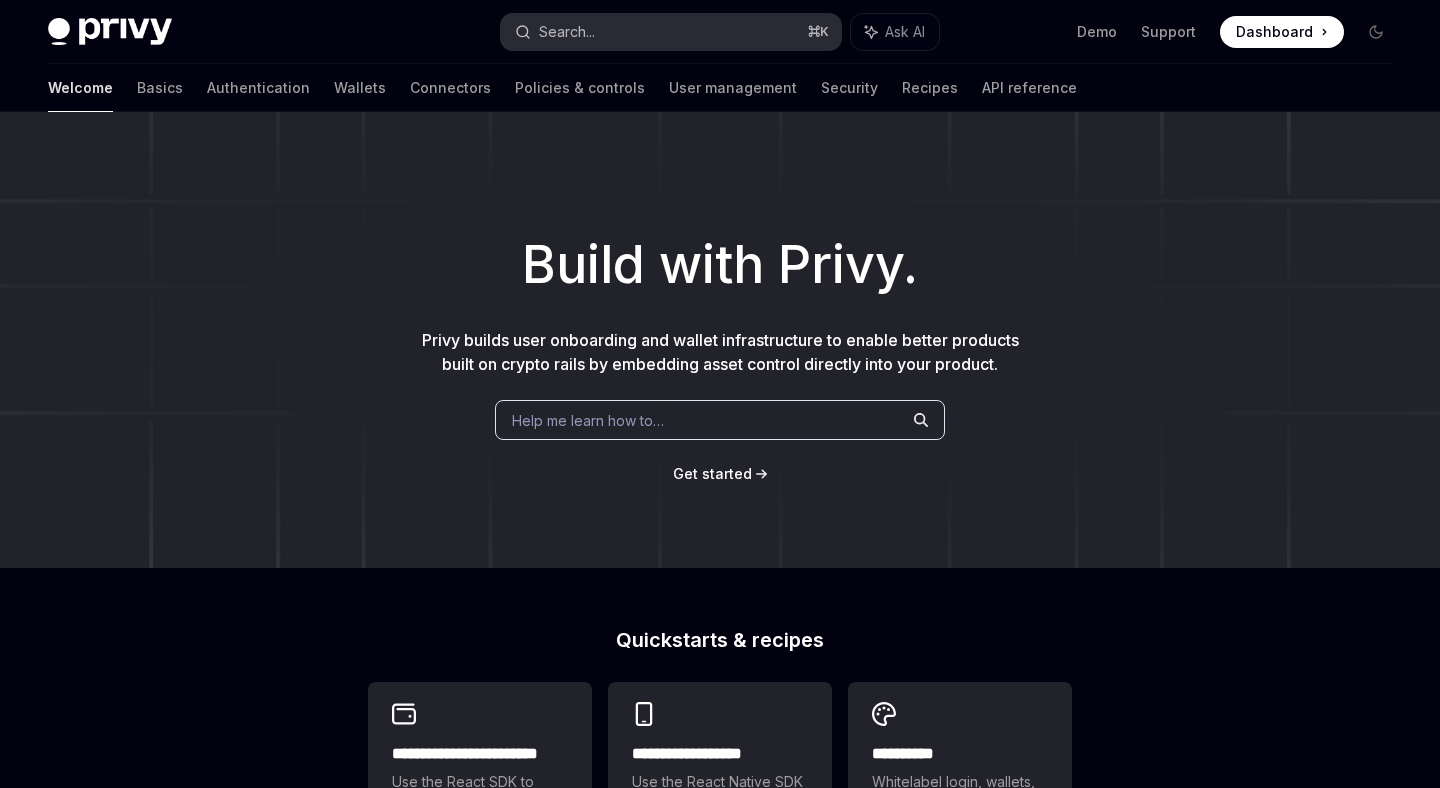 click on "Search... ⌘ K" at bounding box center (670, 32) 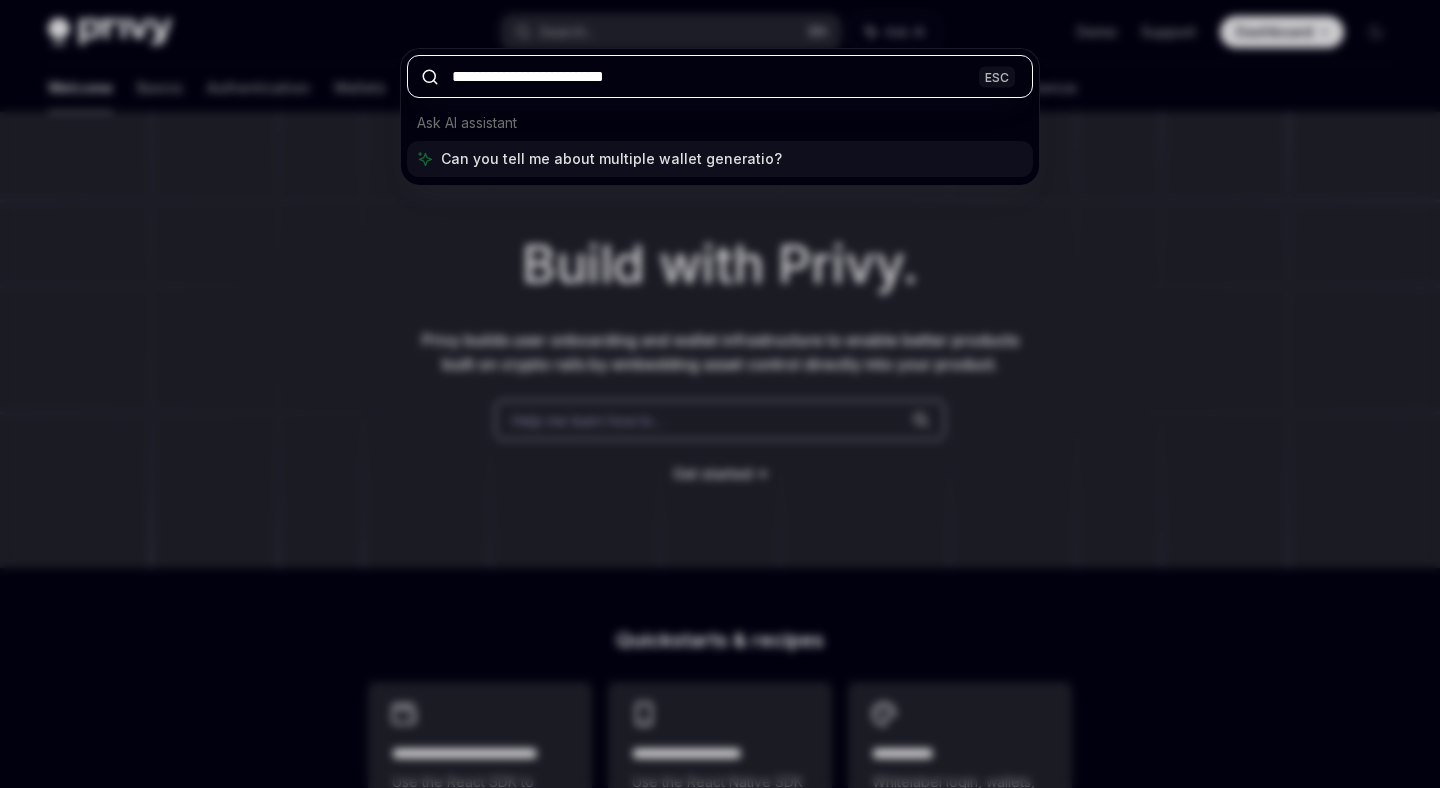 type on "**********" 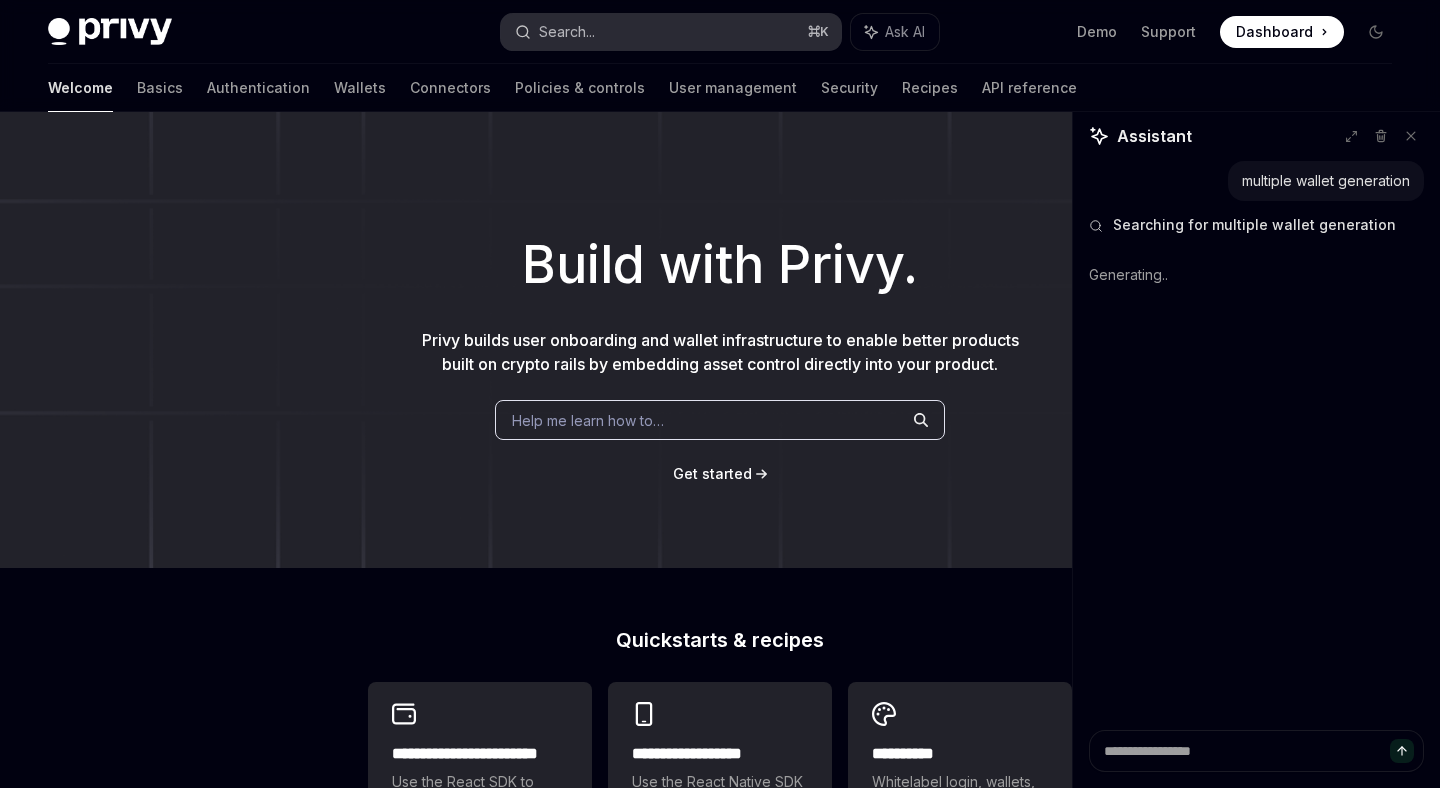 click on "Search... ⌘ K" at bounding box center [670, 32] 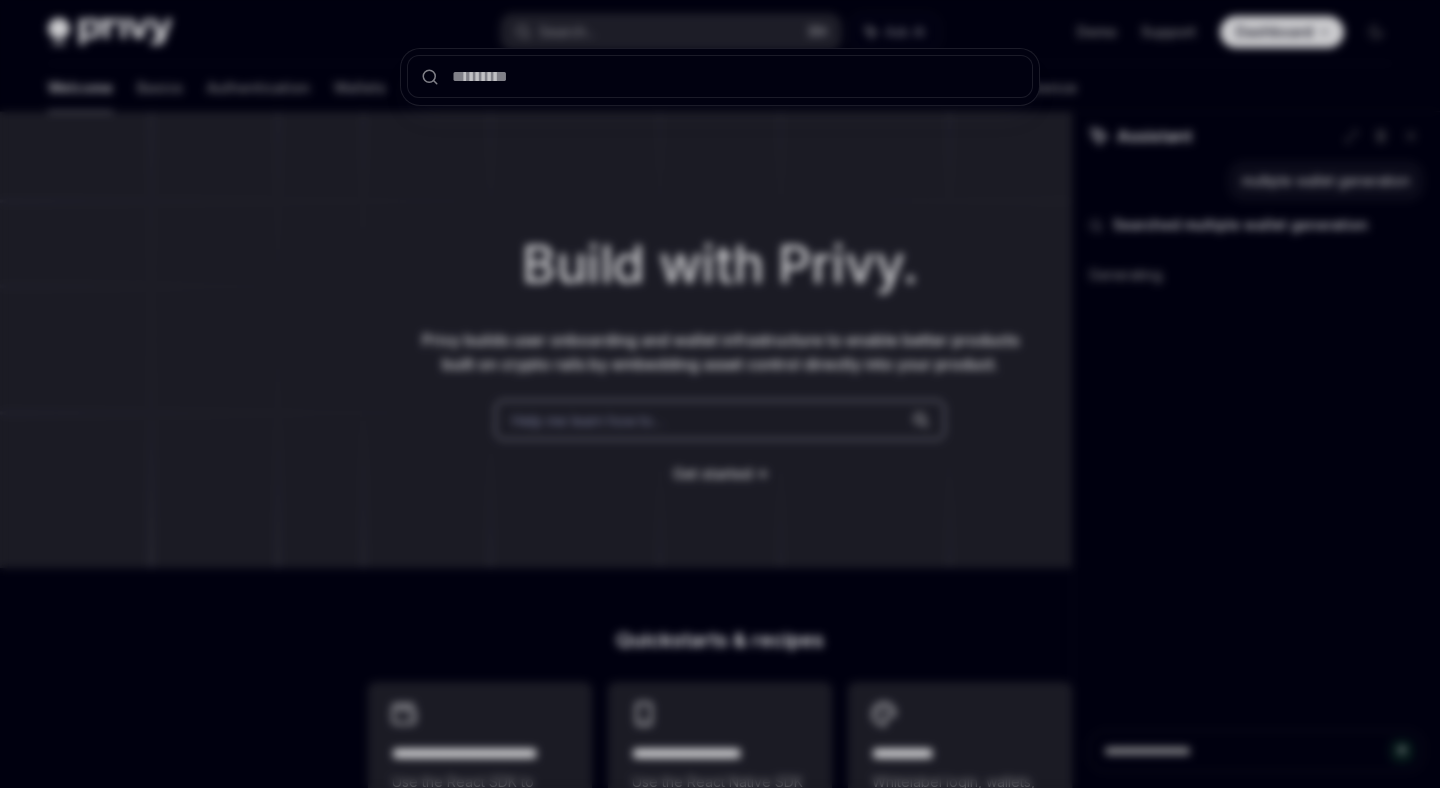click at bounding box center [720, 394] 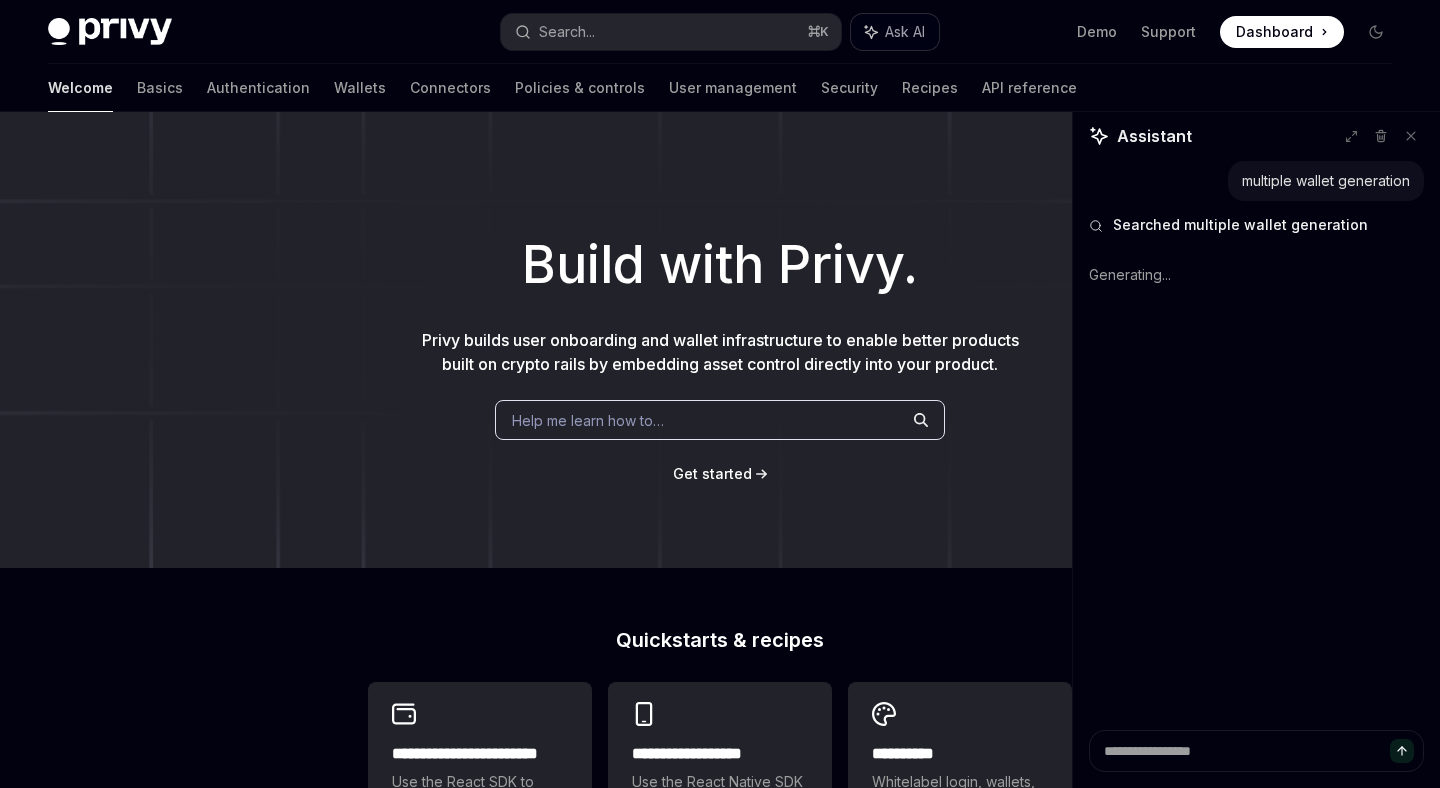click on "Ask AI" at bounding box center [895, 32] 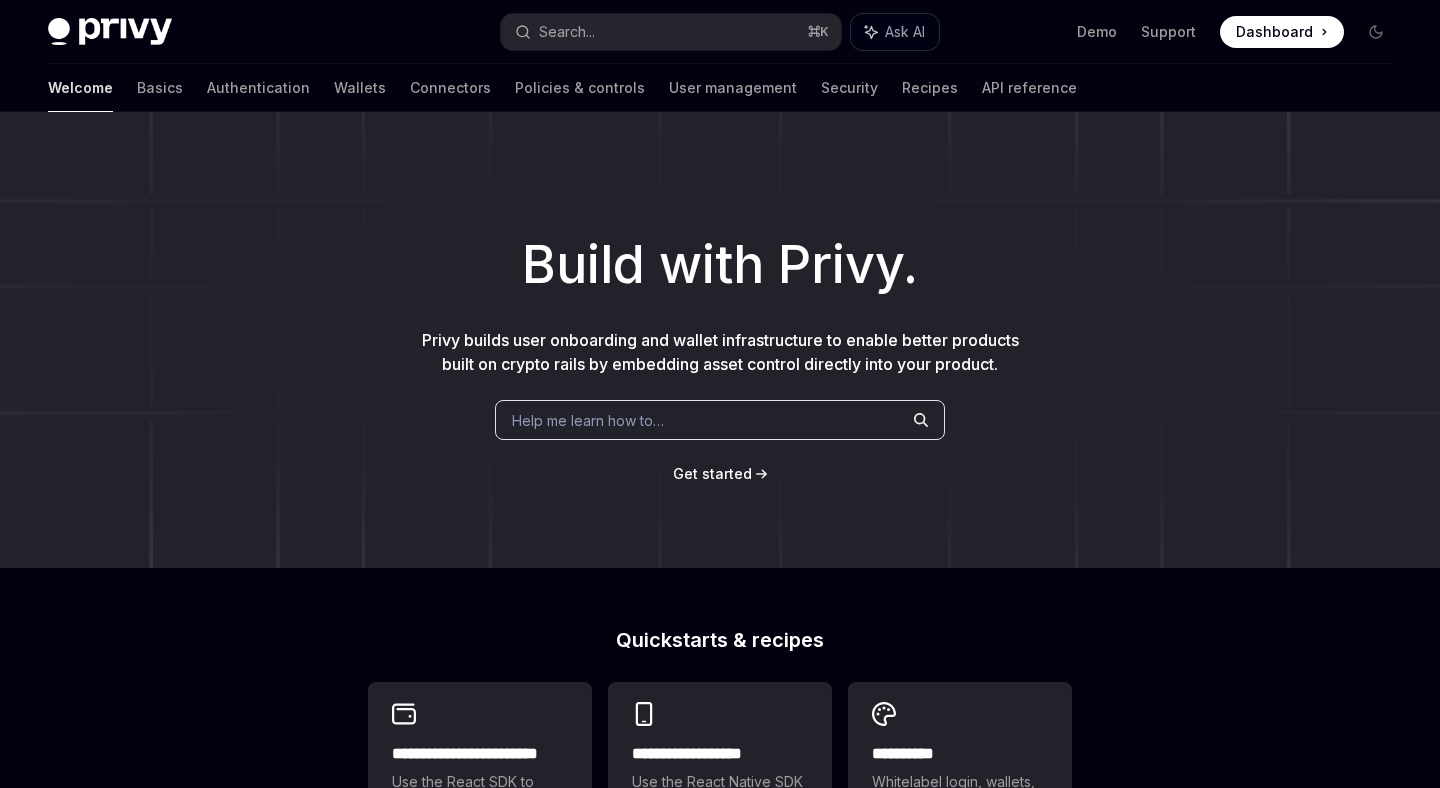 click on "Ask AI" at bounding box center (895, 32) 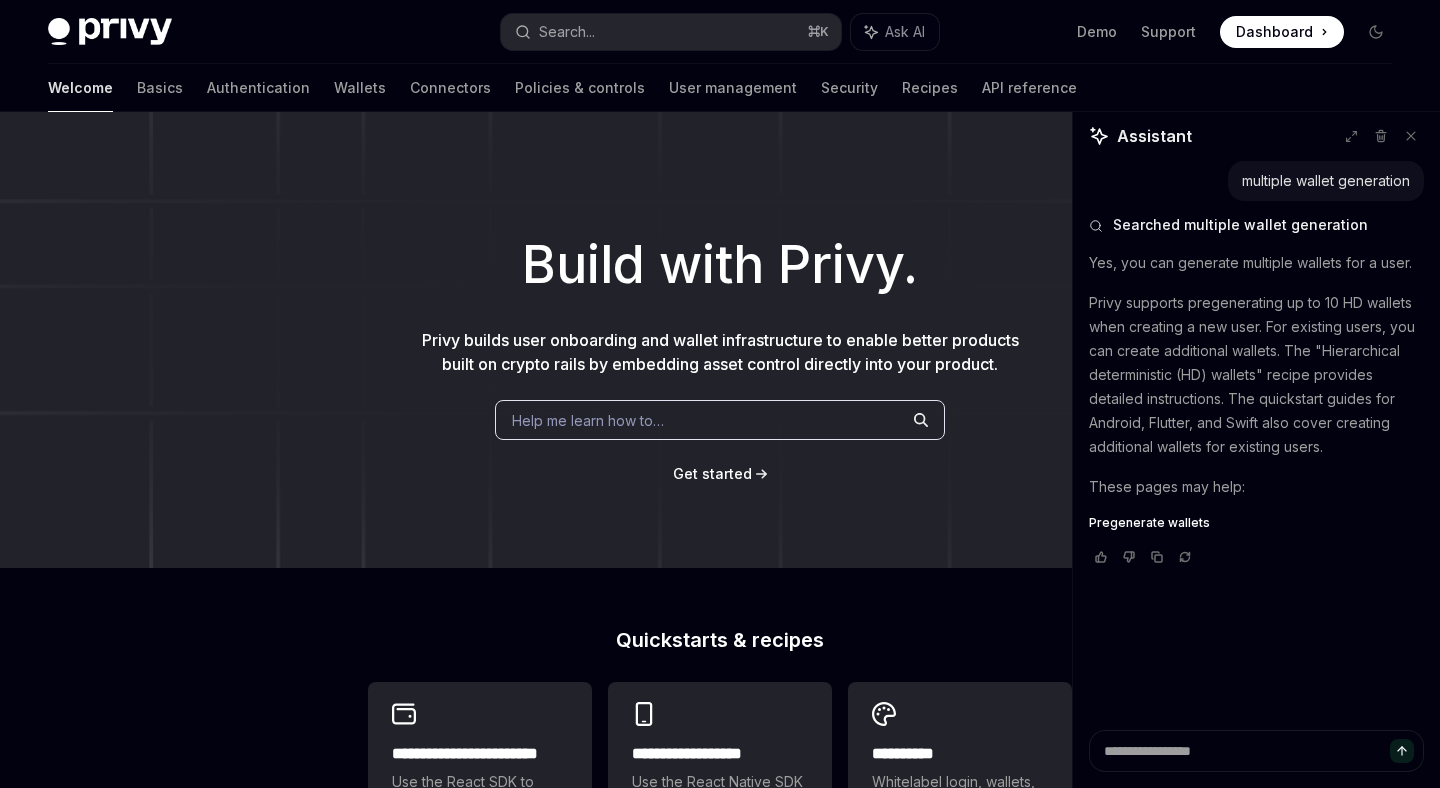 type on "*" 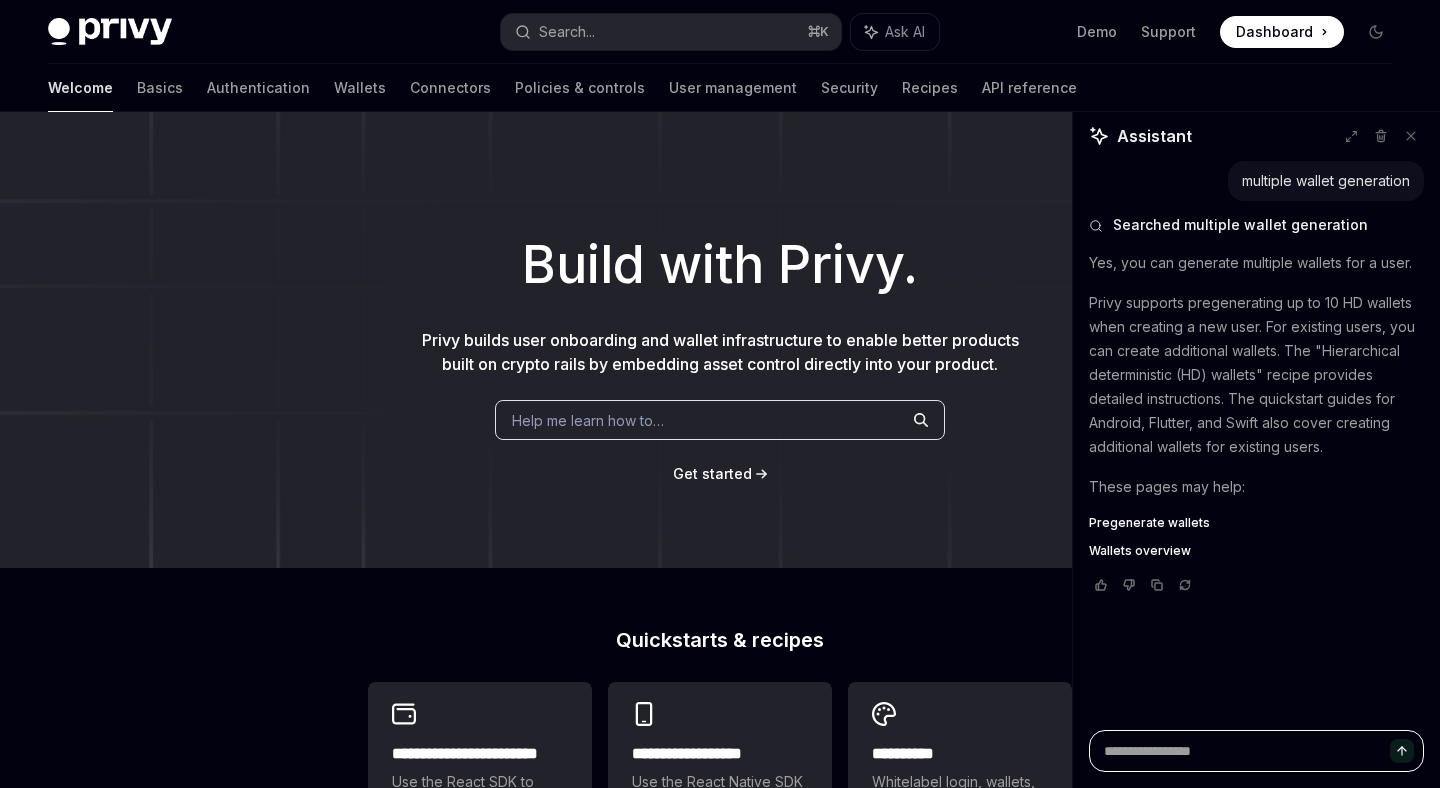 type on "*" 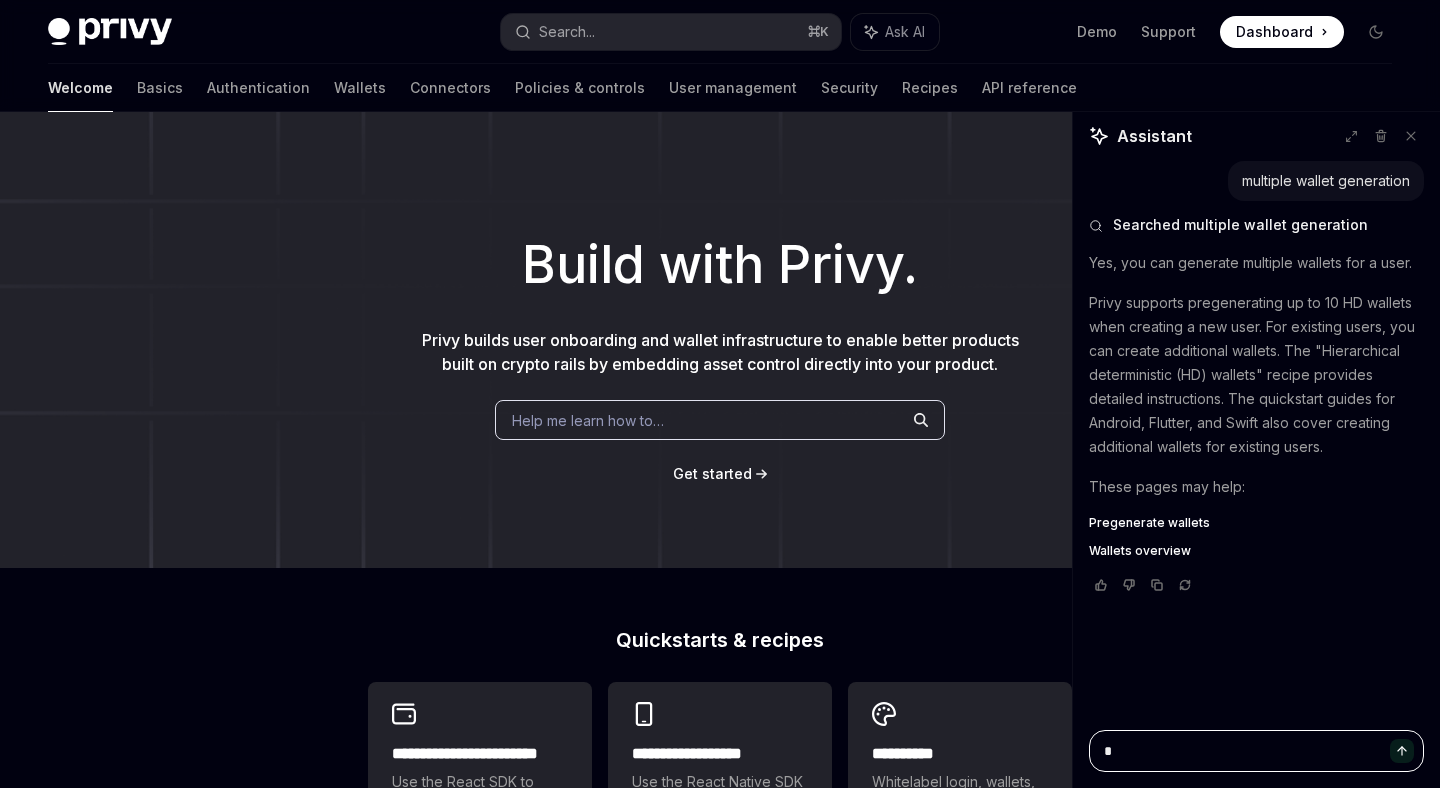 type on "*" 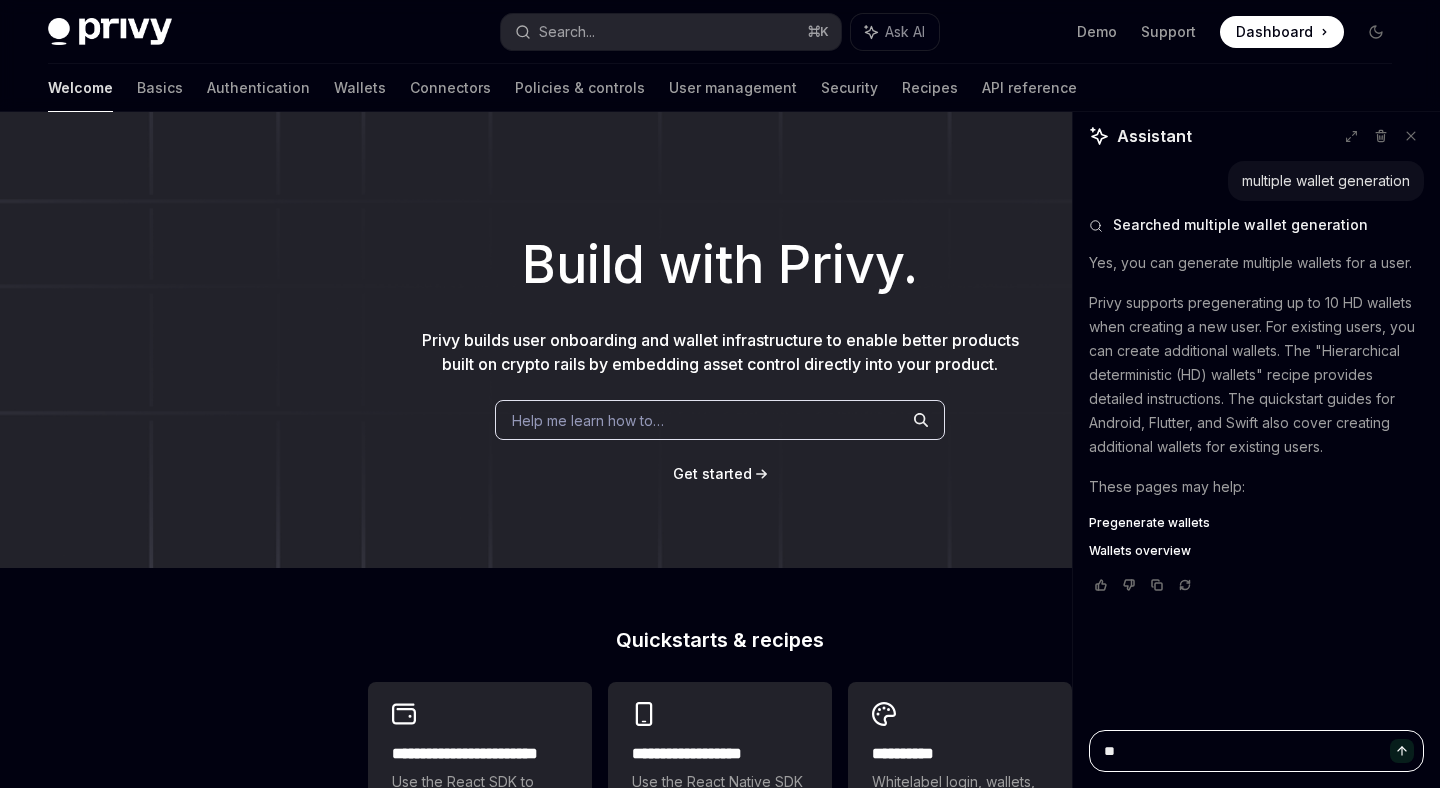 type on "*" 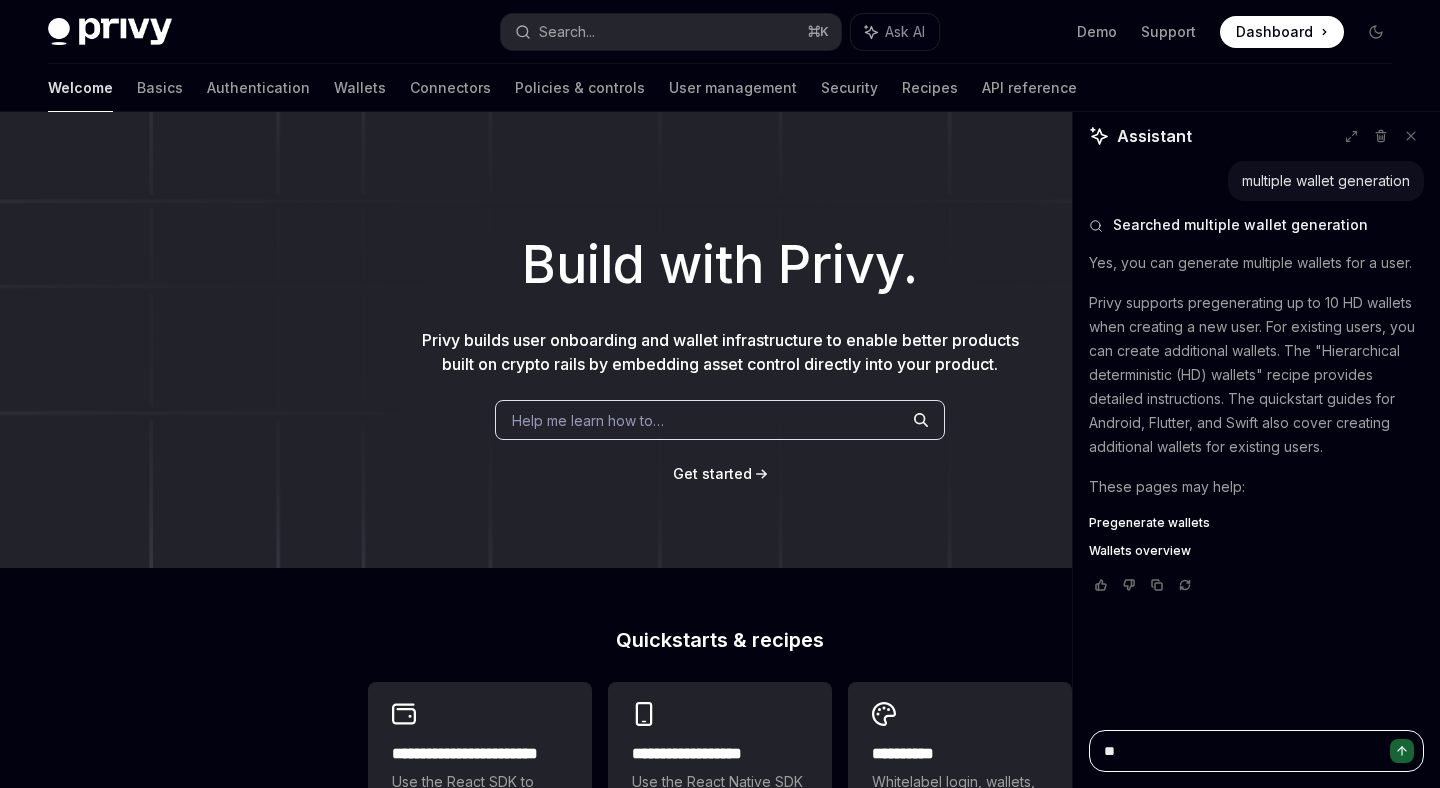 type on "***" 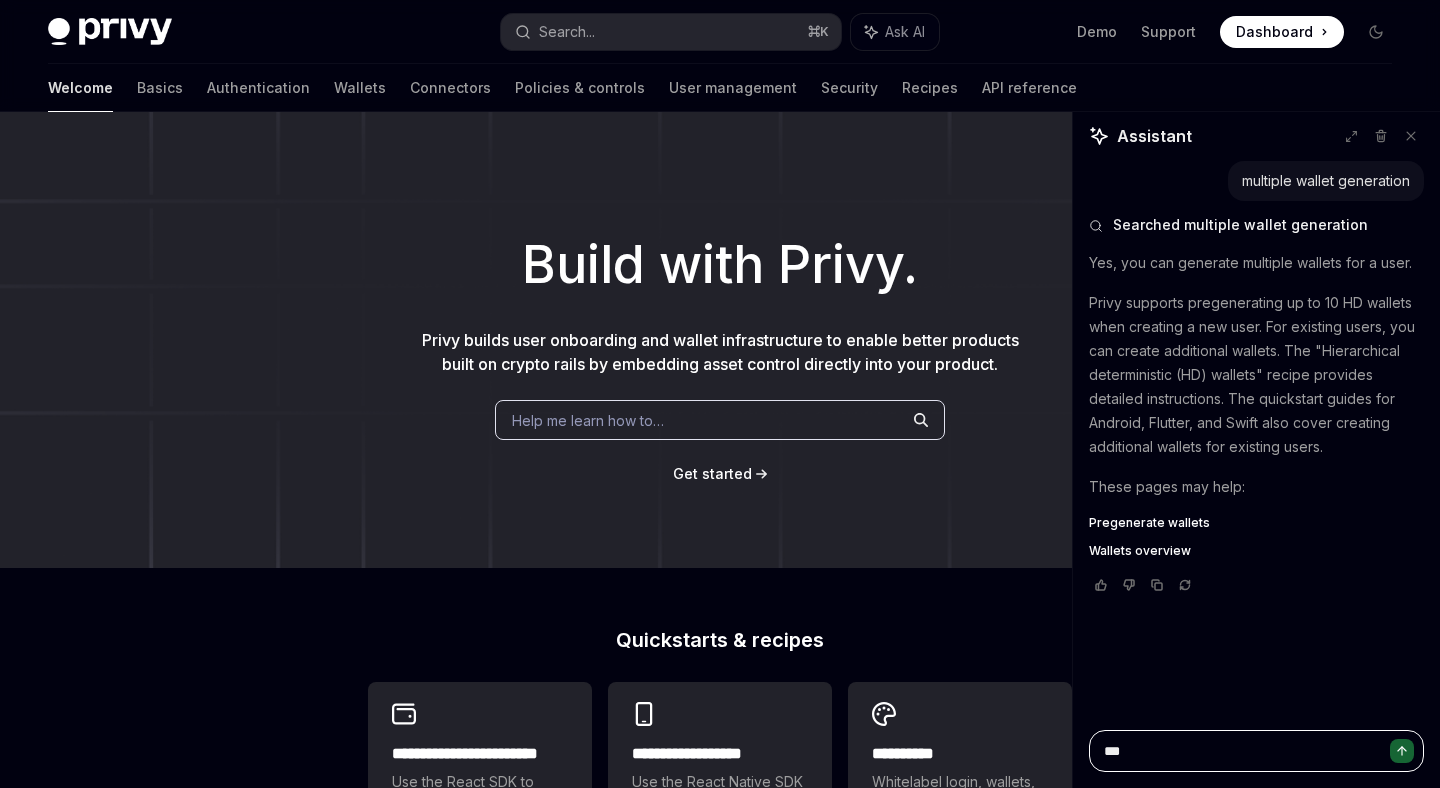 type on "*" 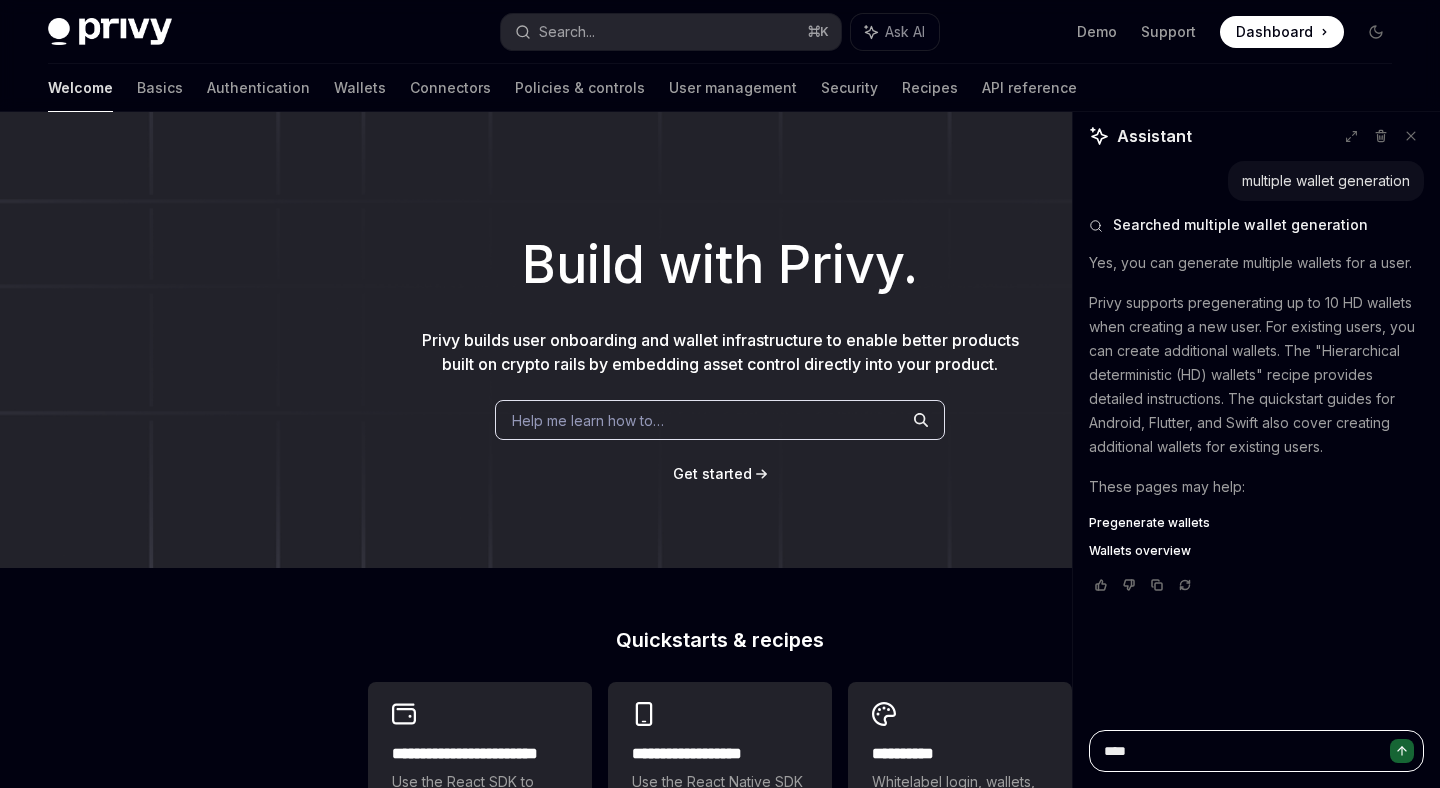 type on "*" 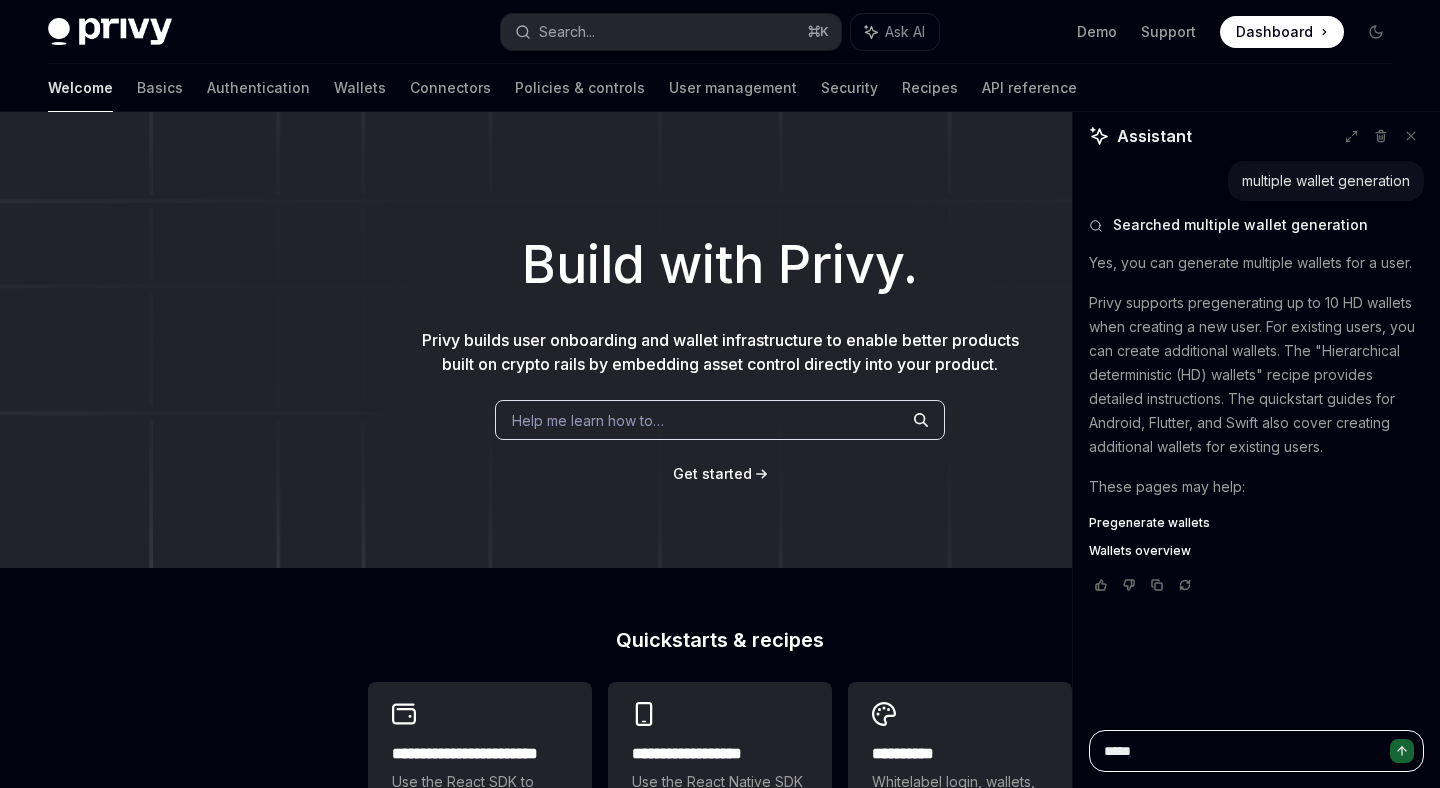 type on "*" 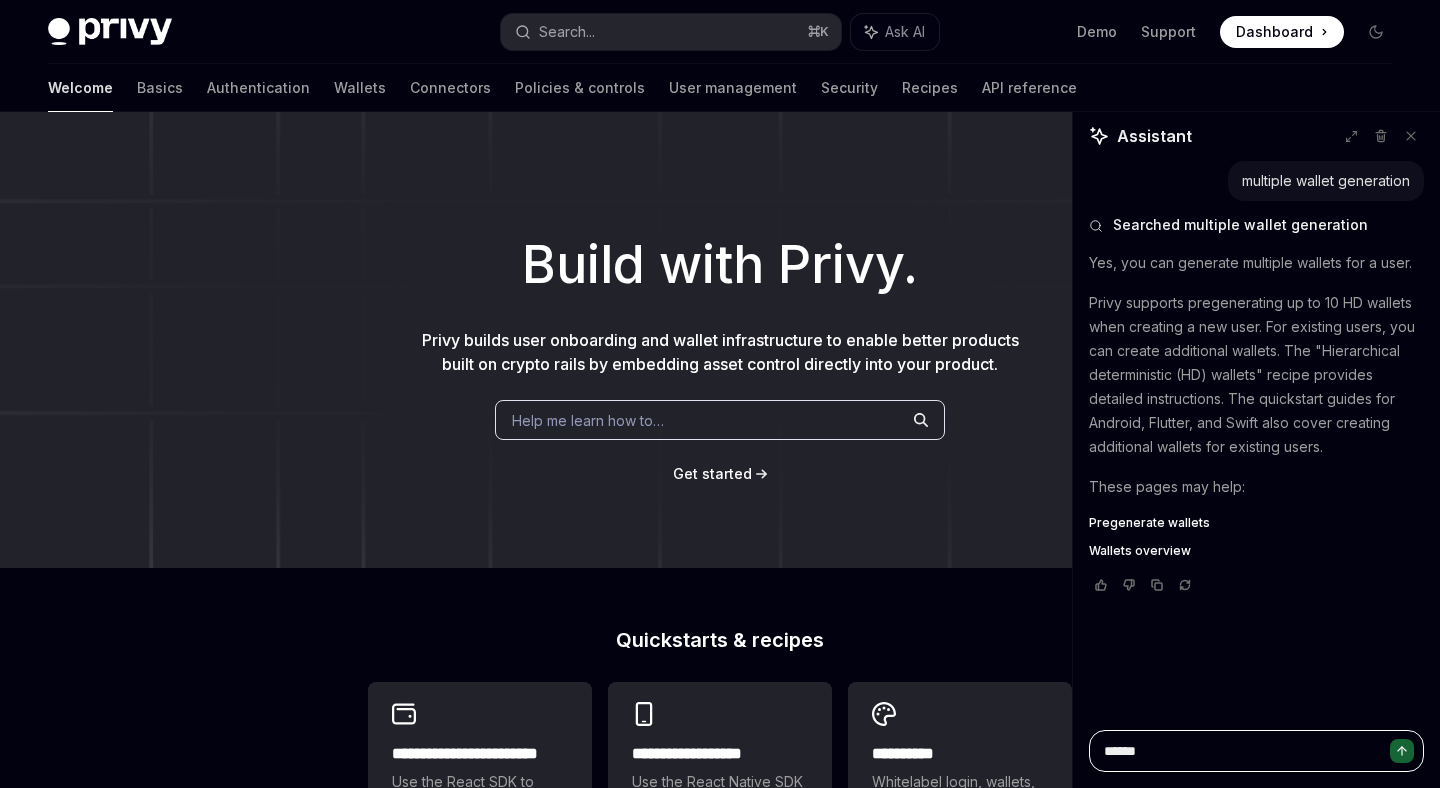 type on "*" 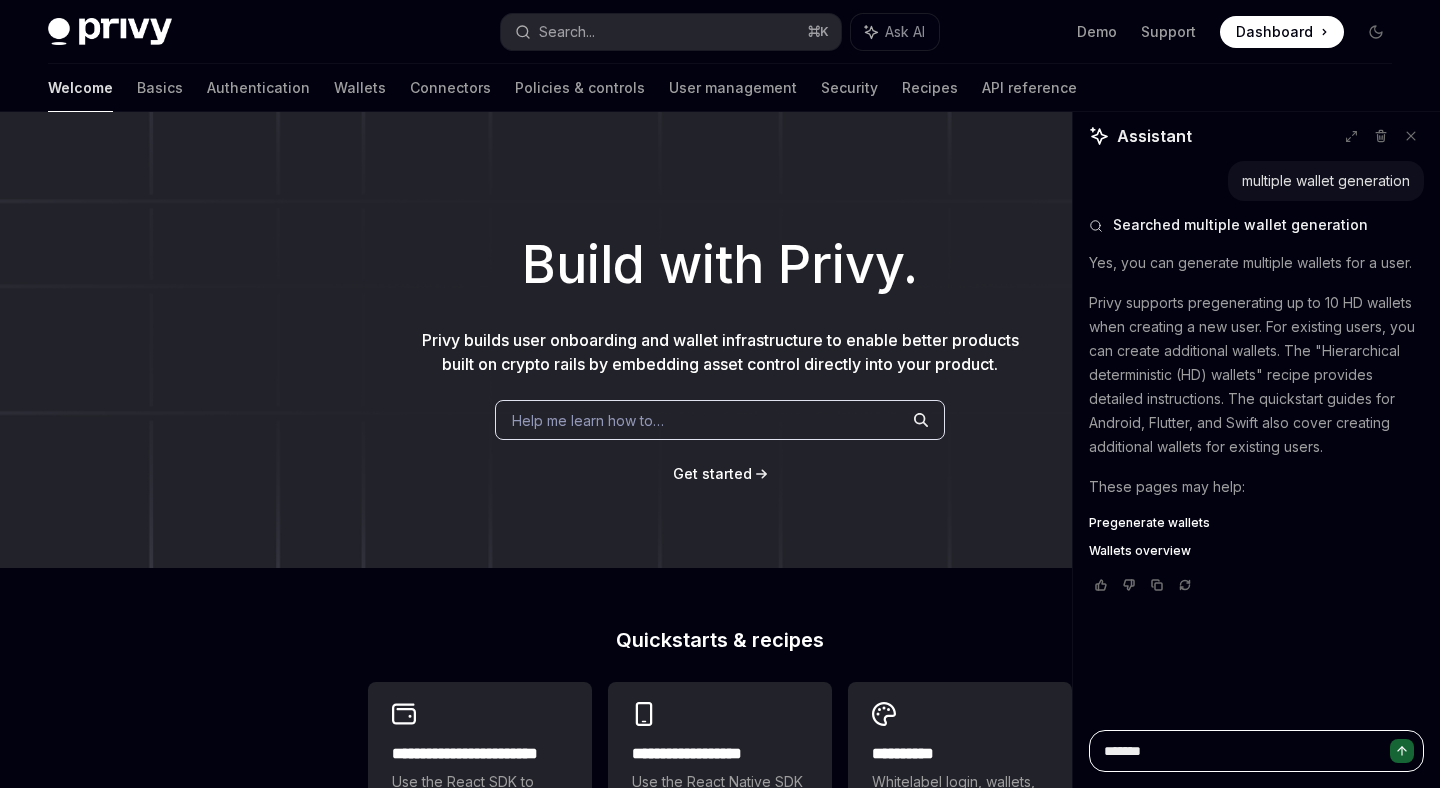 type on "*" 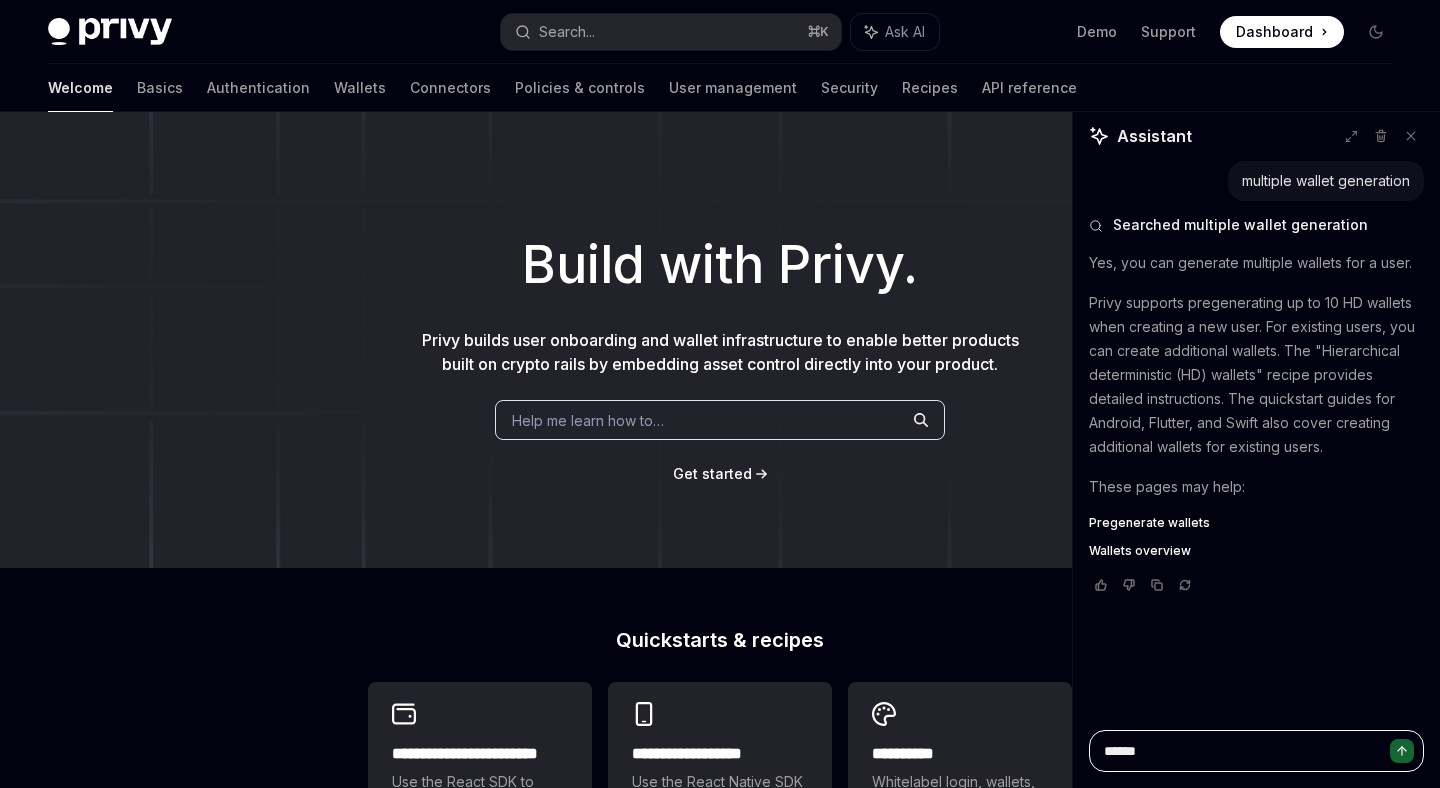 type on "*" 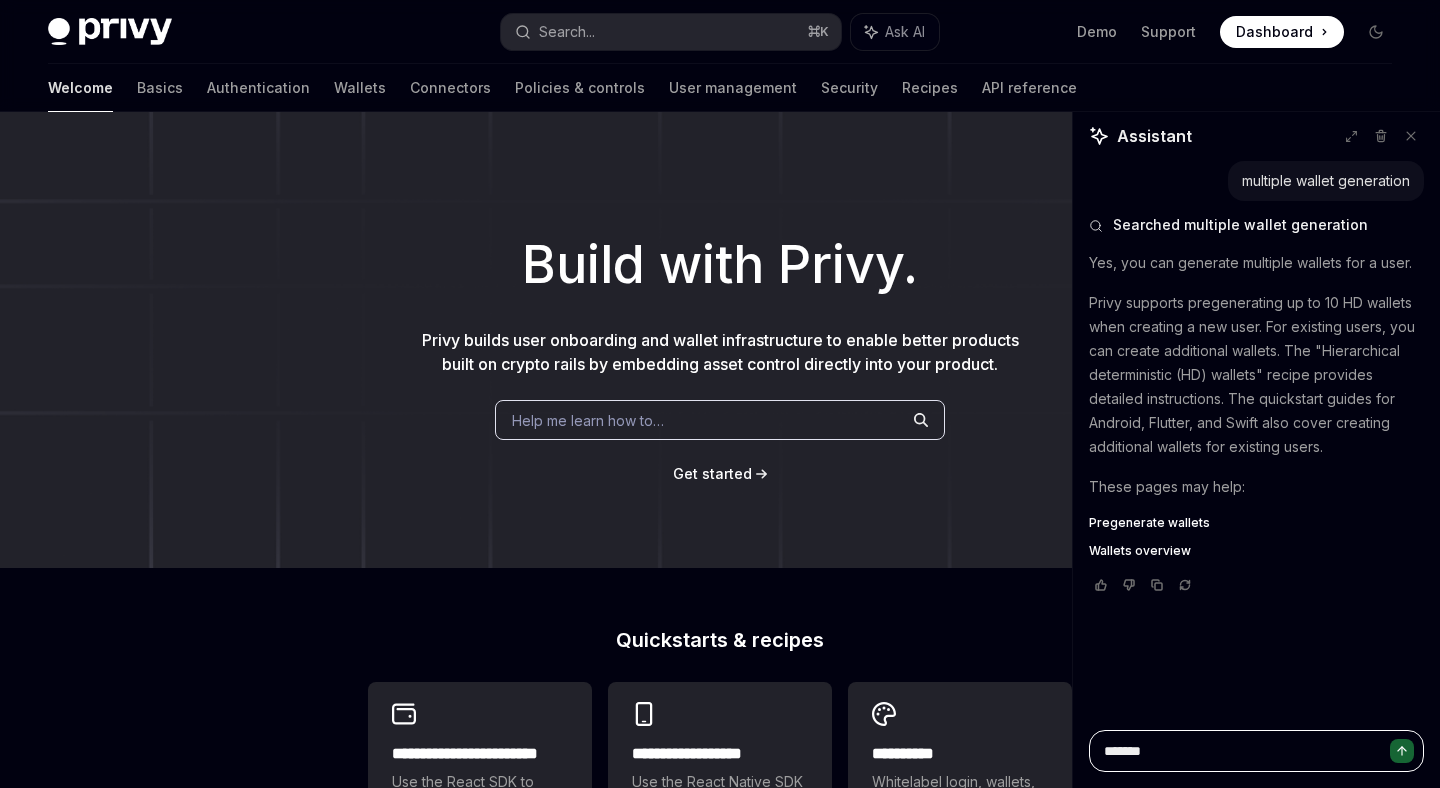 type on "********" 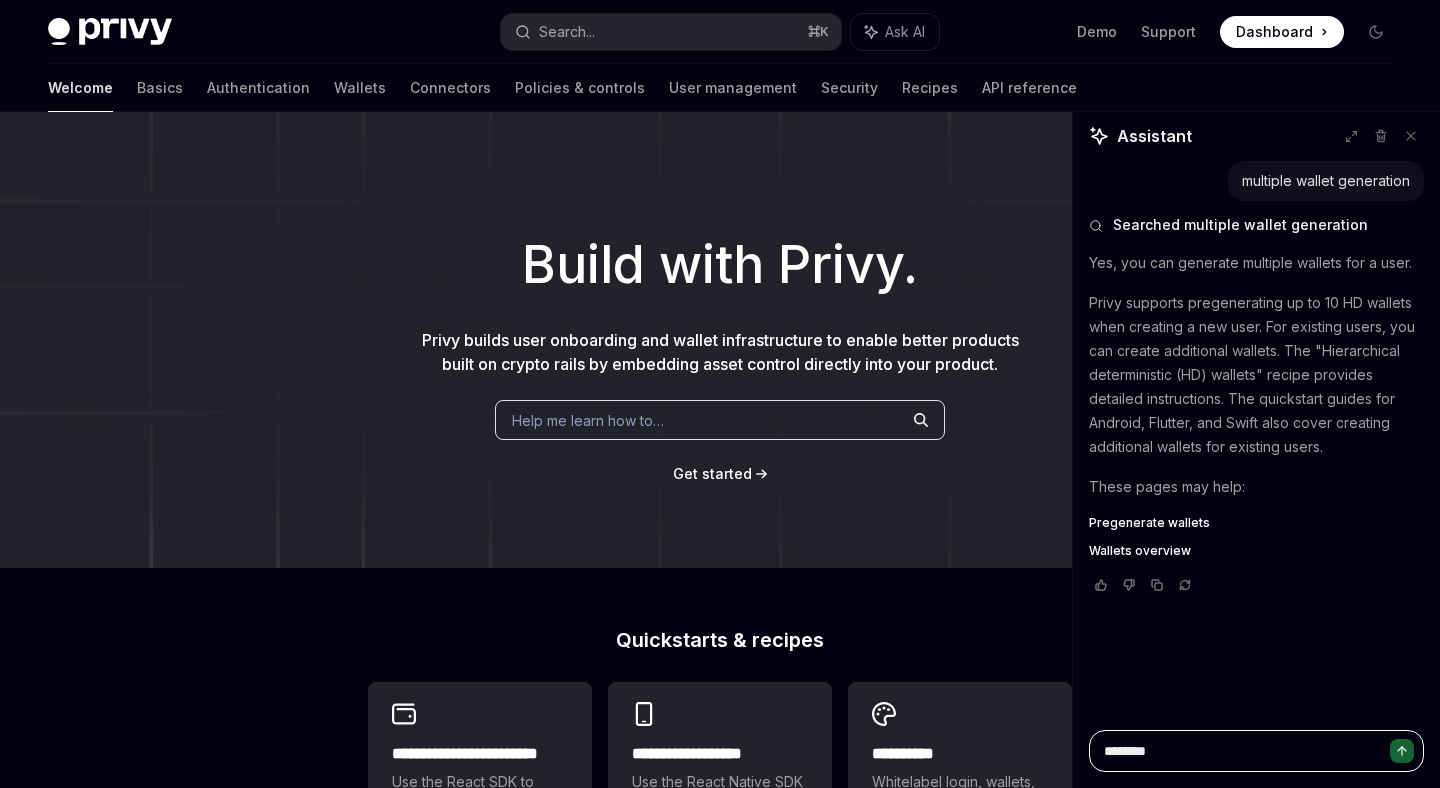 type on "*" 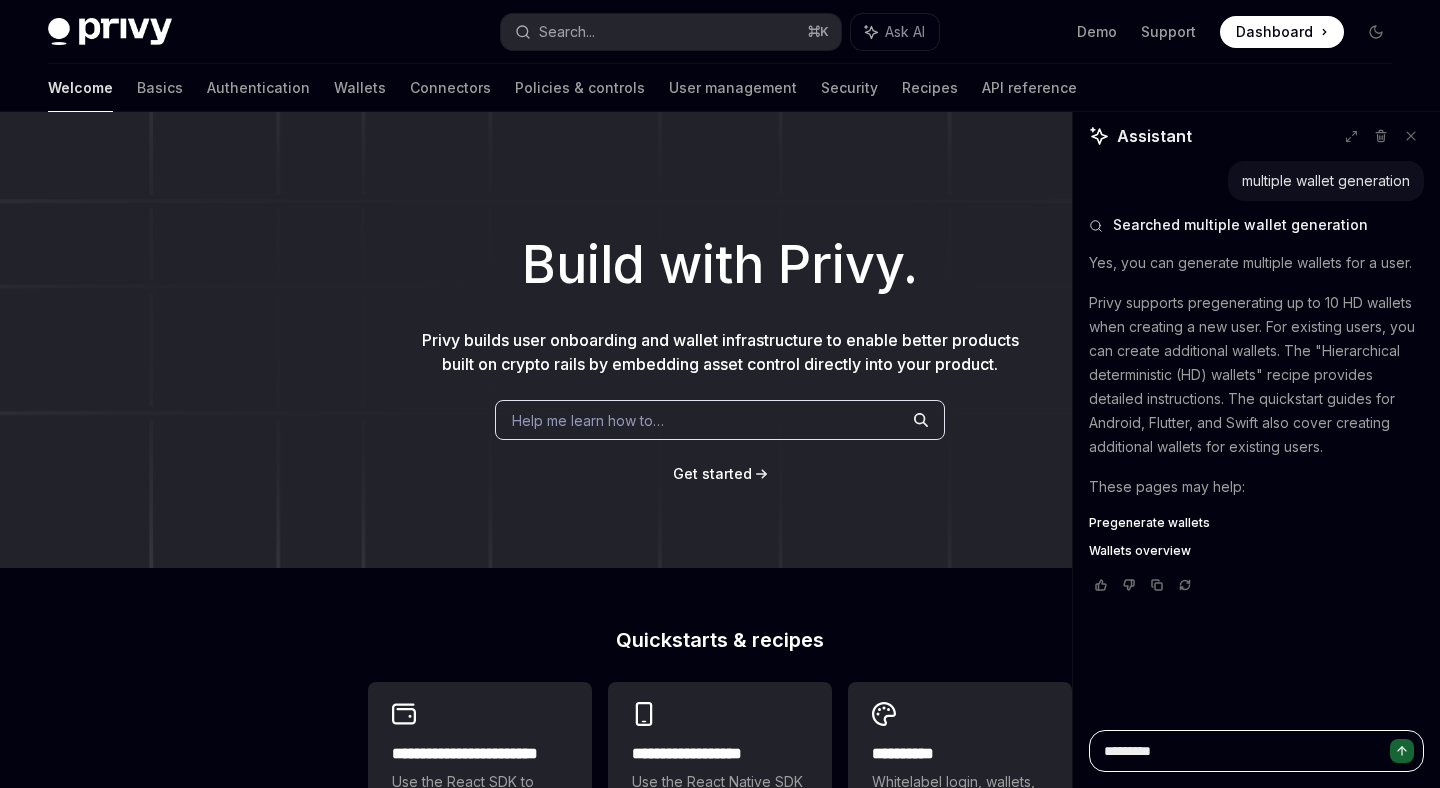 type on "*" 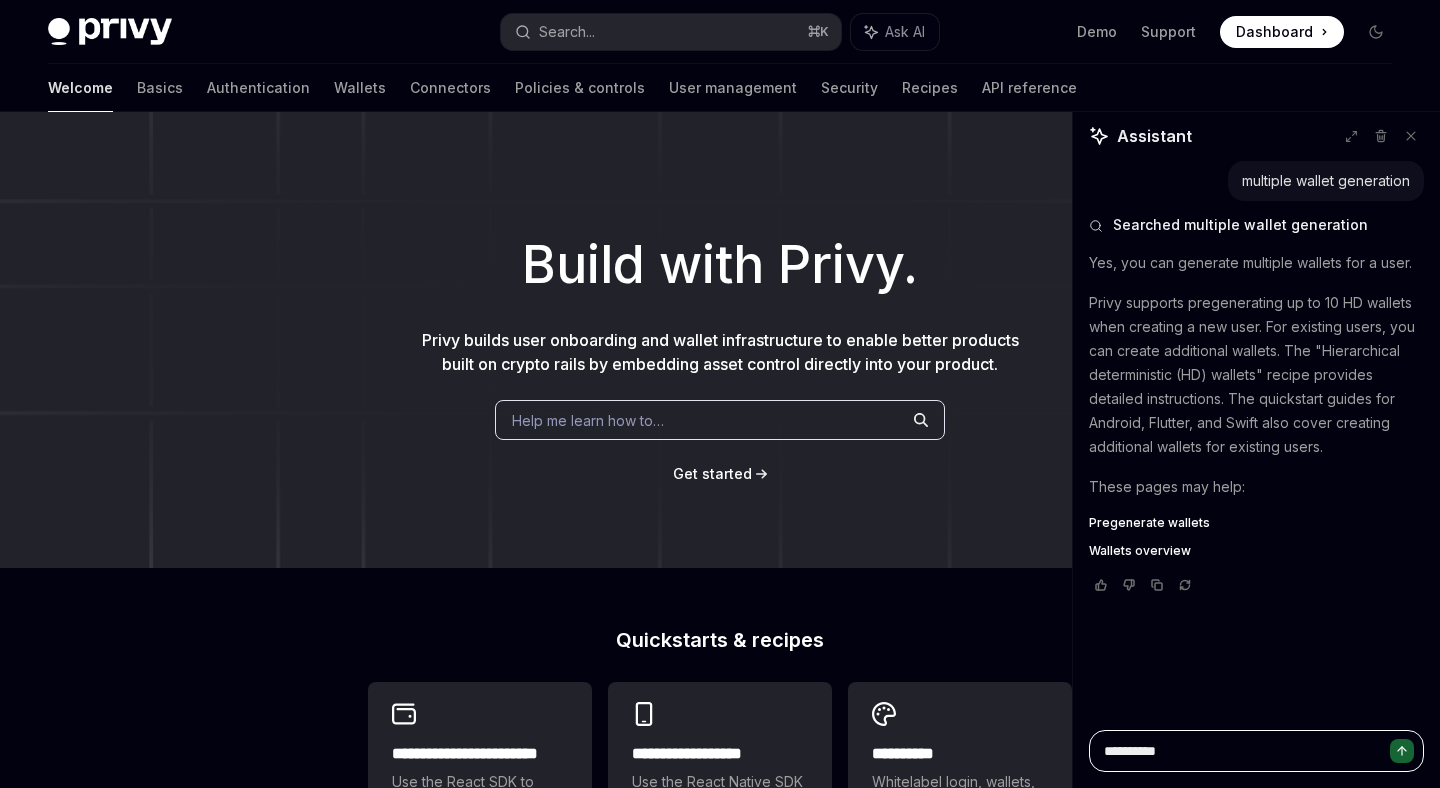 type on "*" 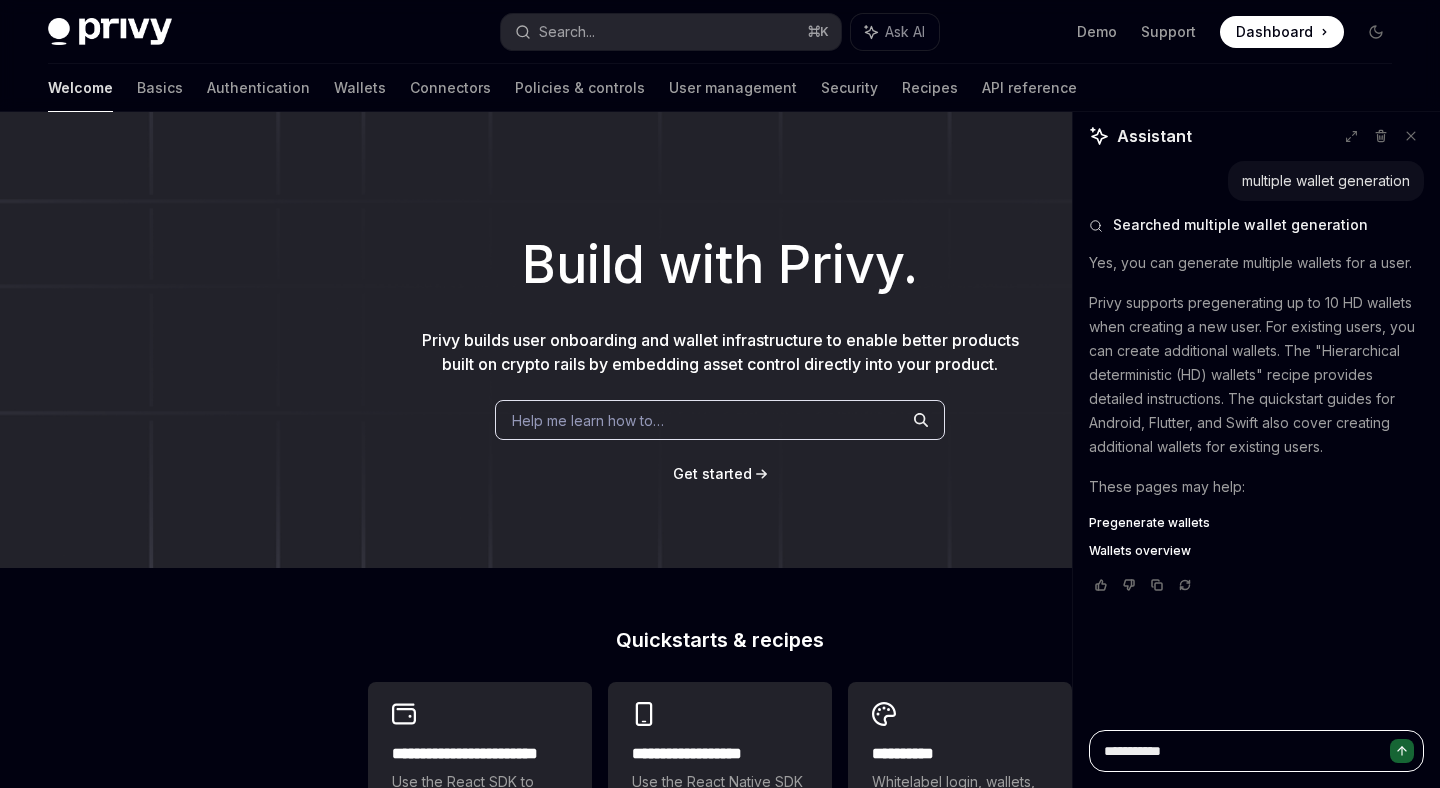 type on "*" 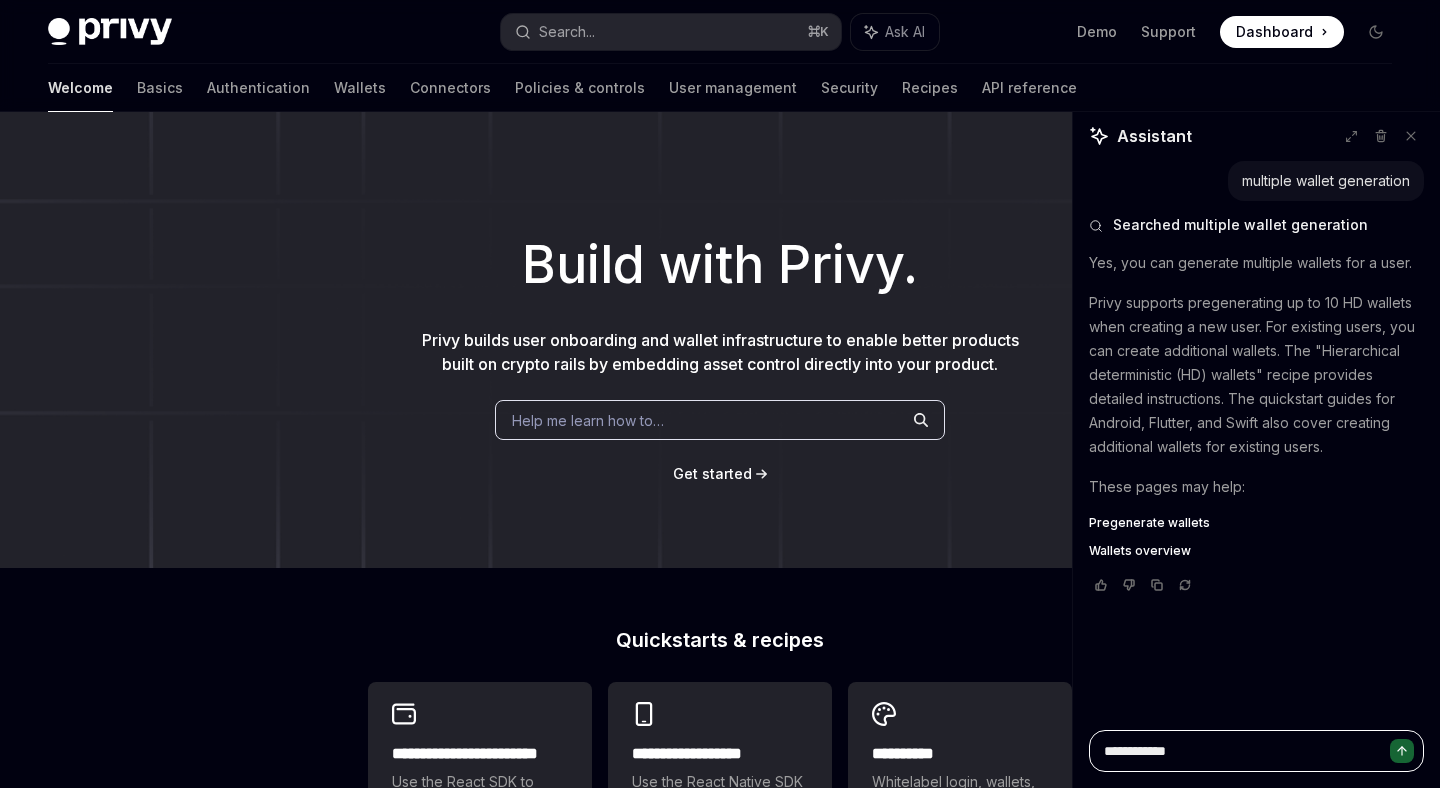 type on "**********" 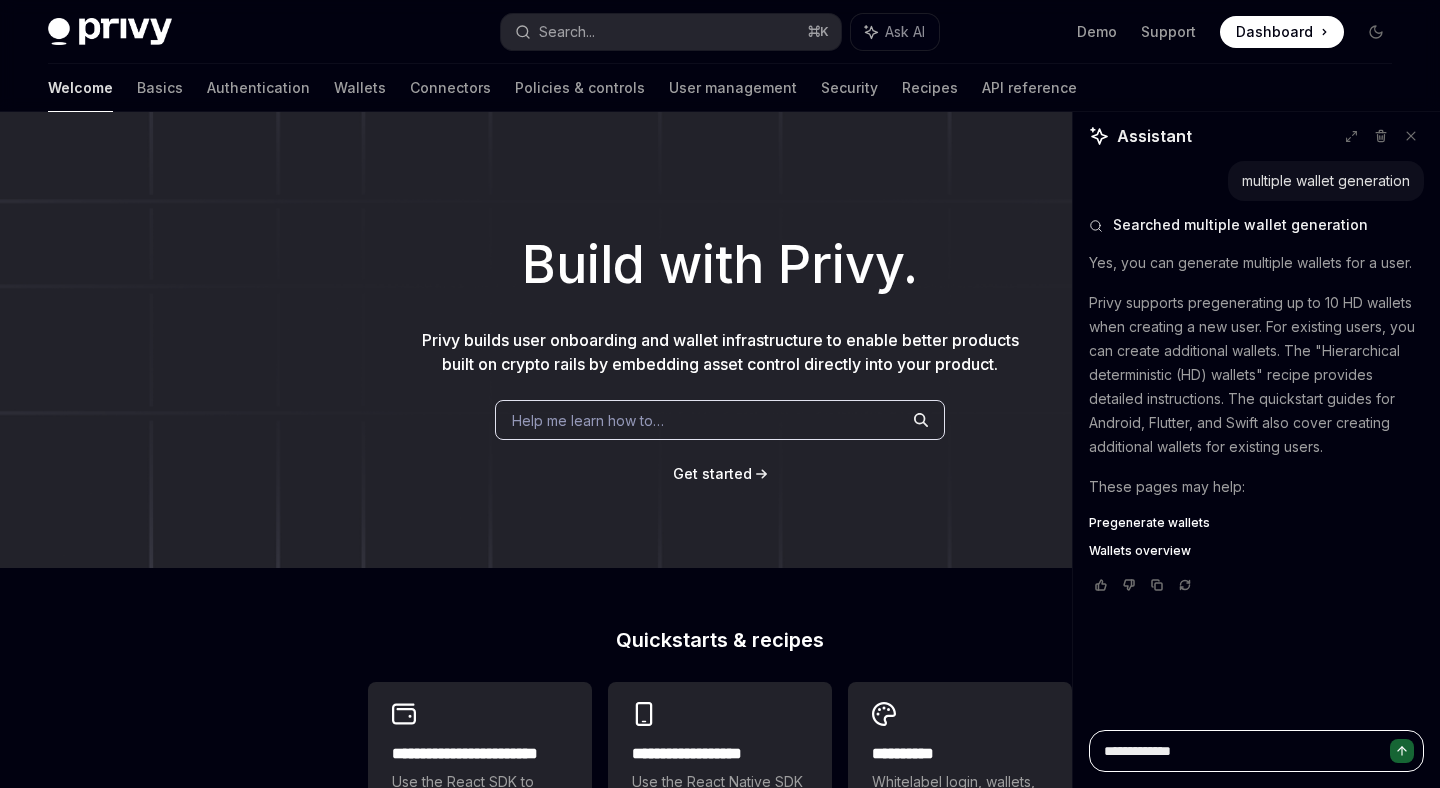 type on "*" 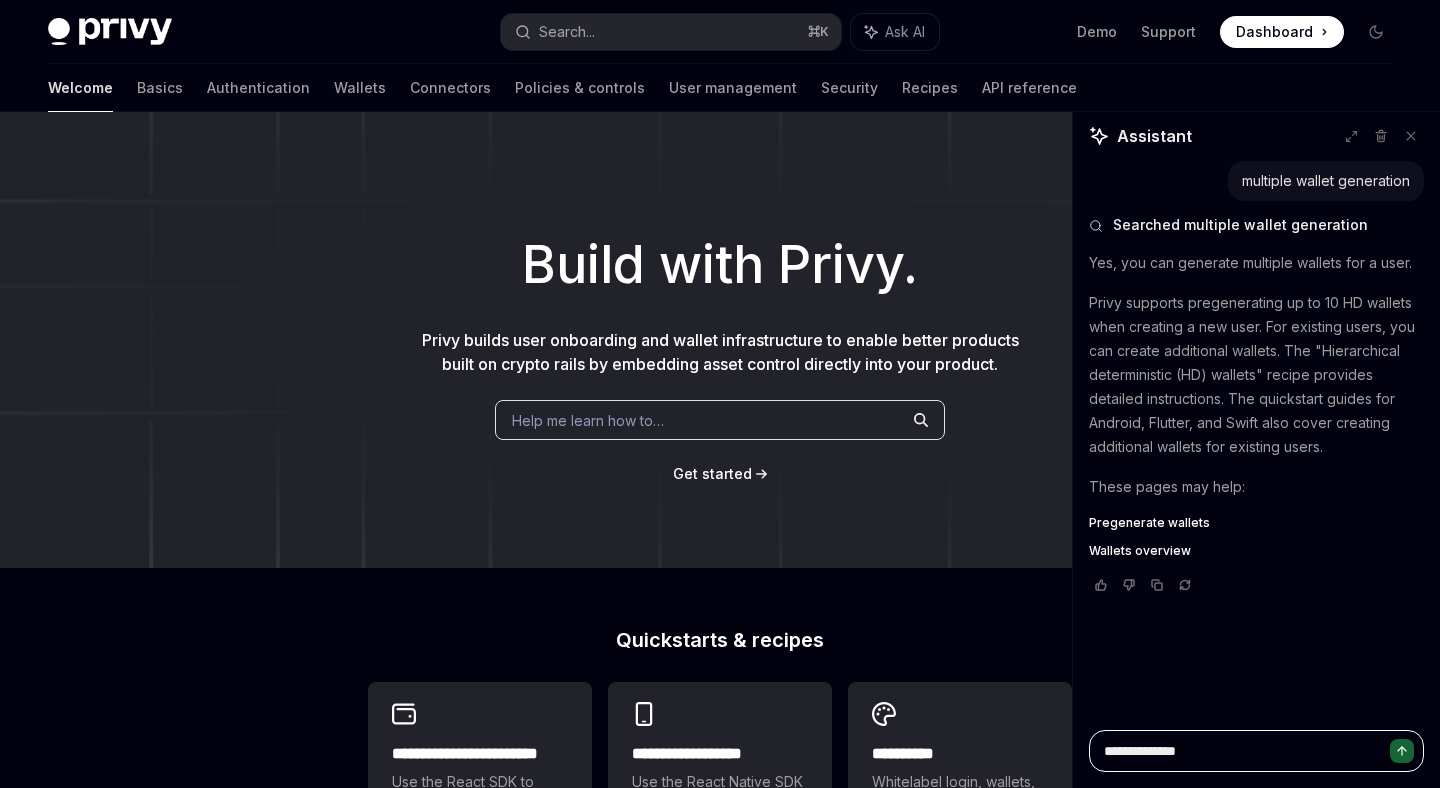 type on "*" 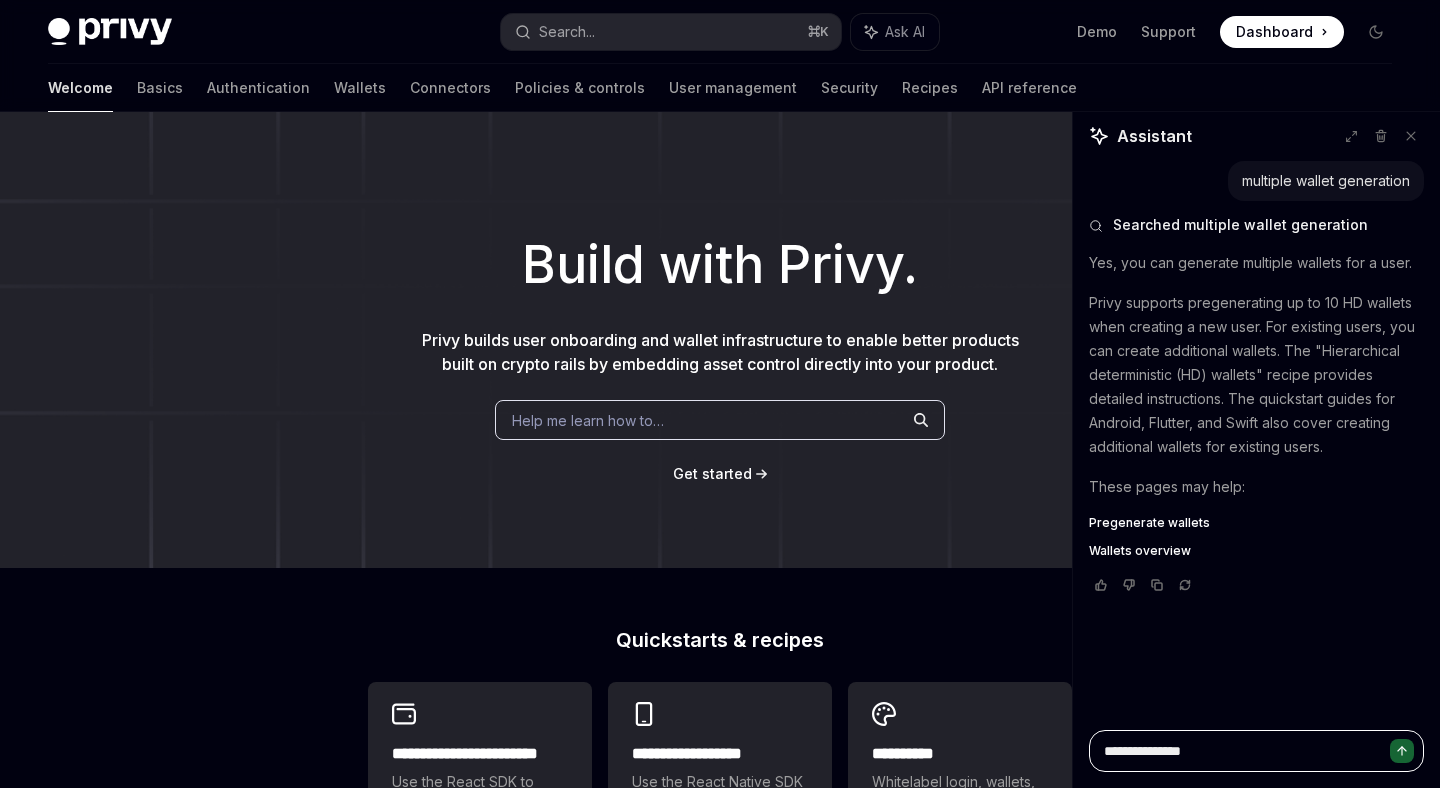type on "*" 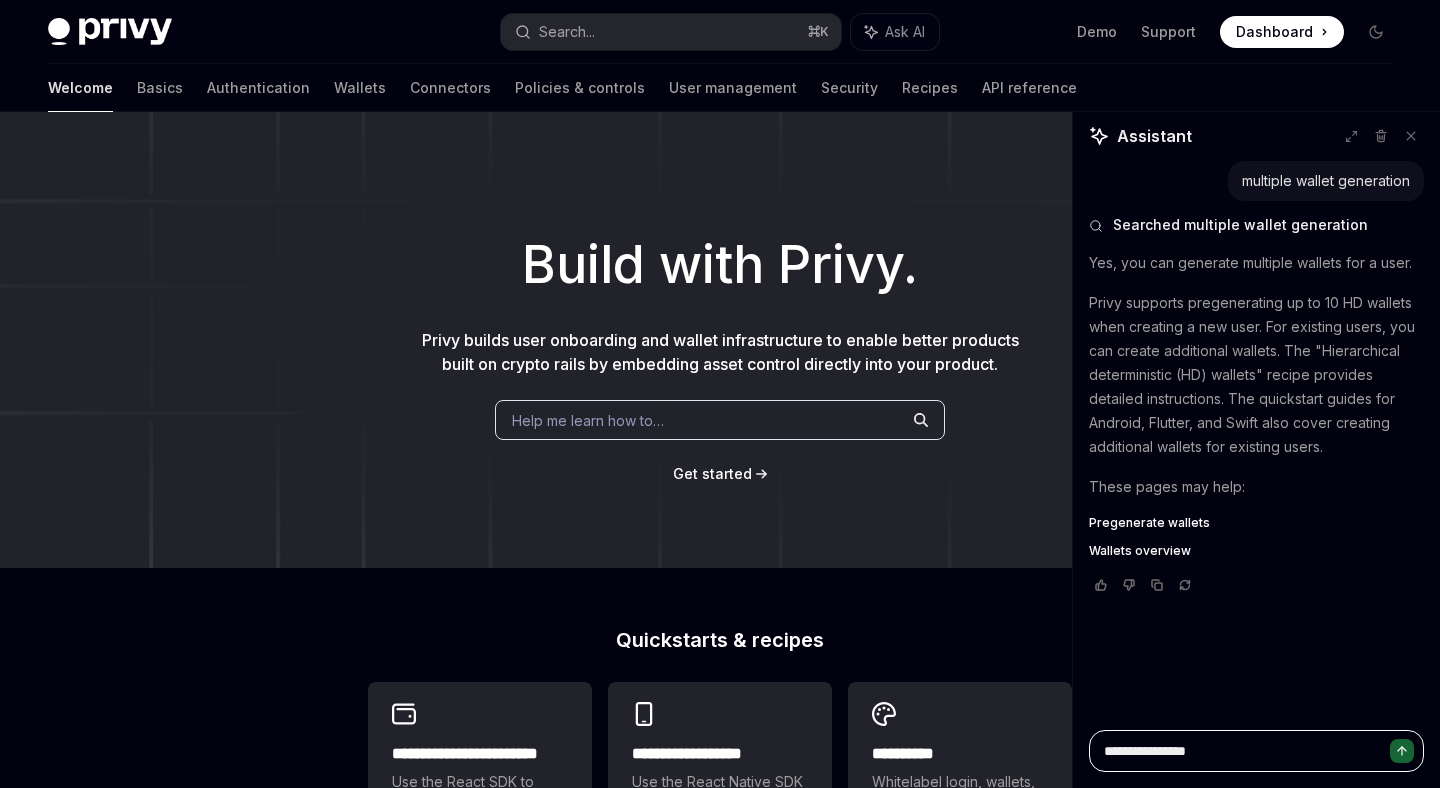 type on "*" 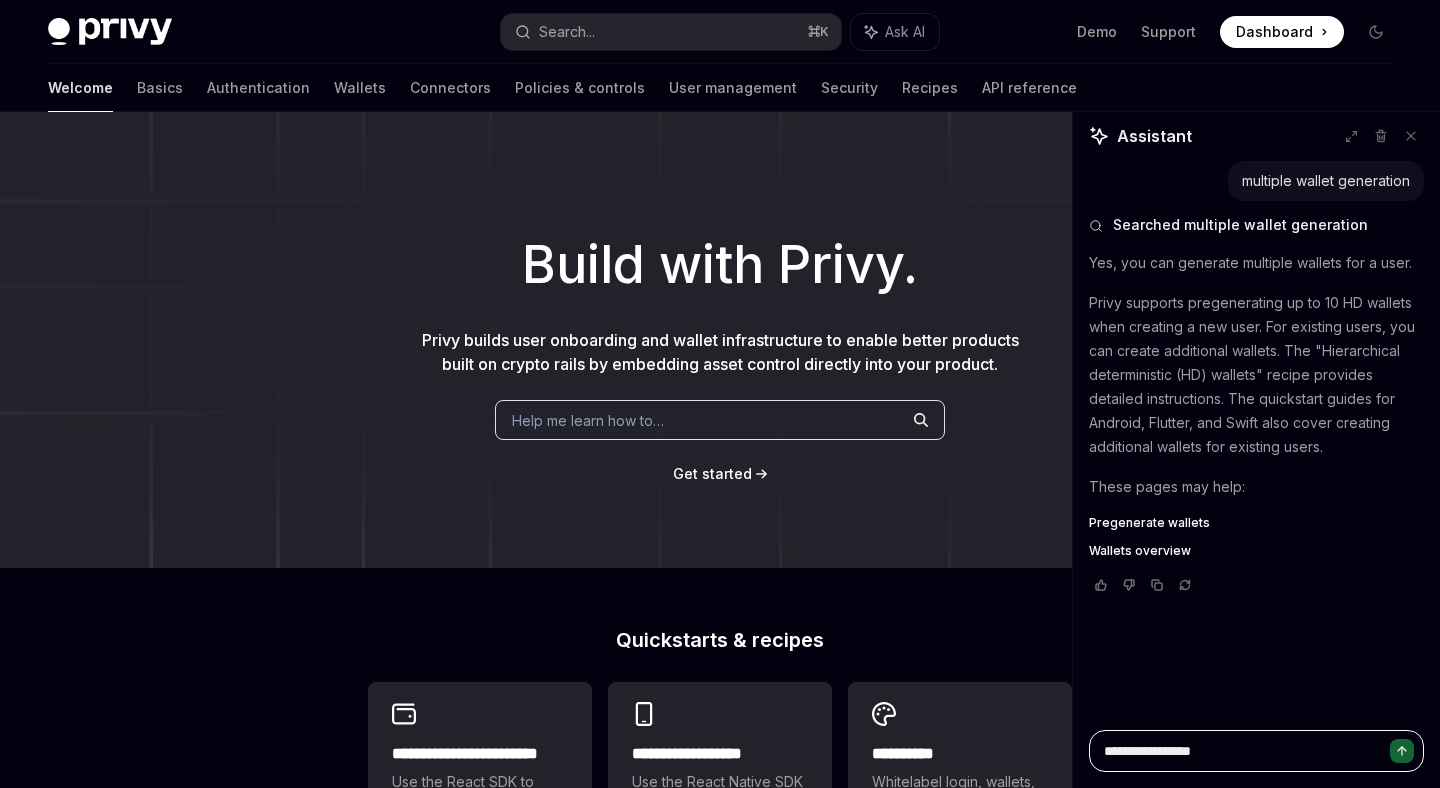 type on "*" 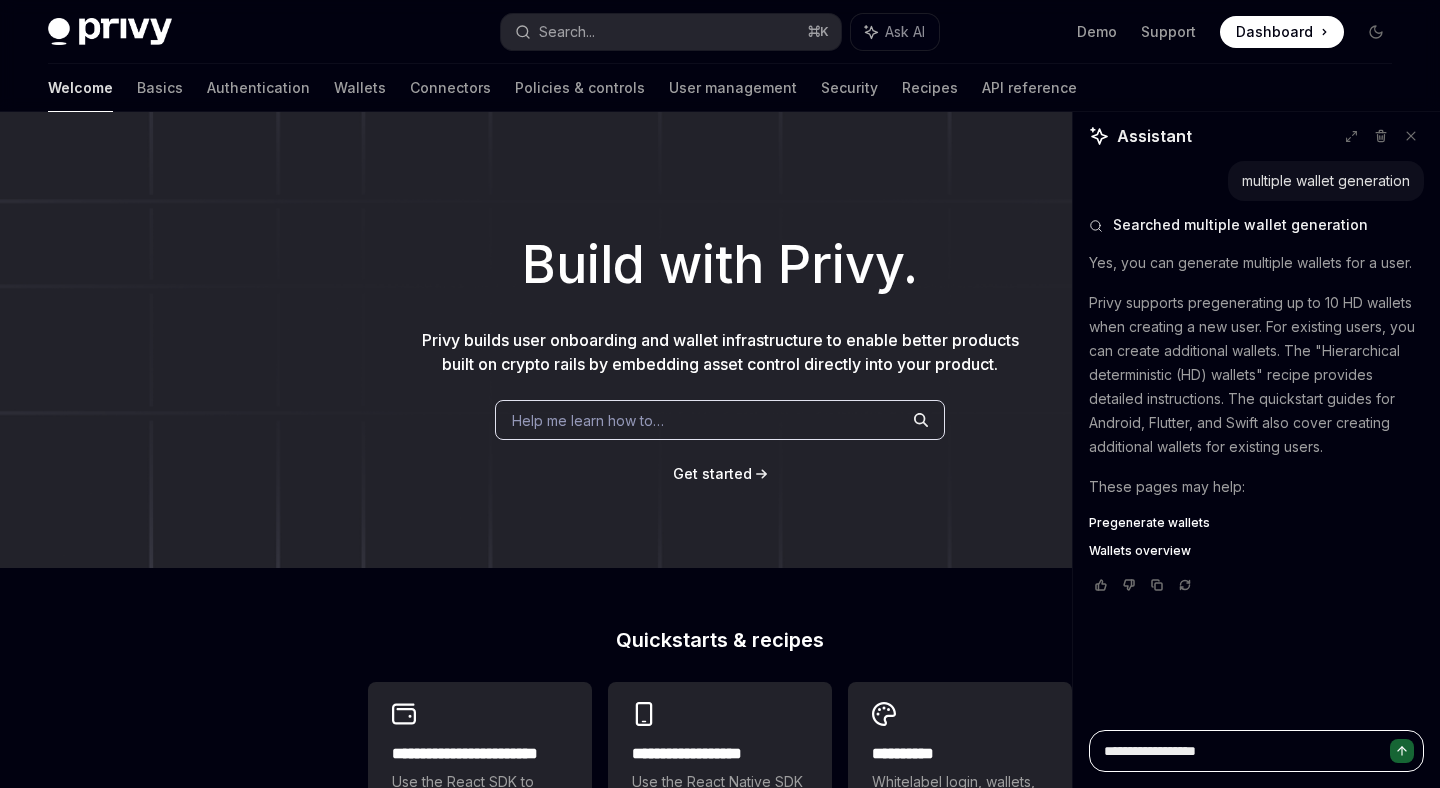 type on "*" 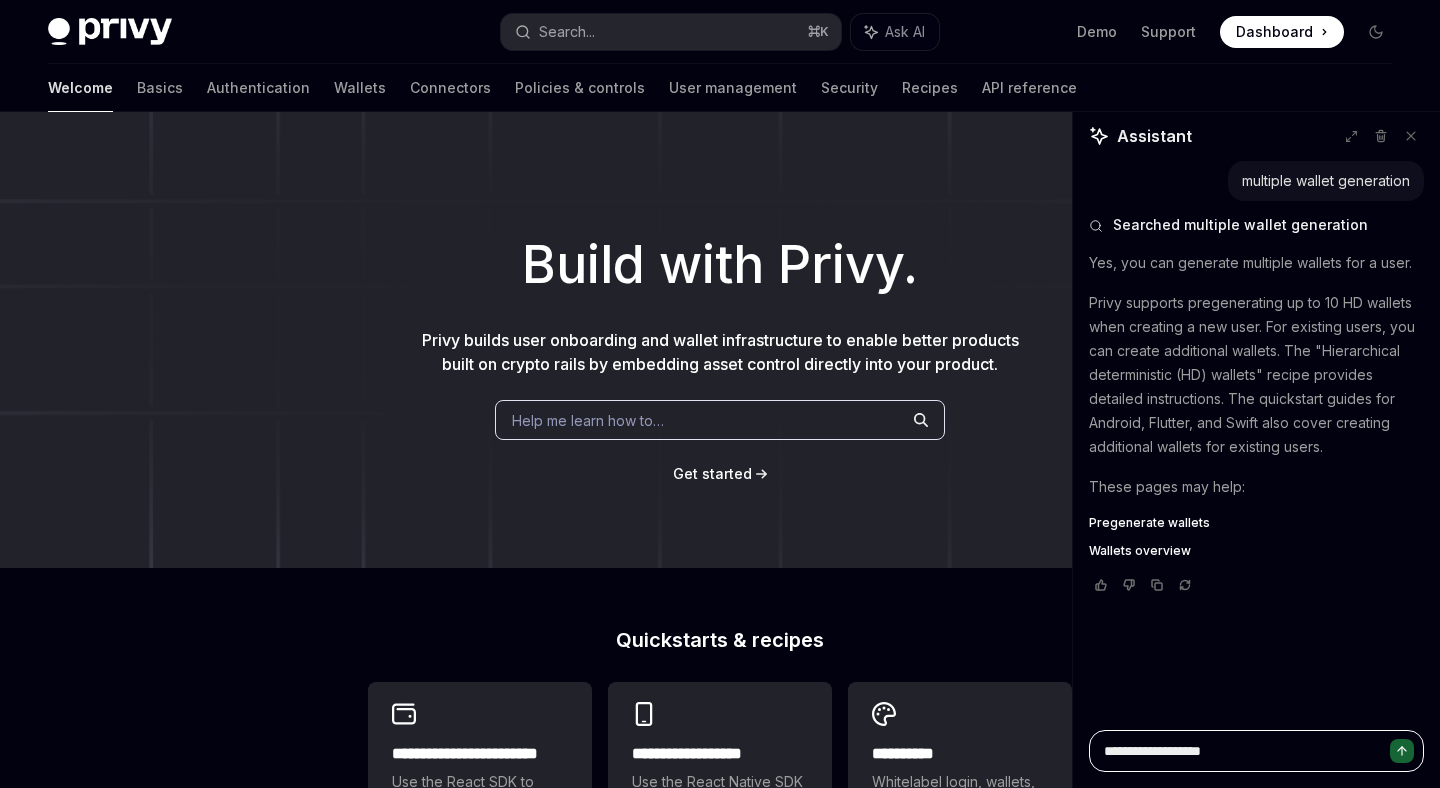 type on "*" 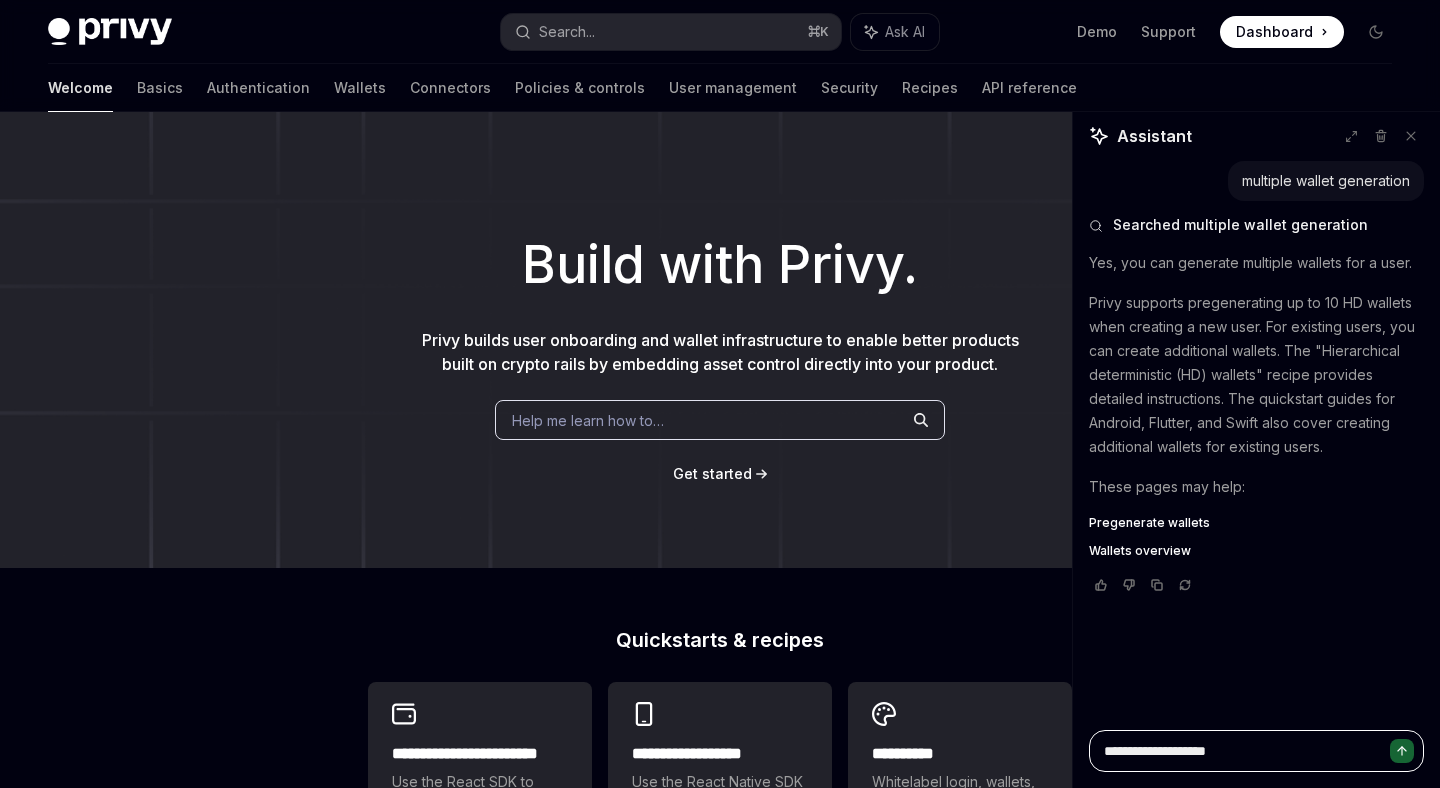 type on "*" 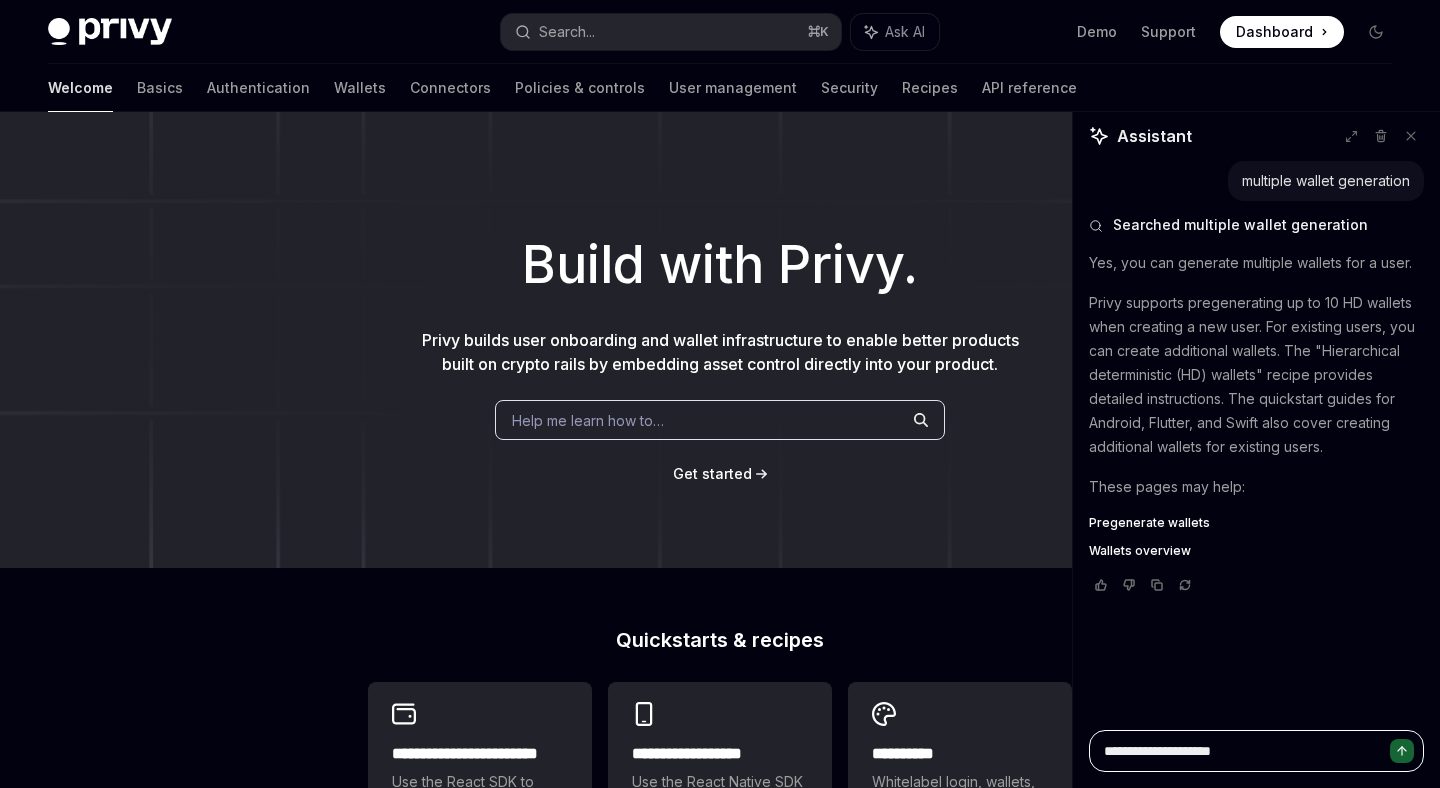 type on "*" 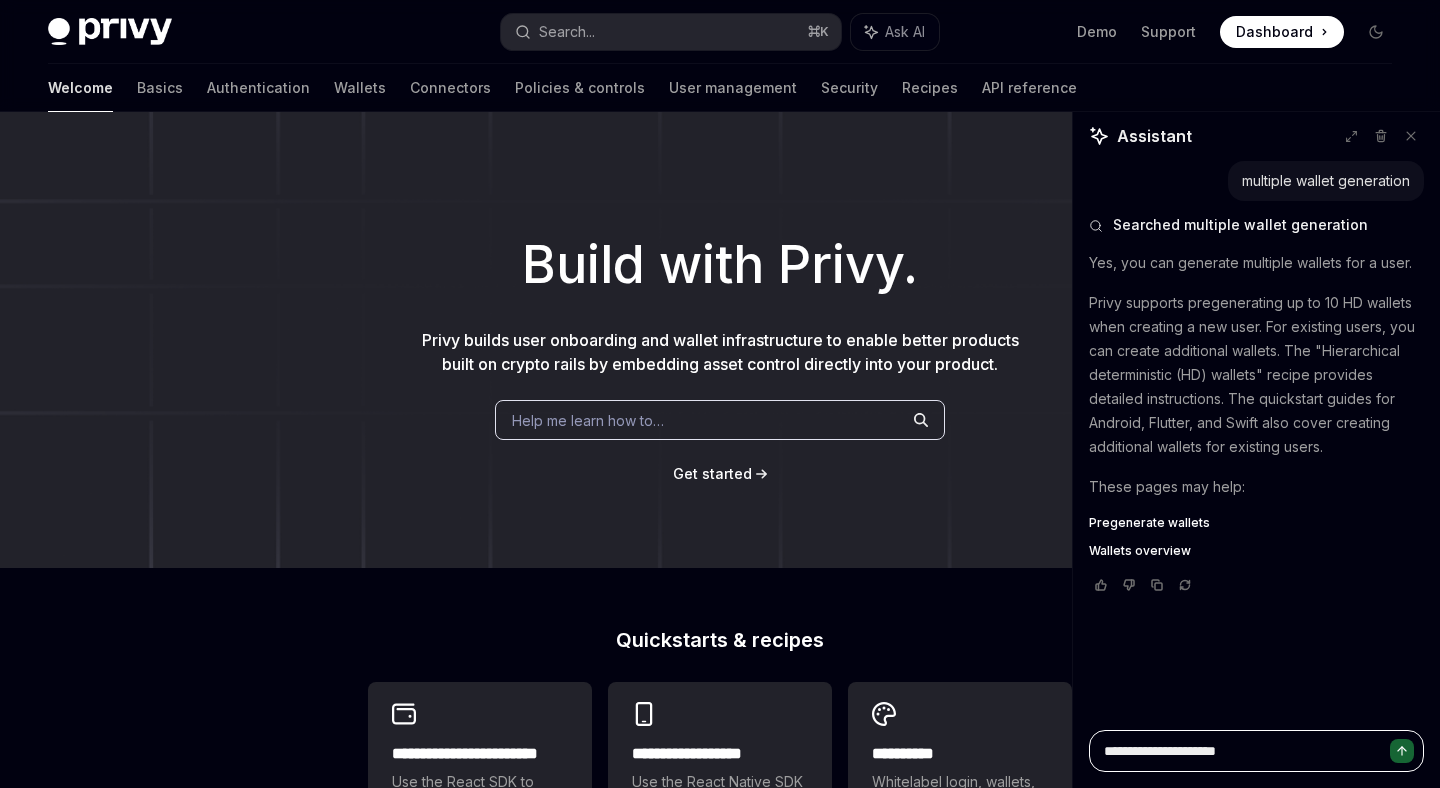 type on "*" 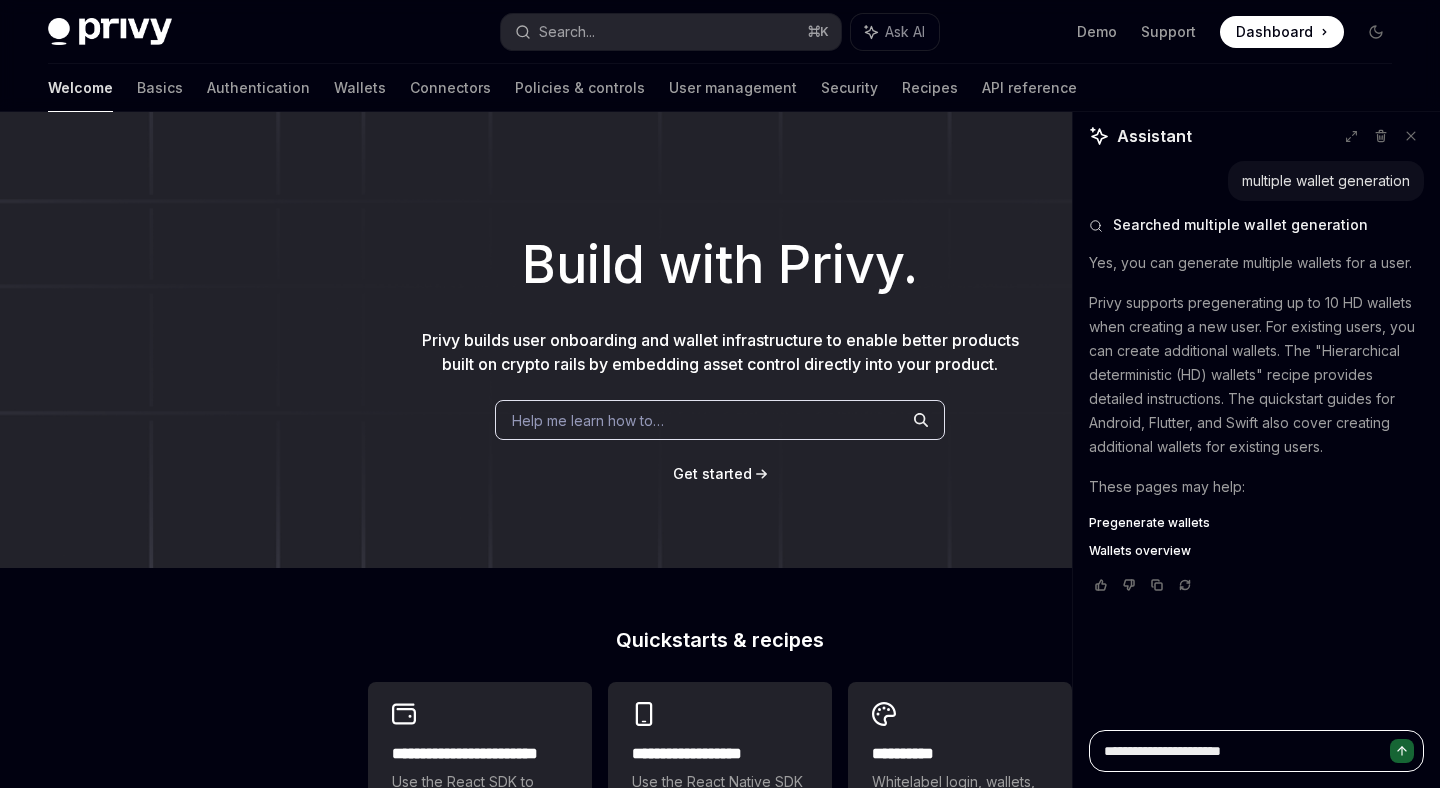 type on "*" 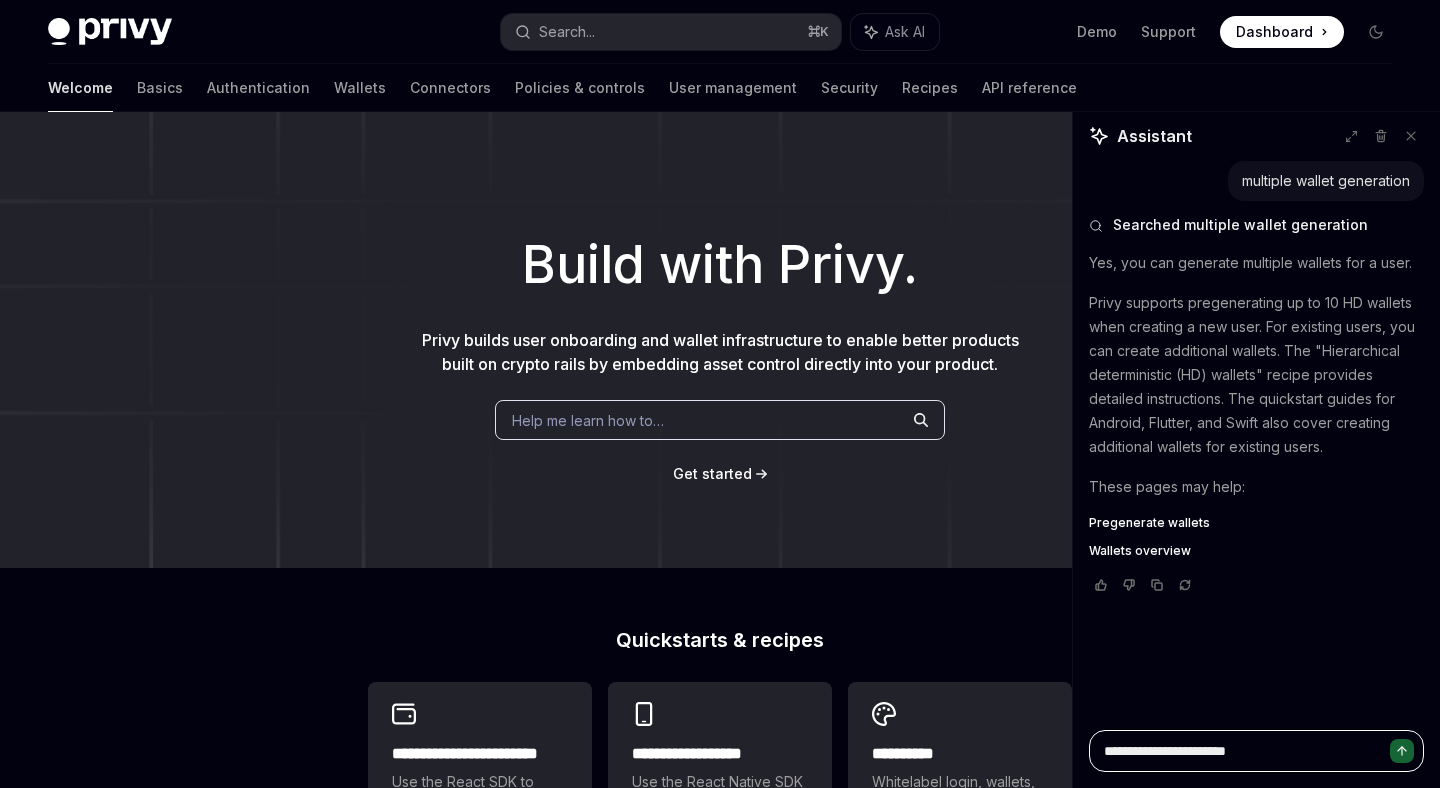 type on "*" 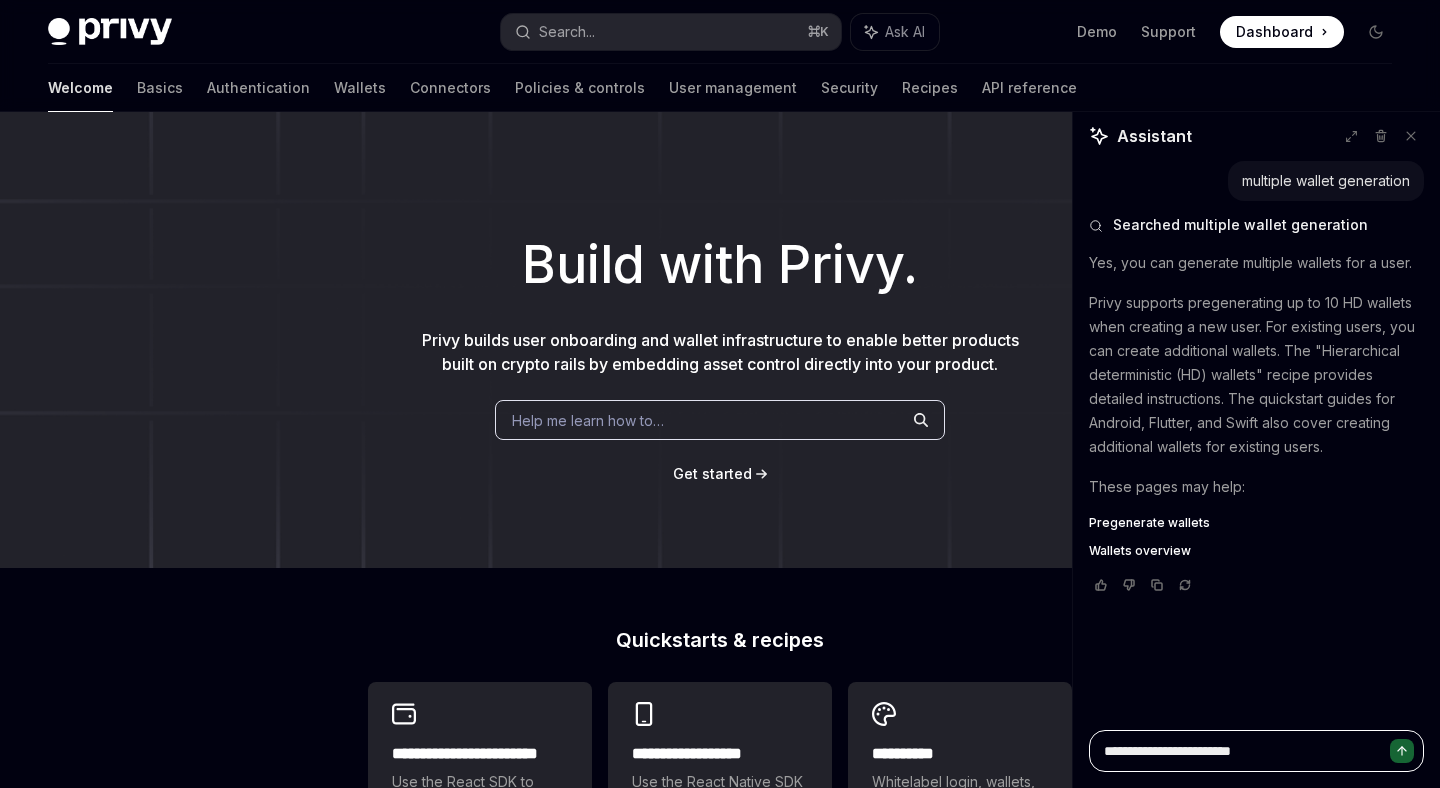 type on "*" 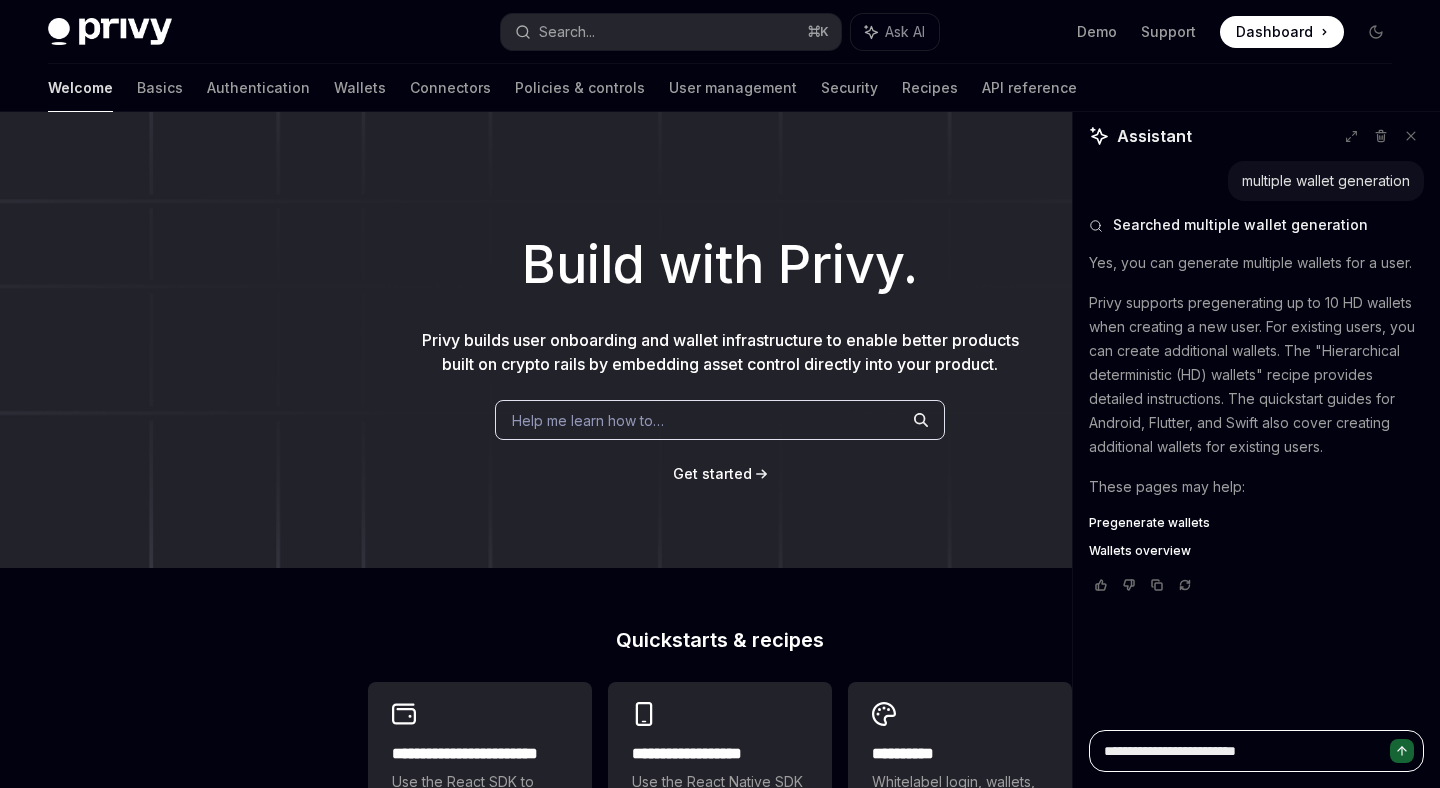 type on "**********" 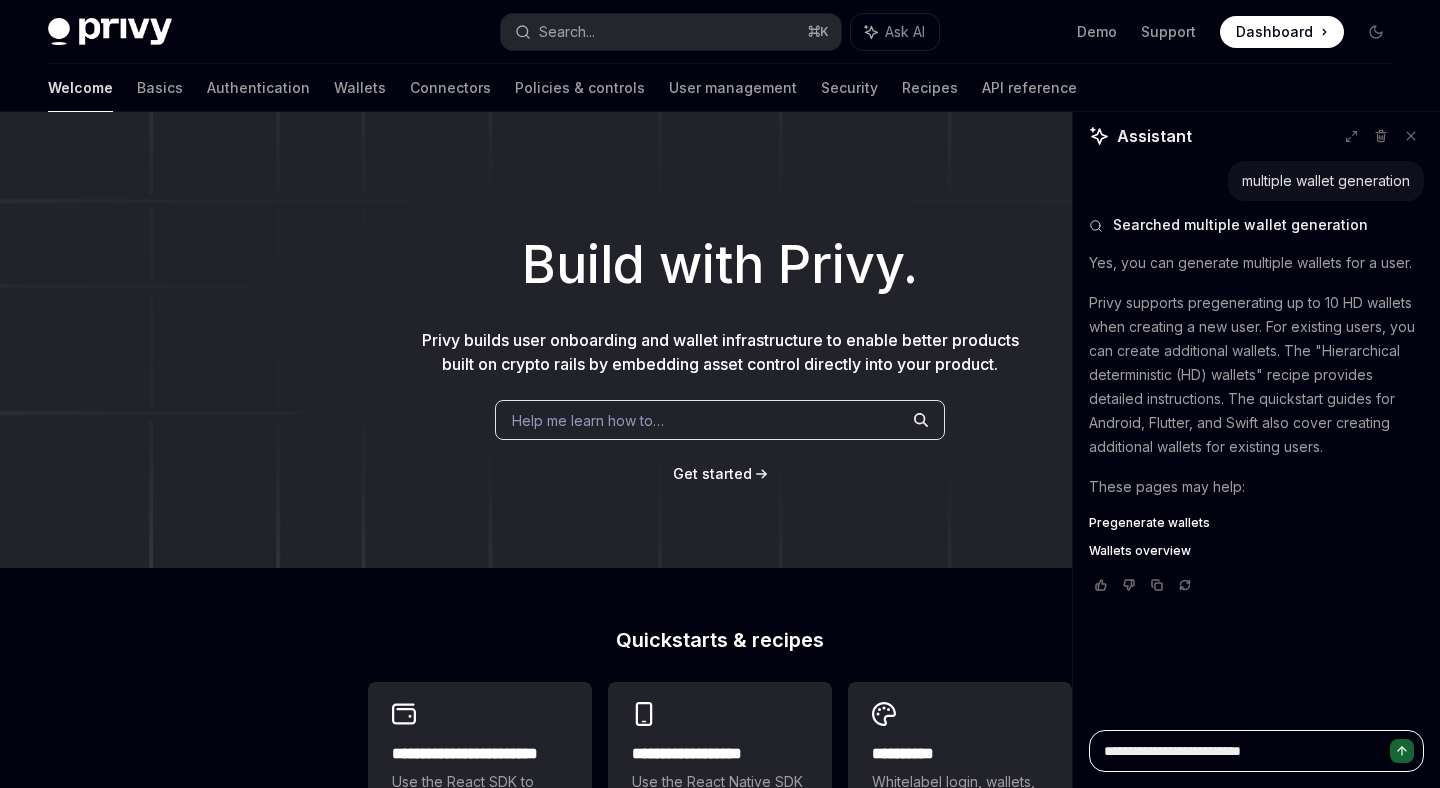 type on "*" 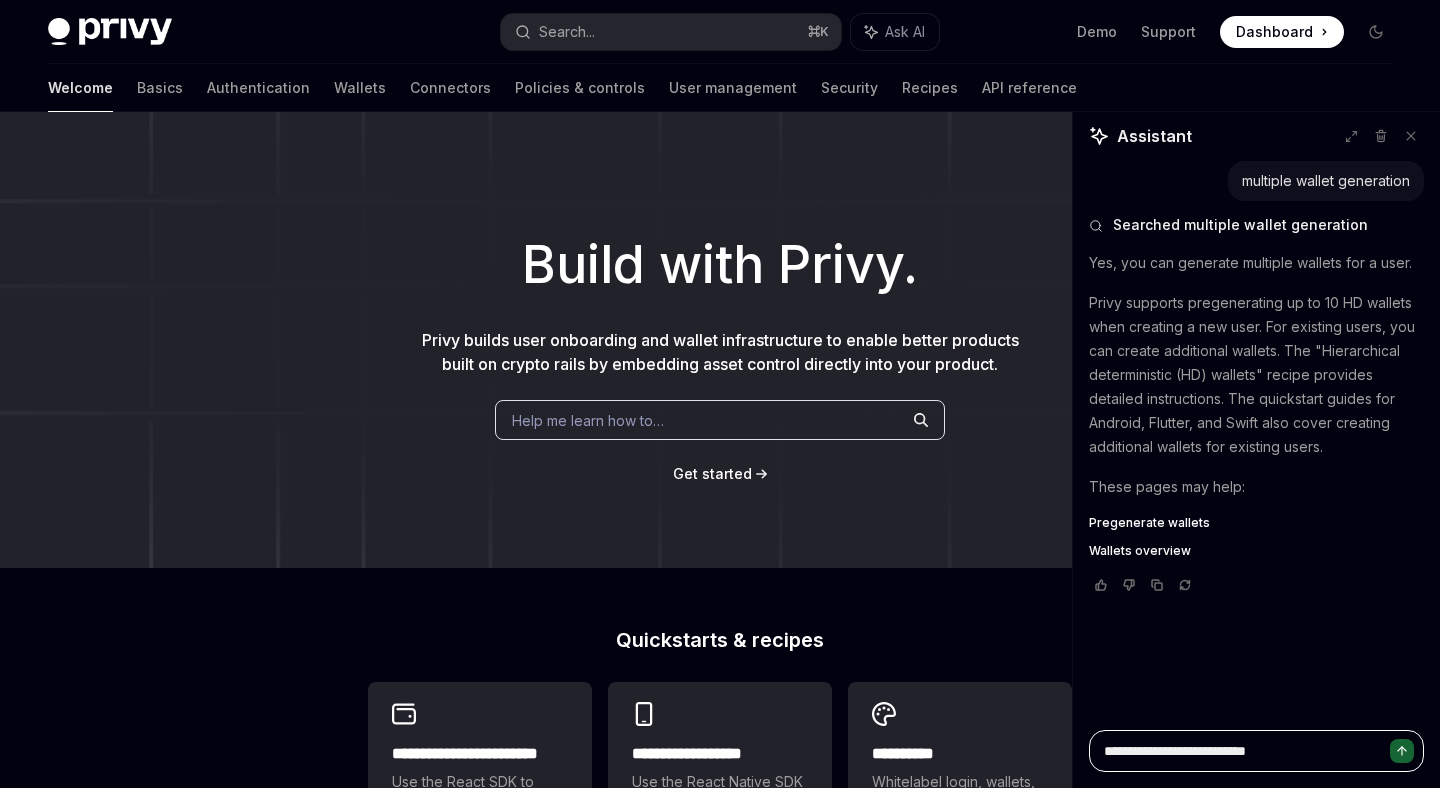type on "*" 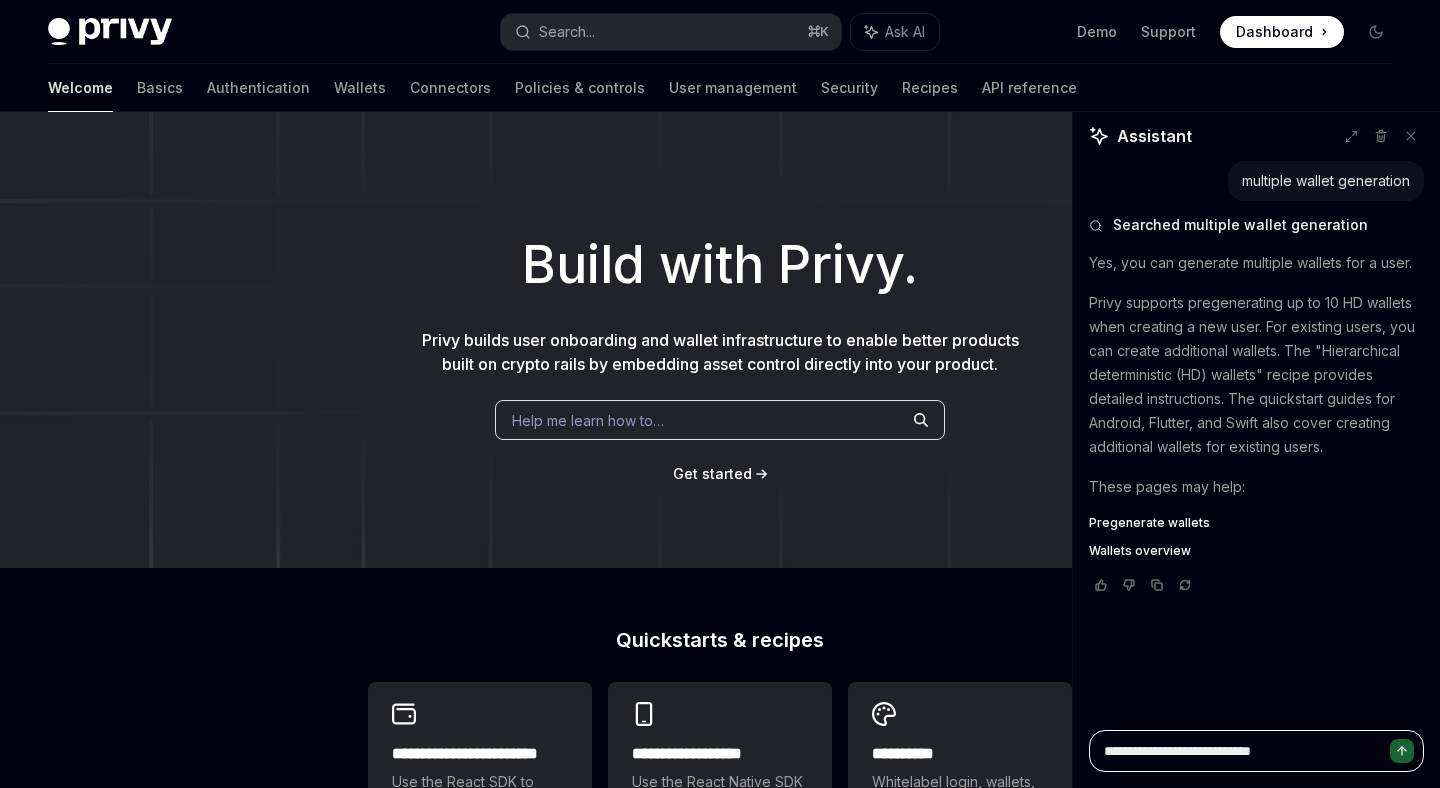 type on "*" 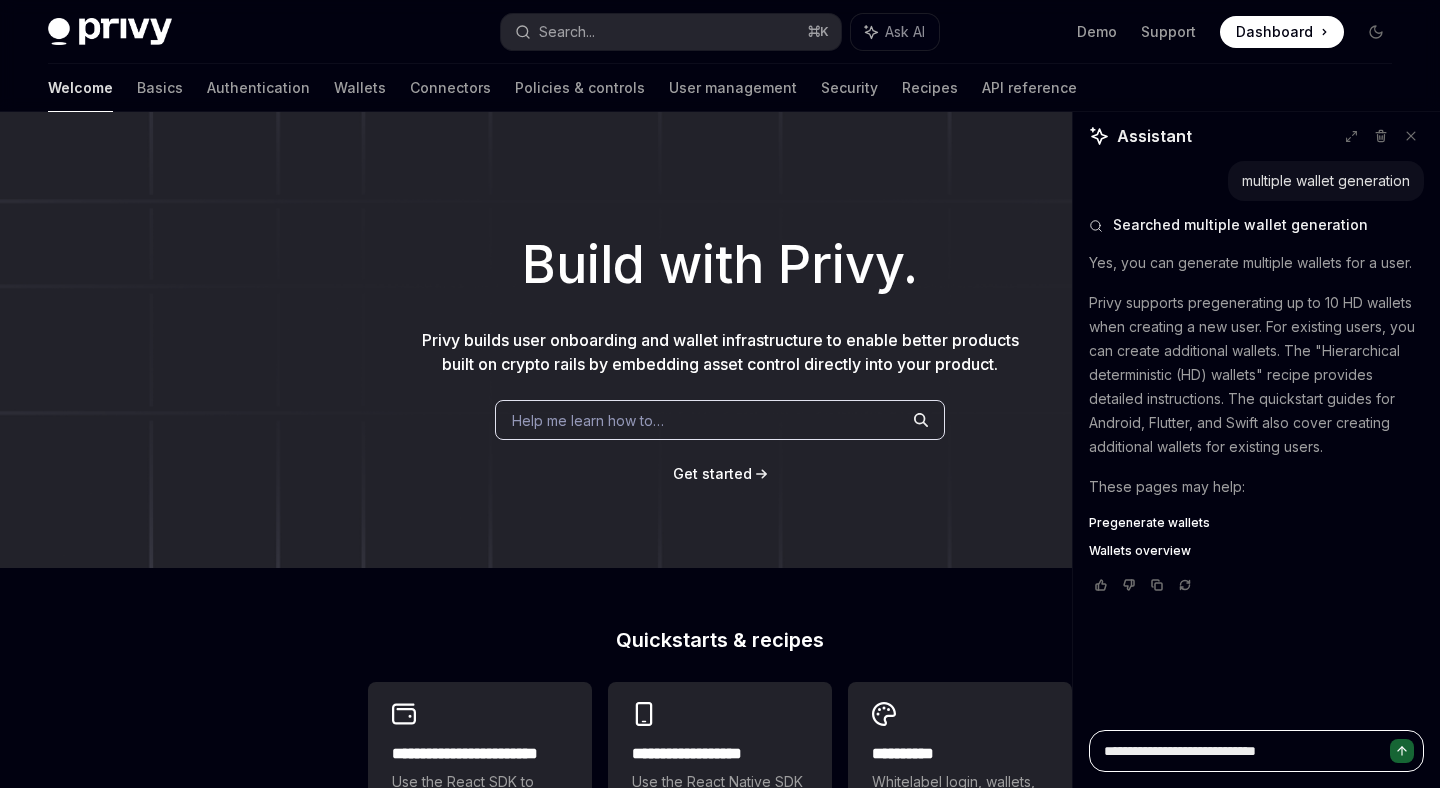 type on "*" 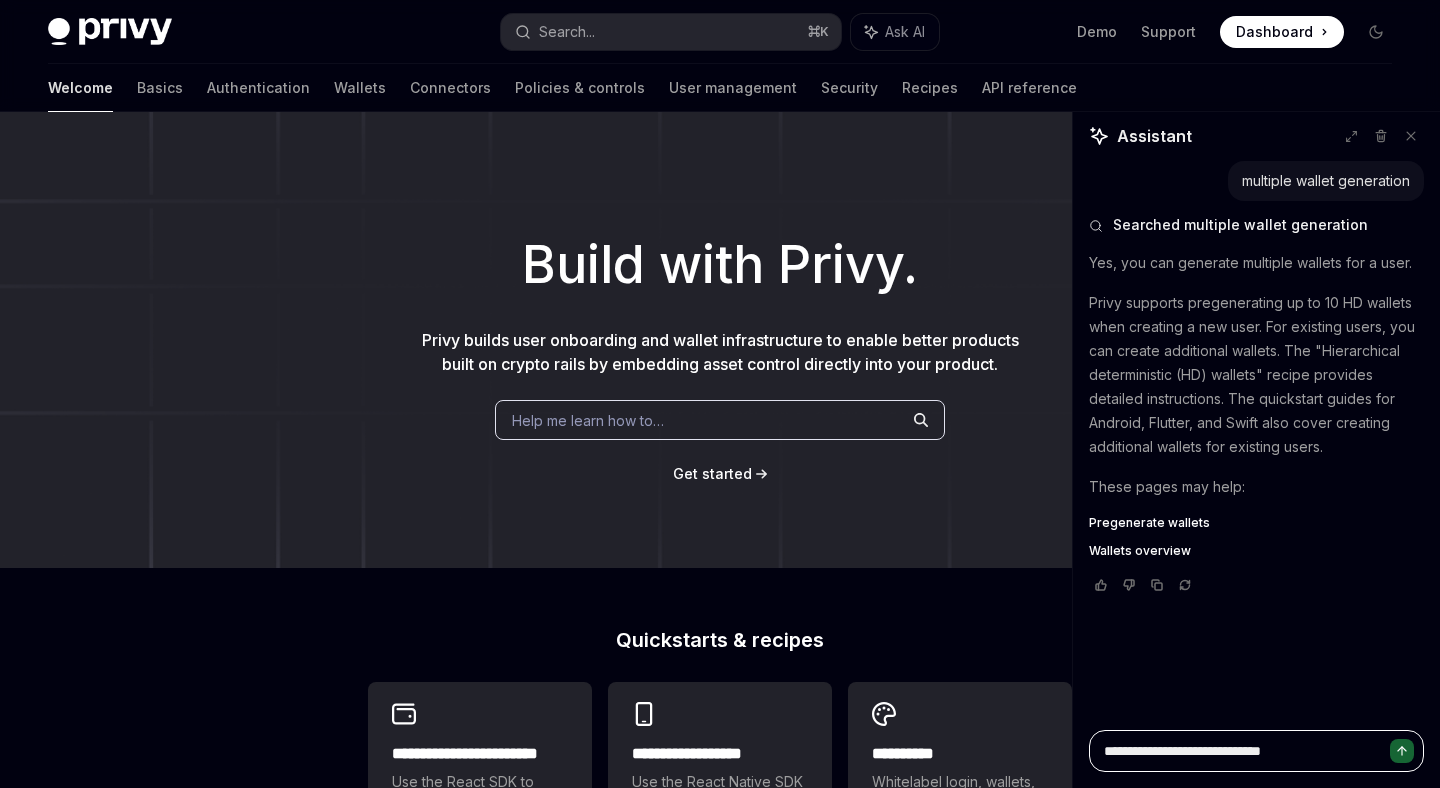 type on "*" 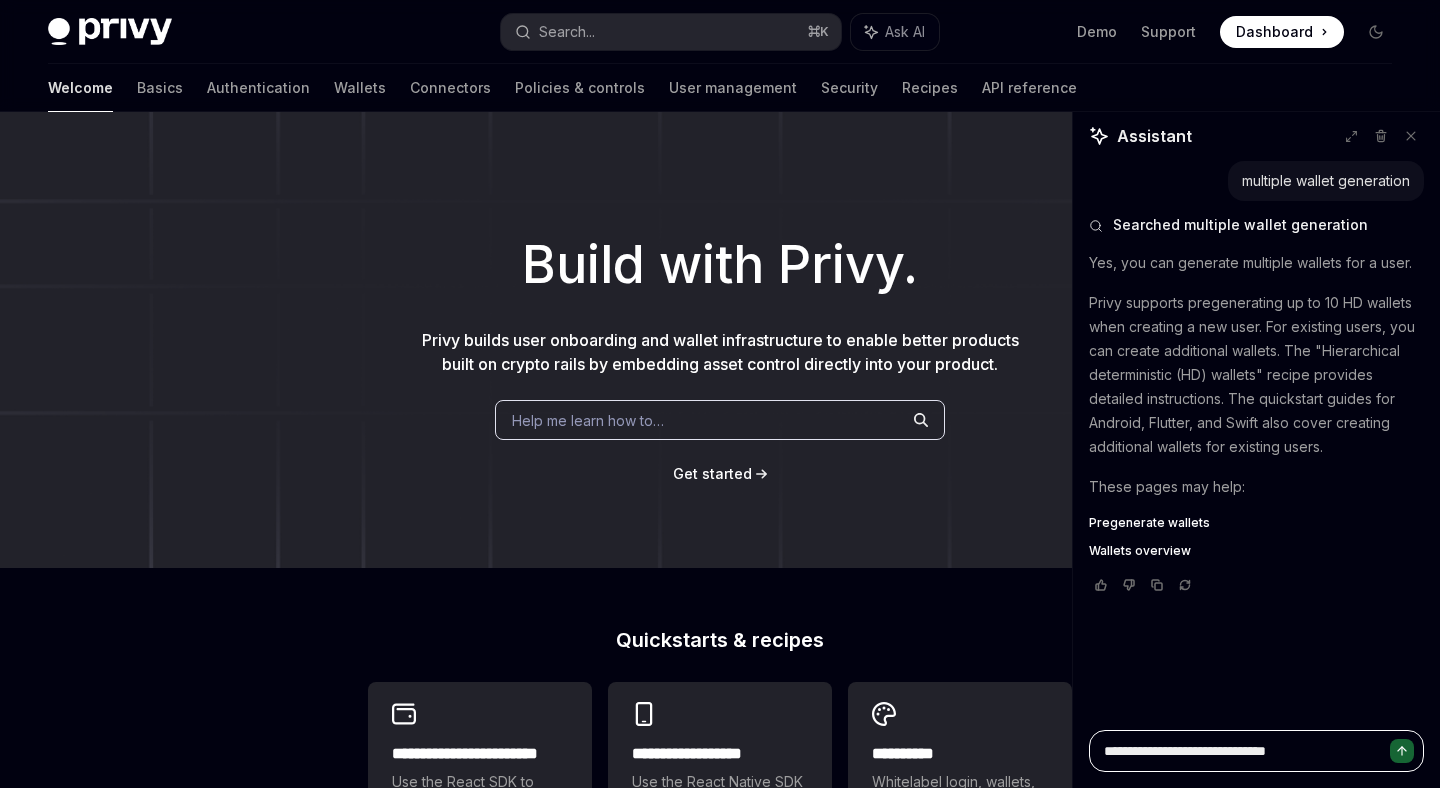 type on "*" 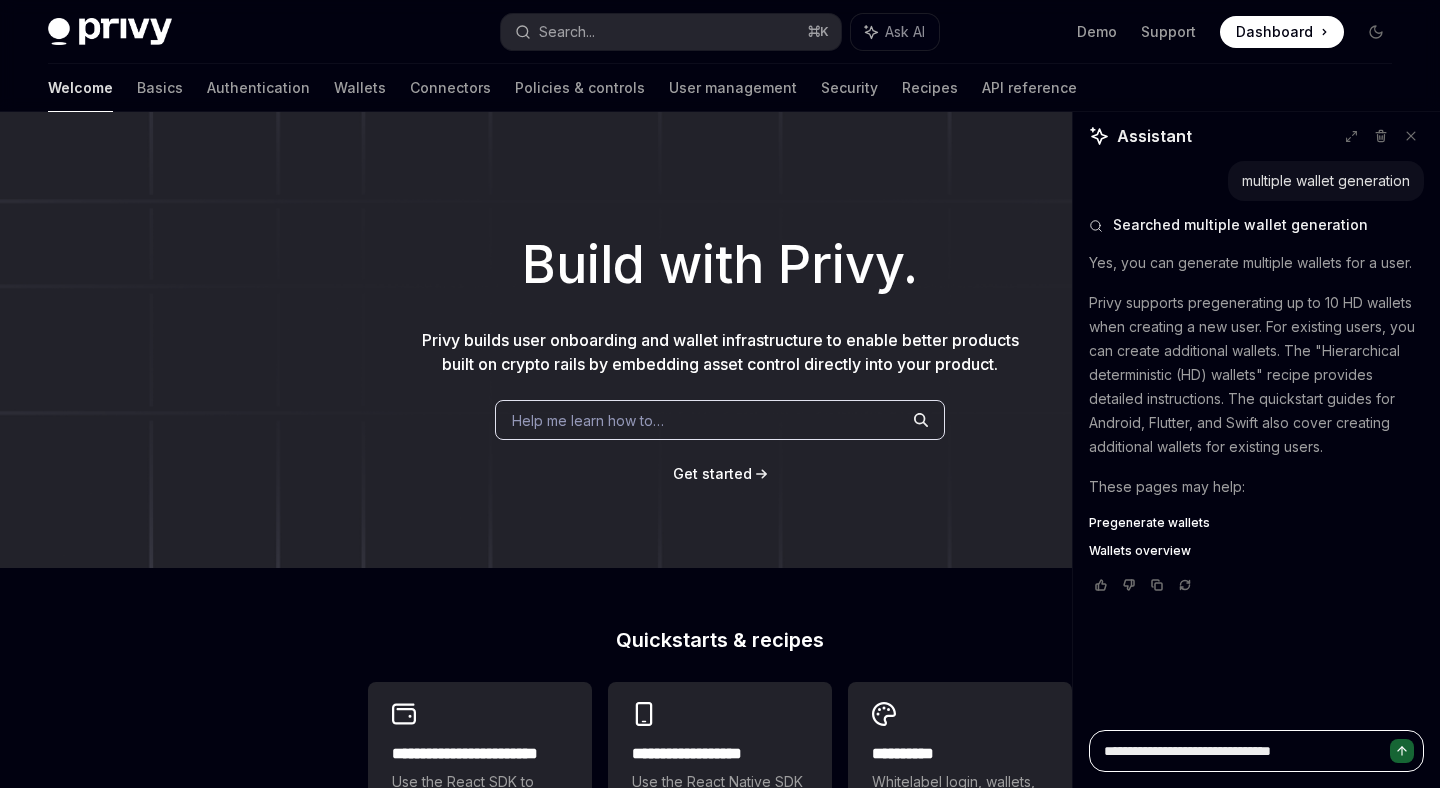 type on "*" 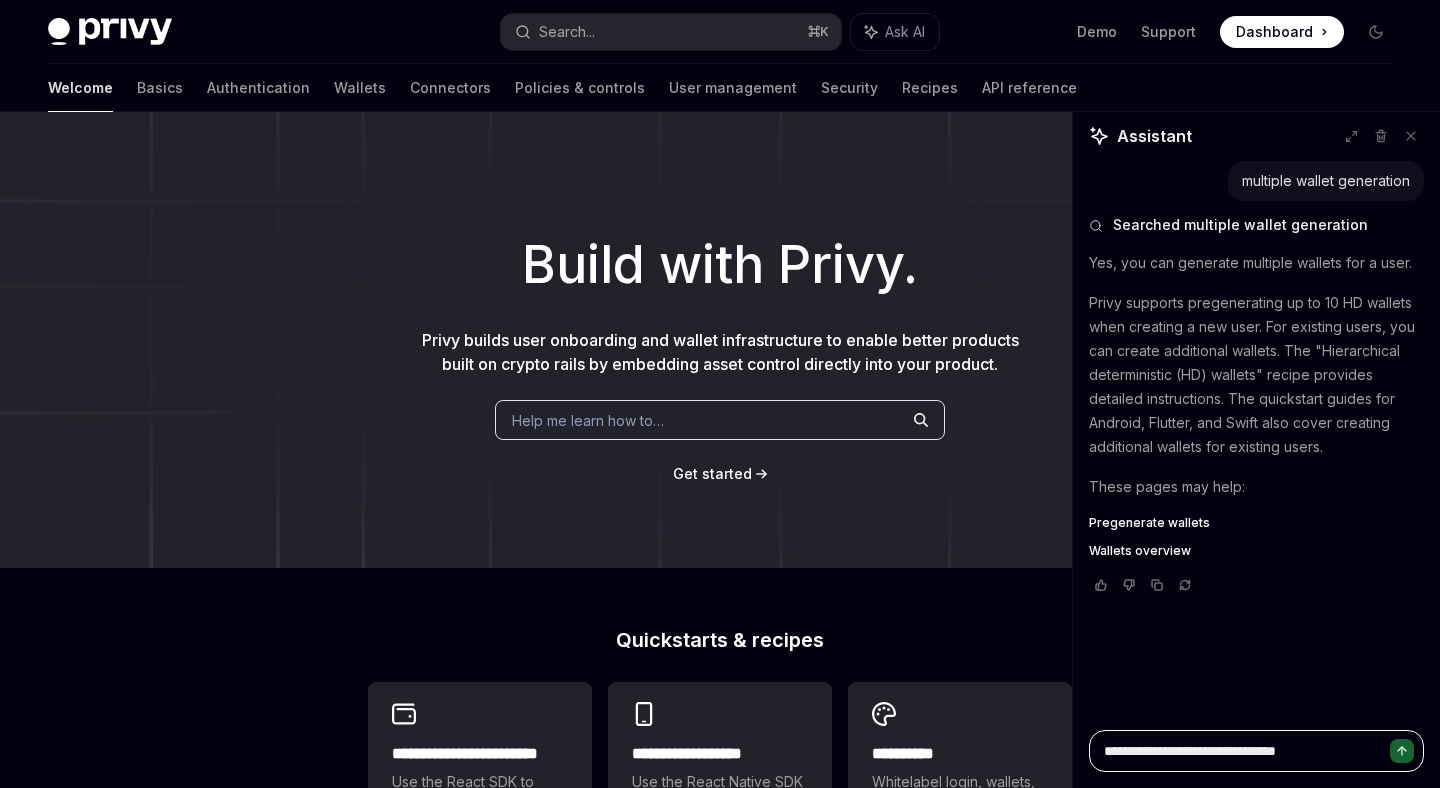 type on "*" 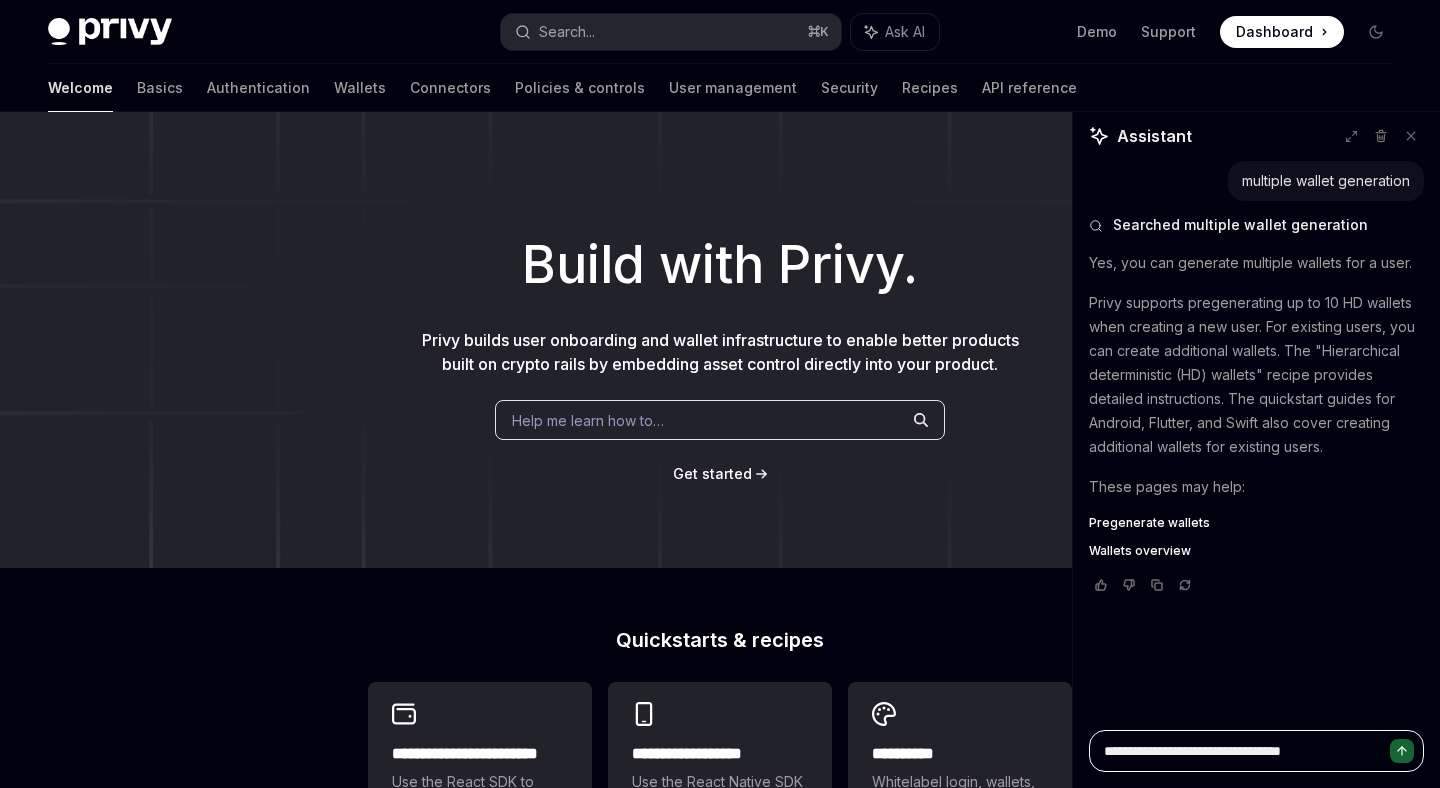 type on "**********" 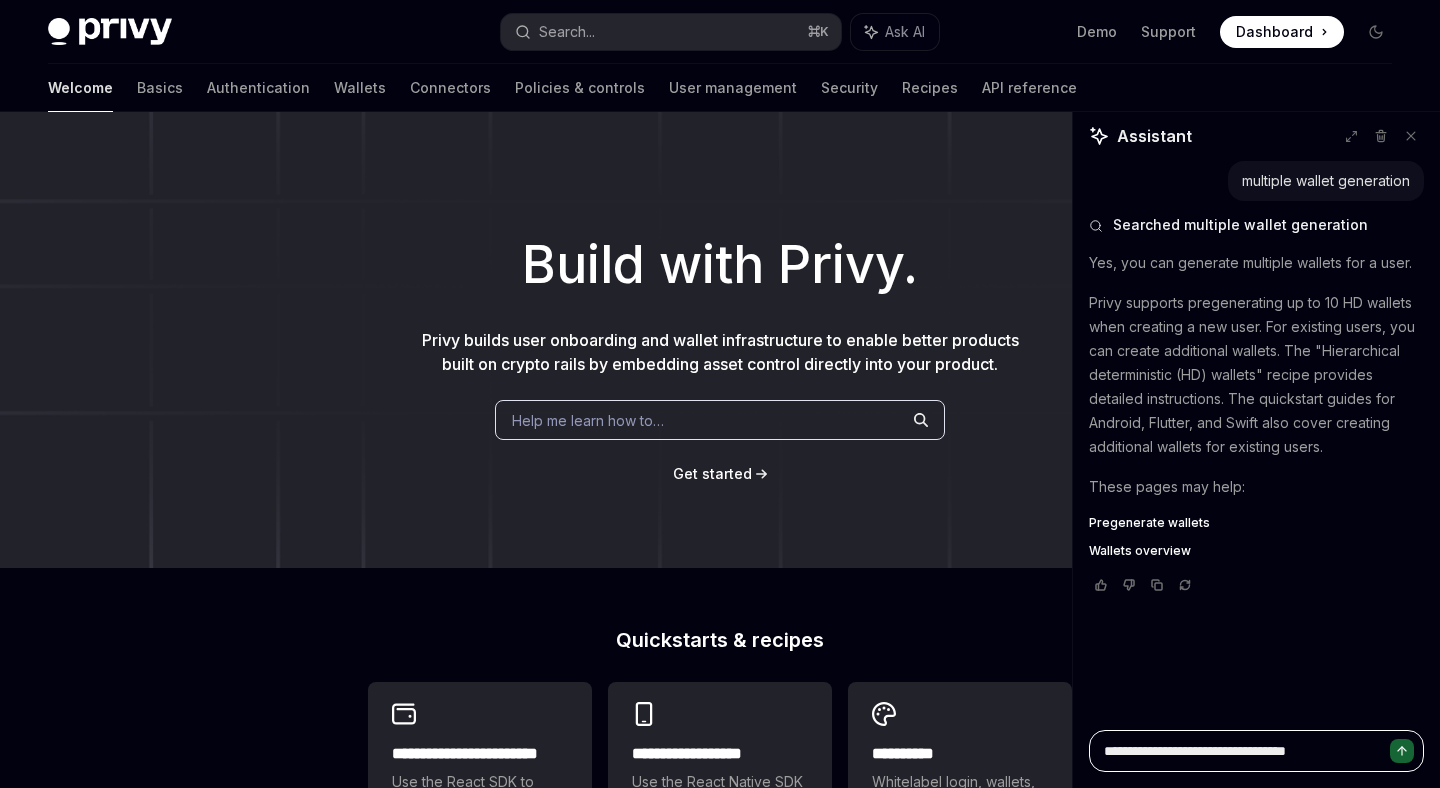 type on "**********" 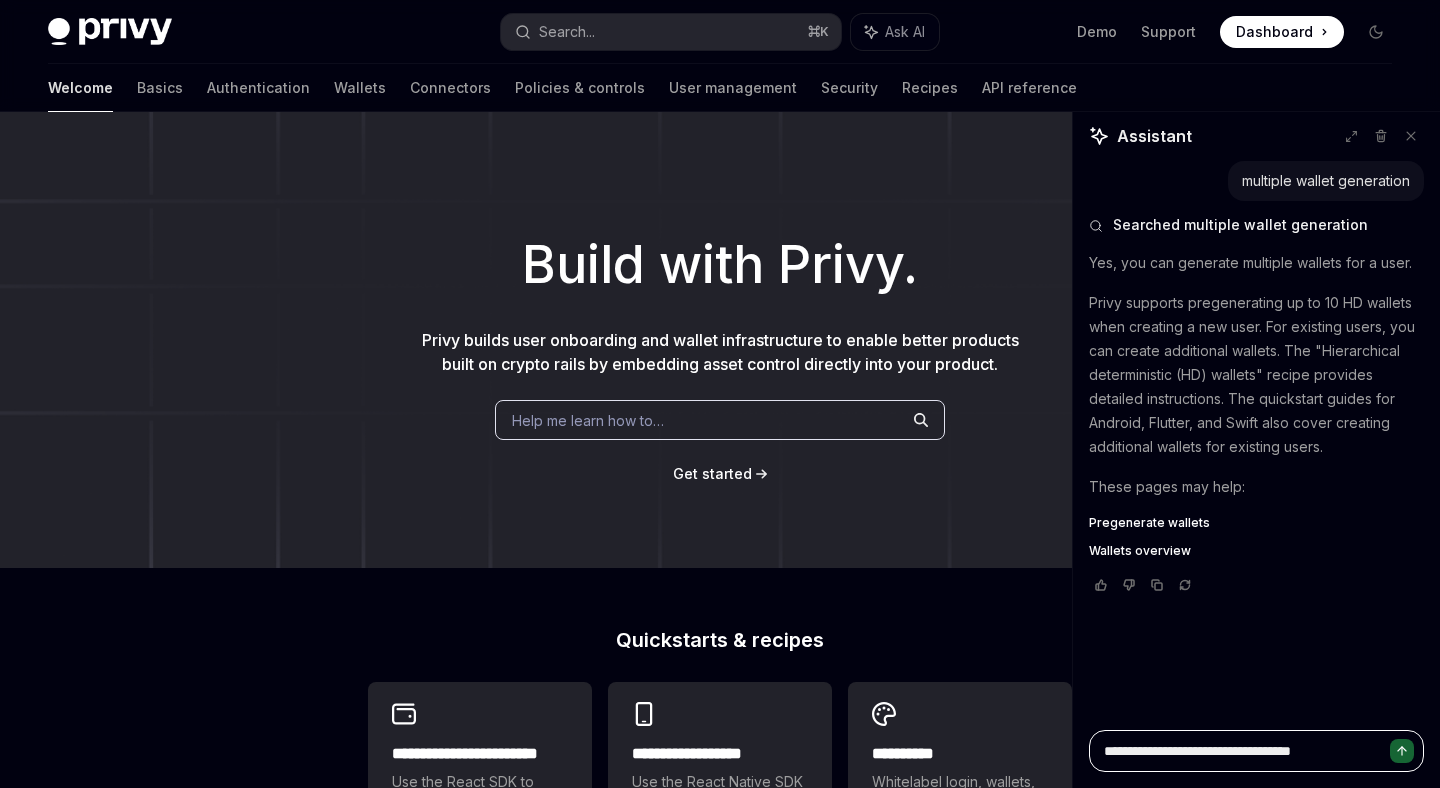 type on "*" 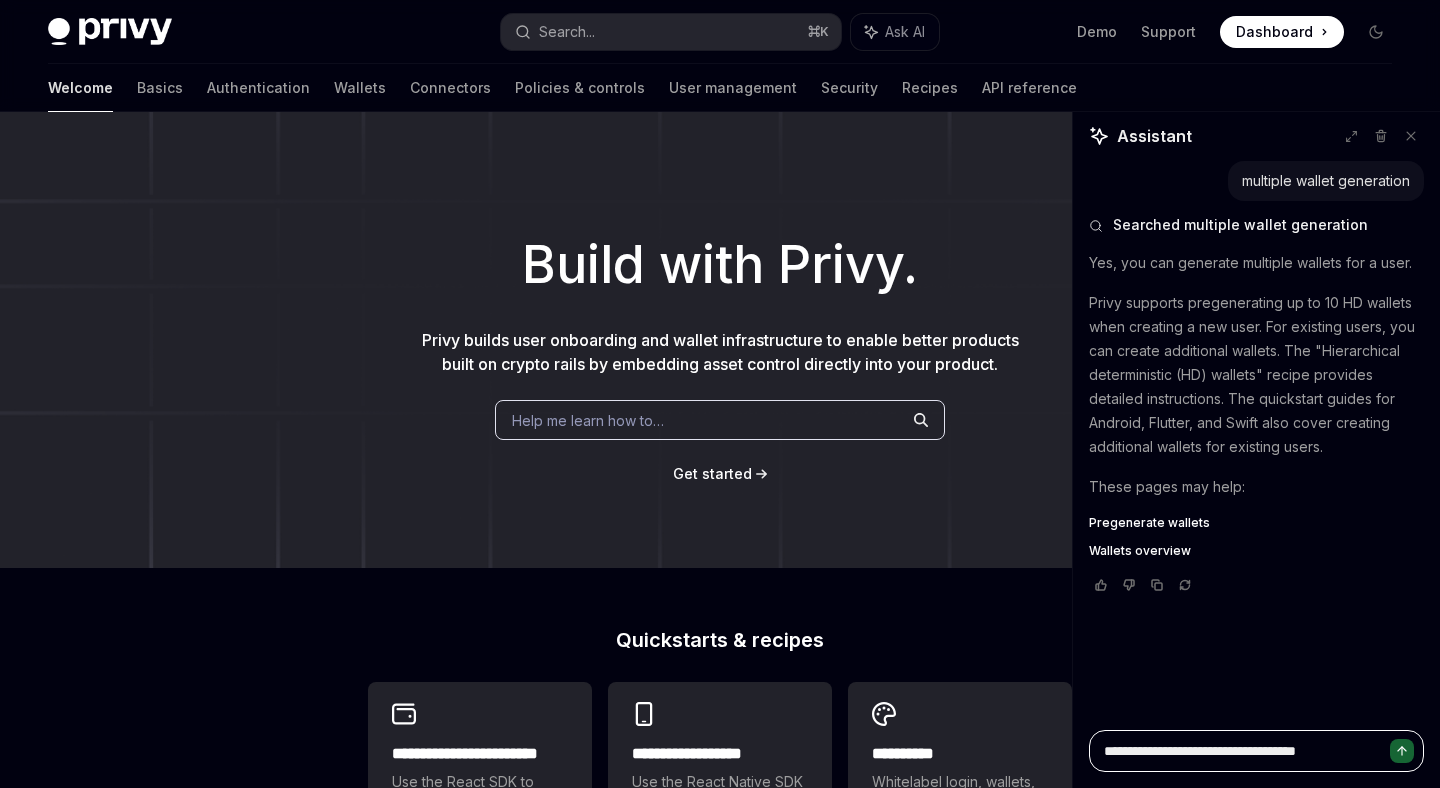 type on "*" 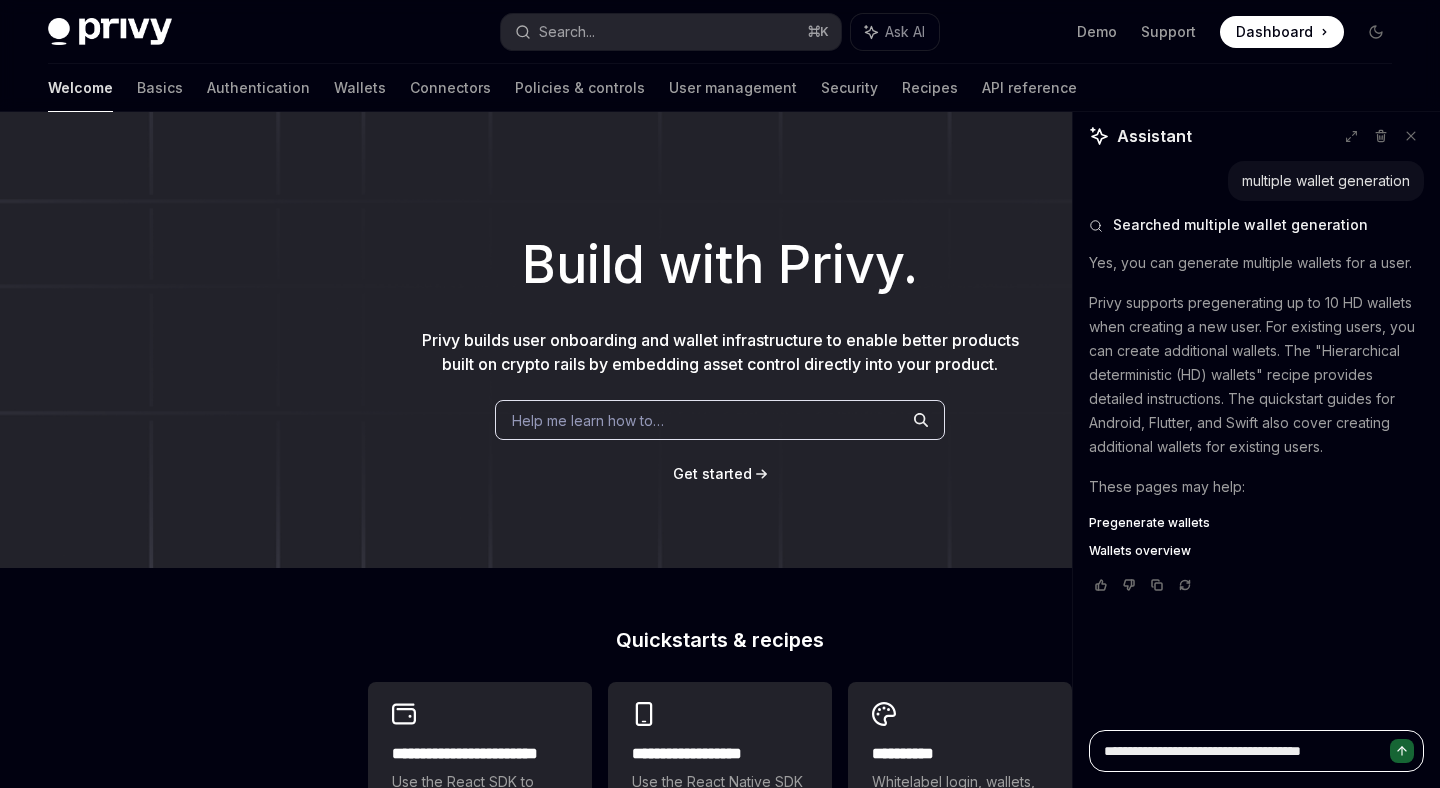 type on "*" 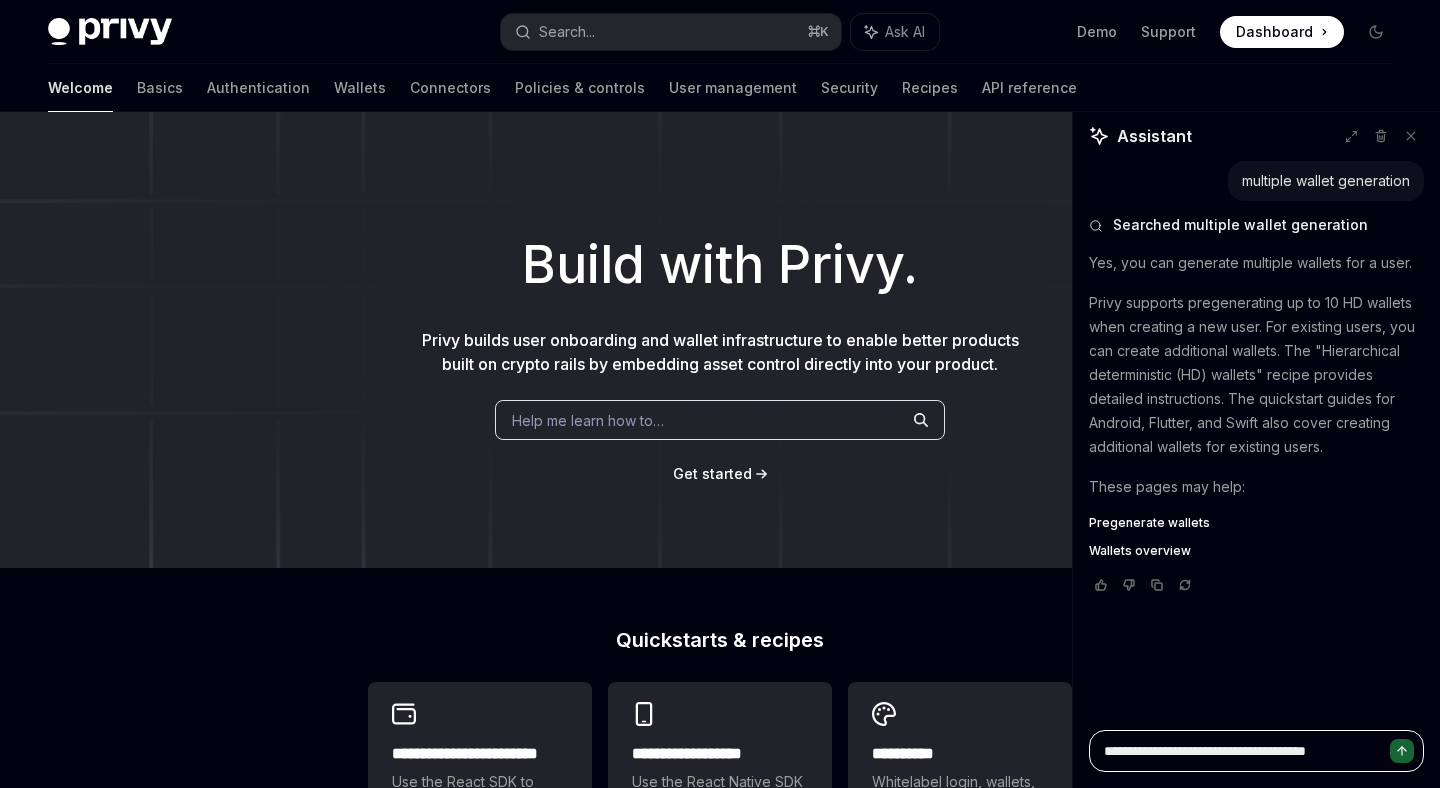 type on "*" 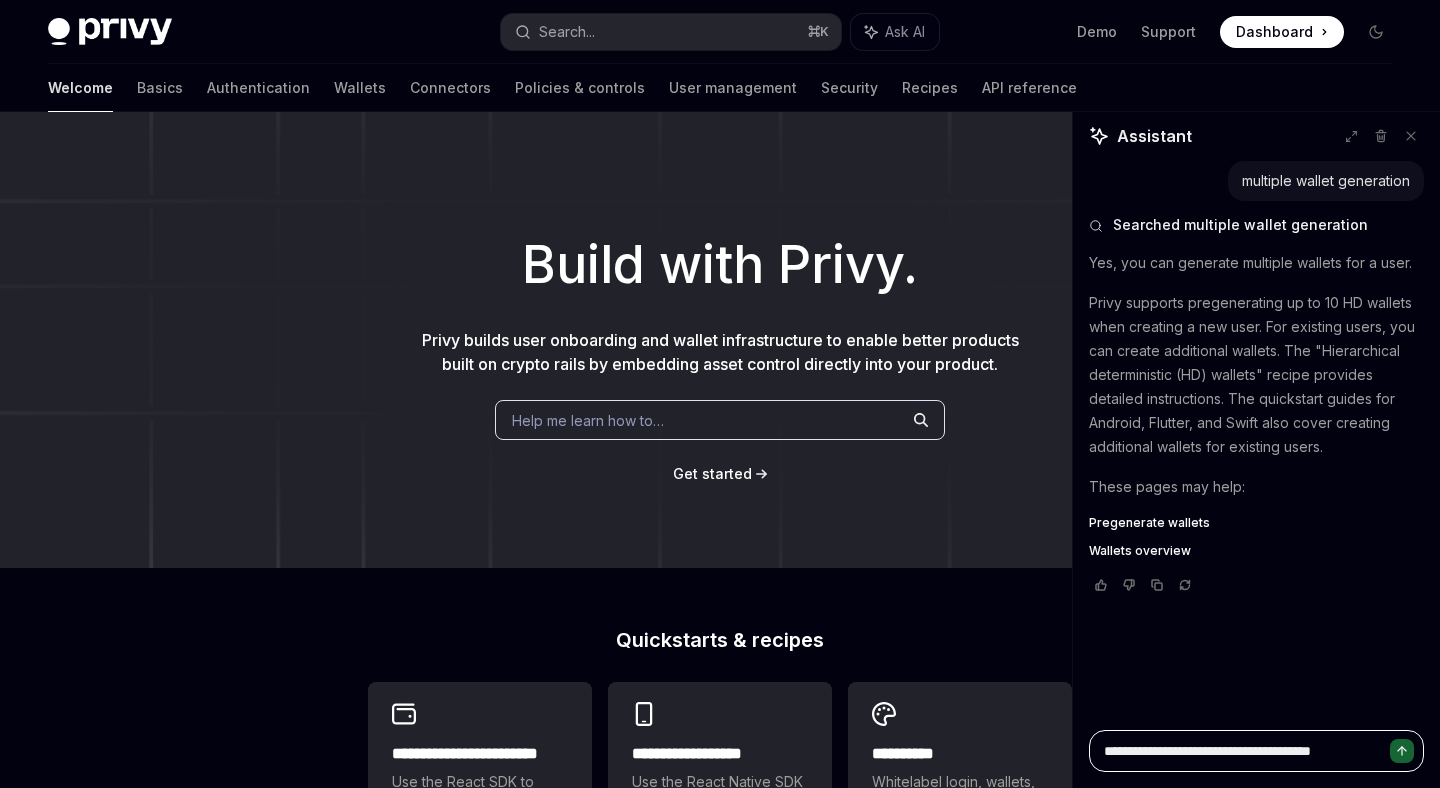 type on "*" 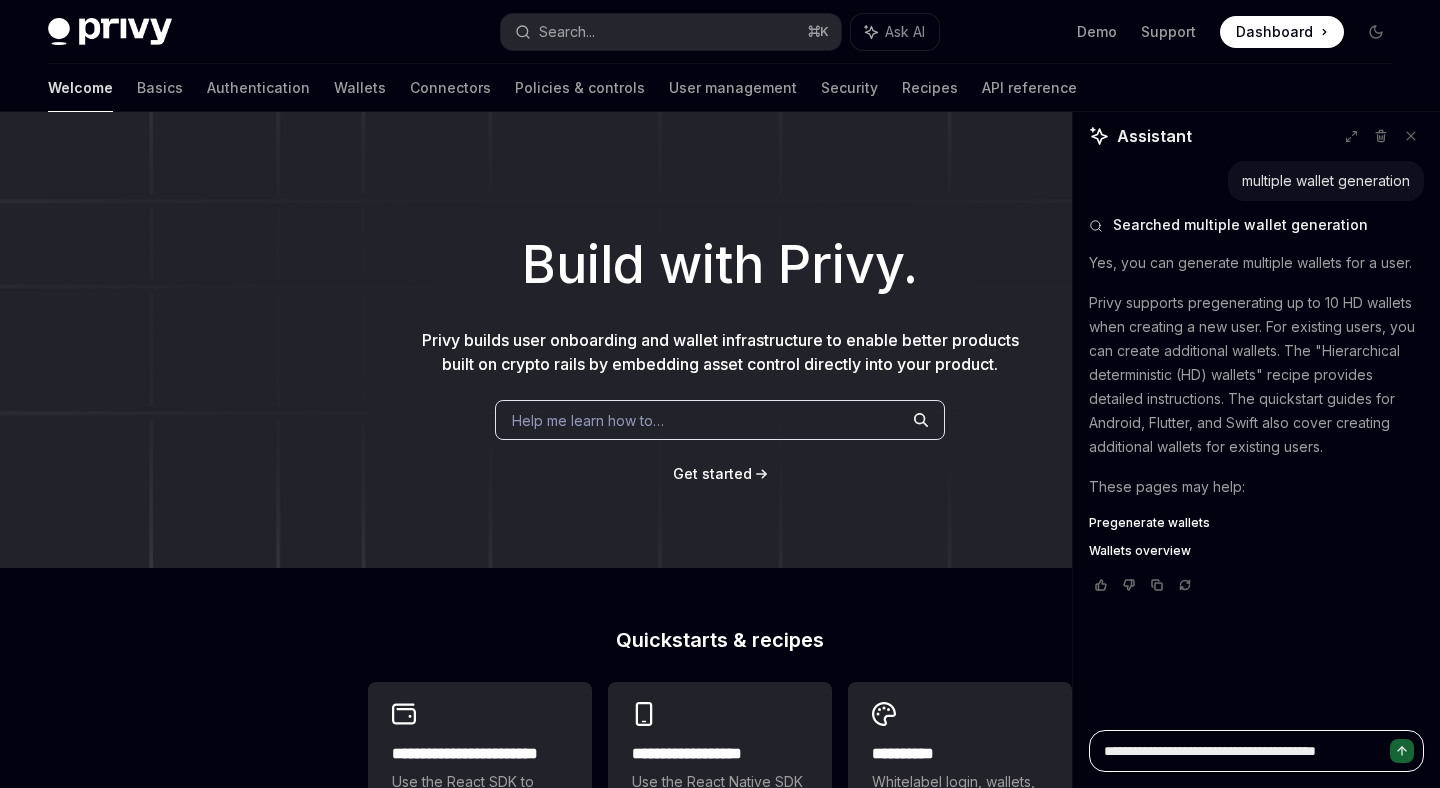 type on "*" 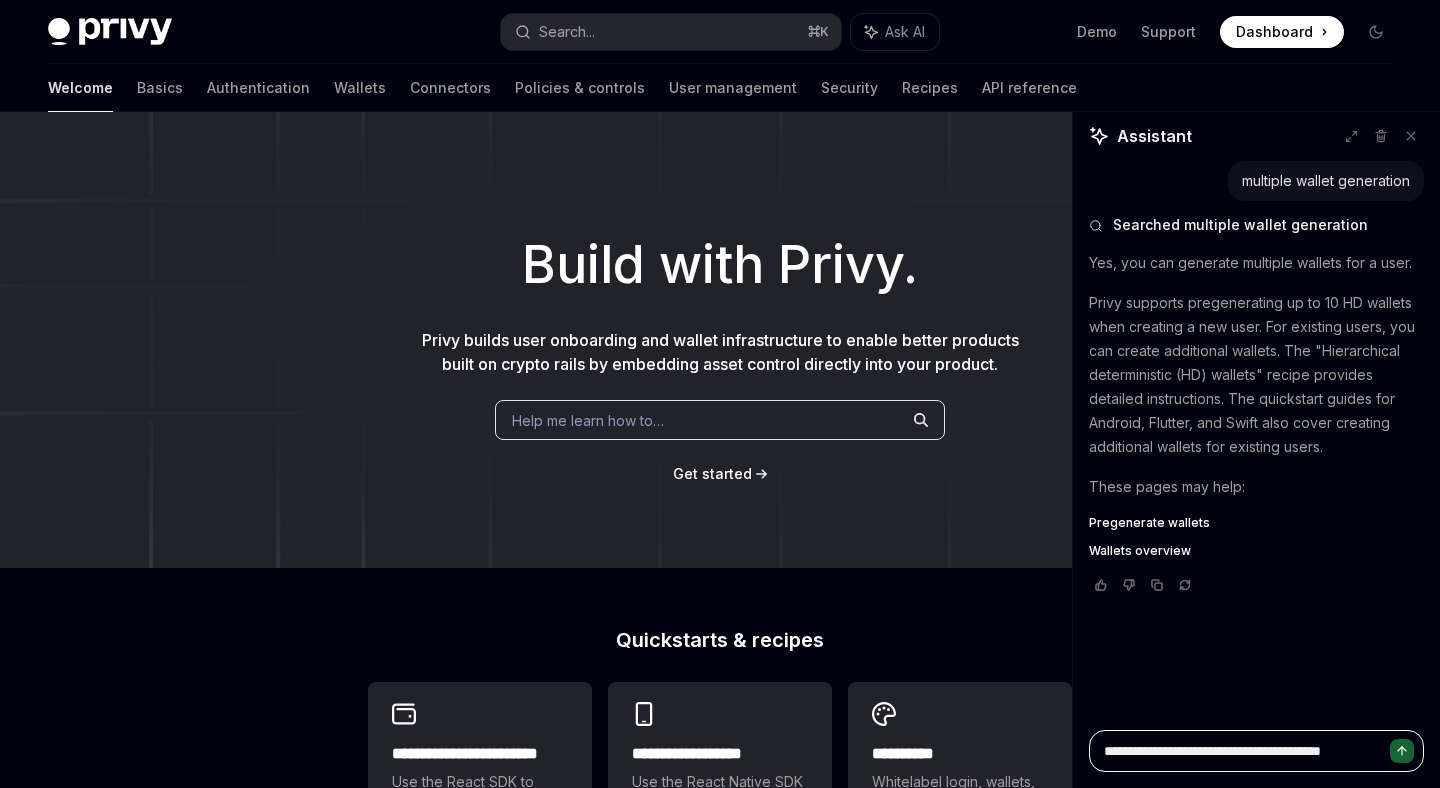 type on "*" 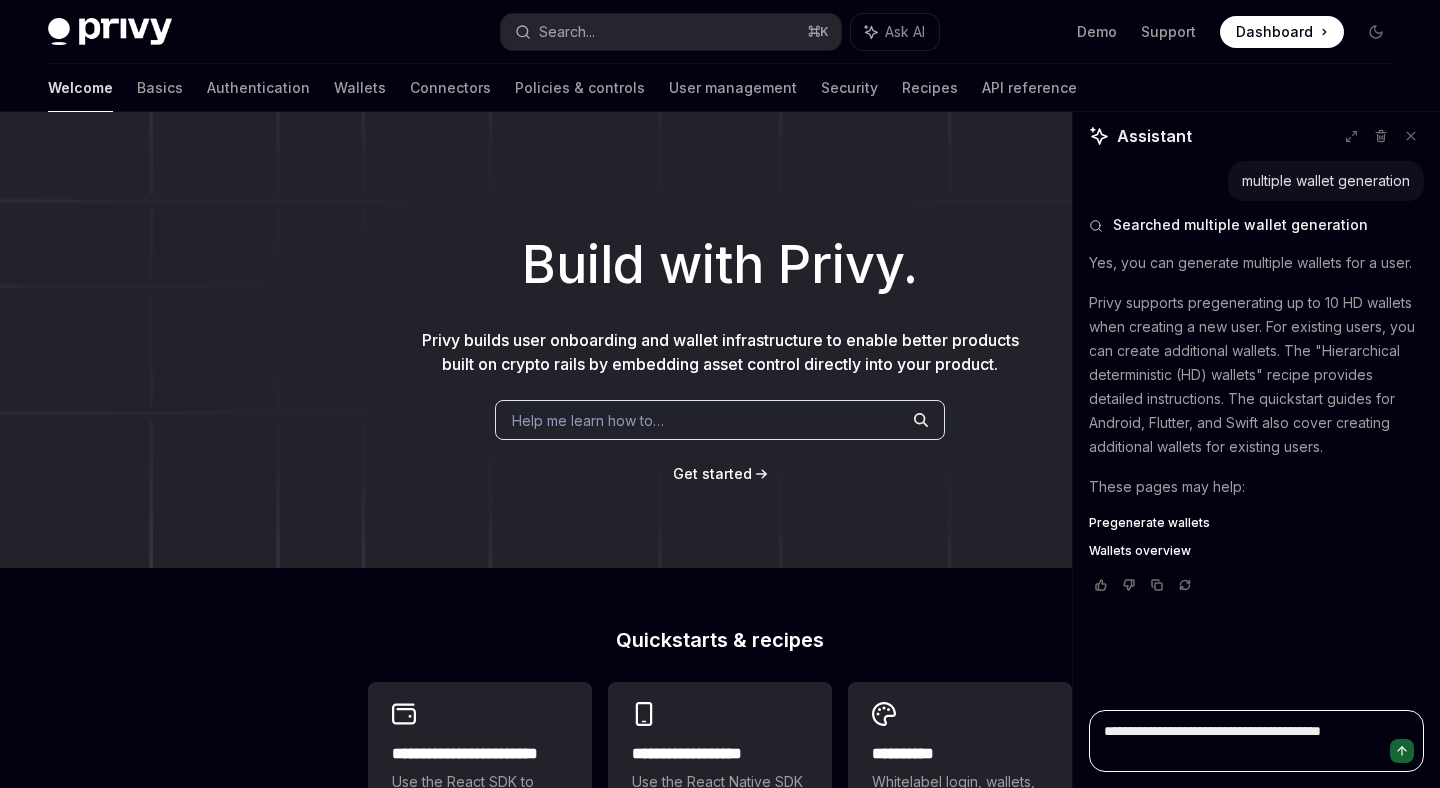 type on "**********" 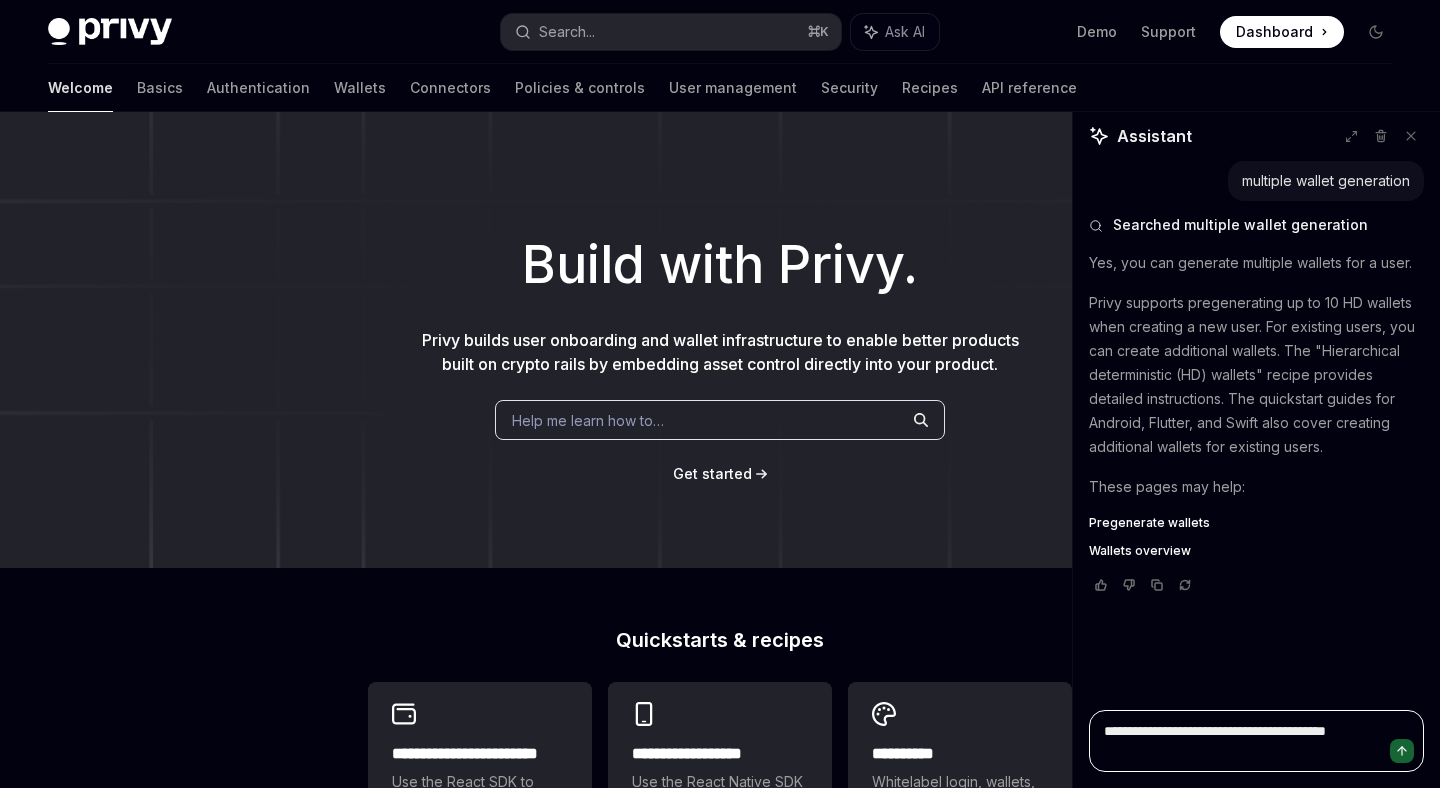 type on "*" 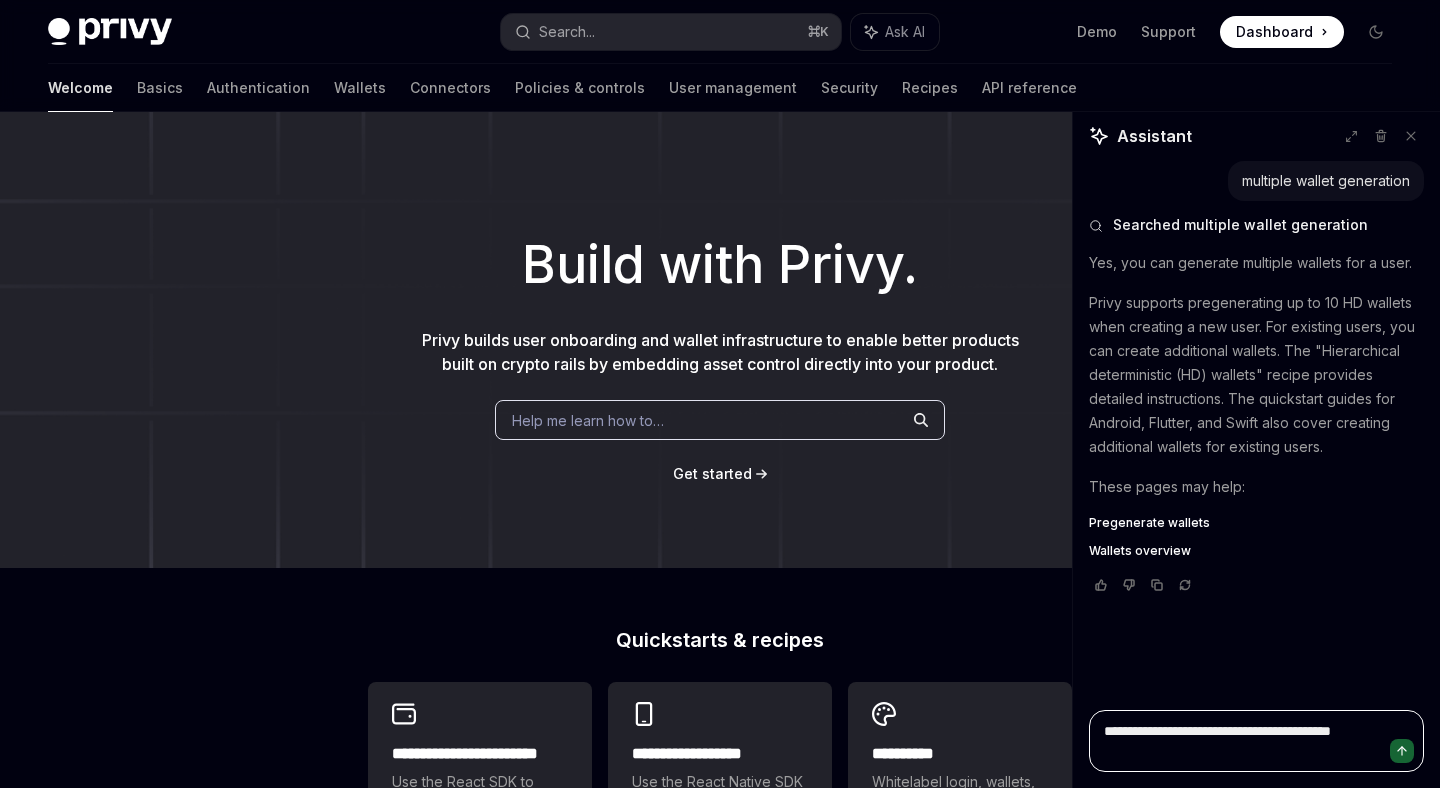 type on "*" 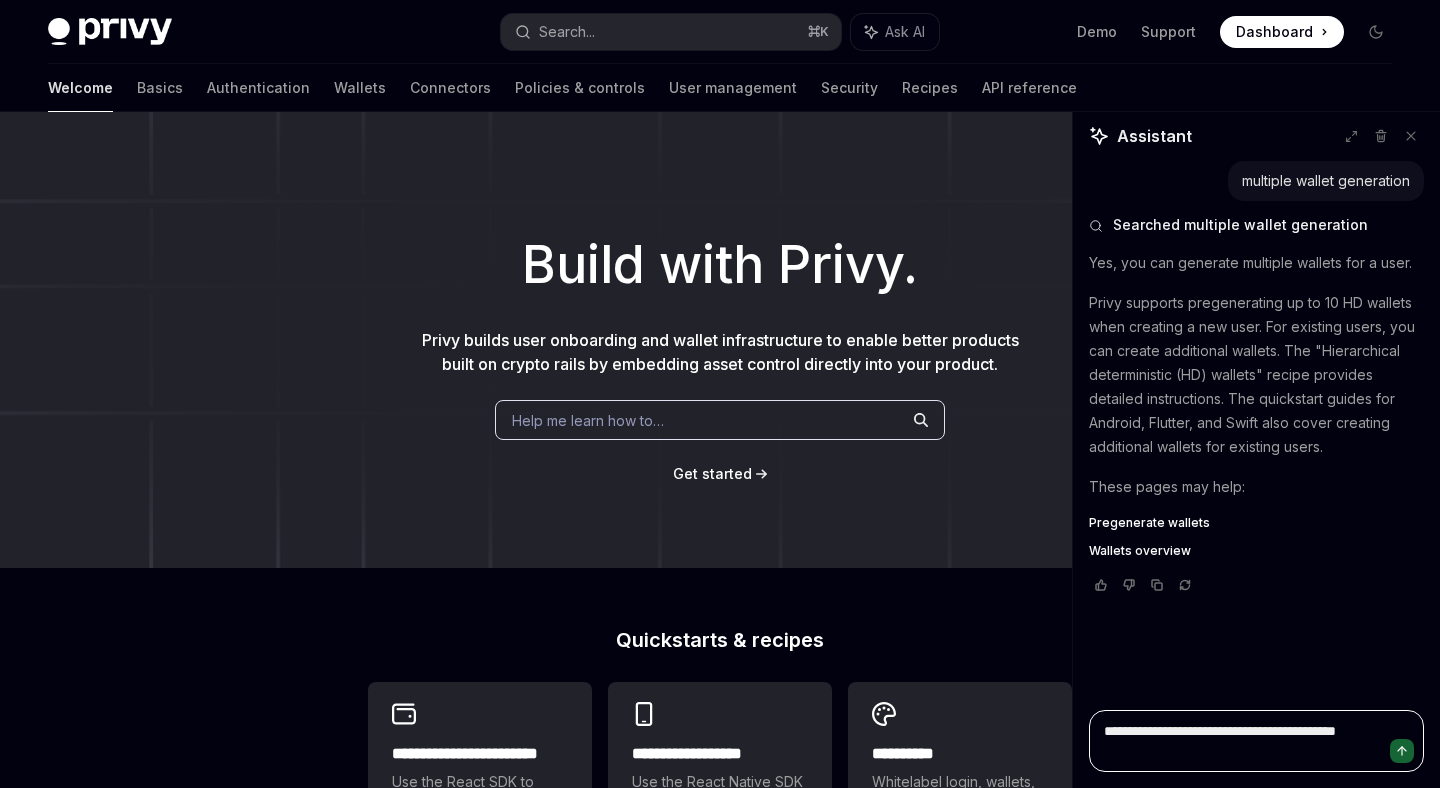 type on "*" 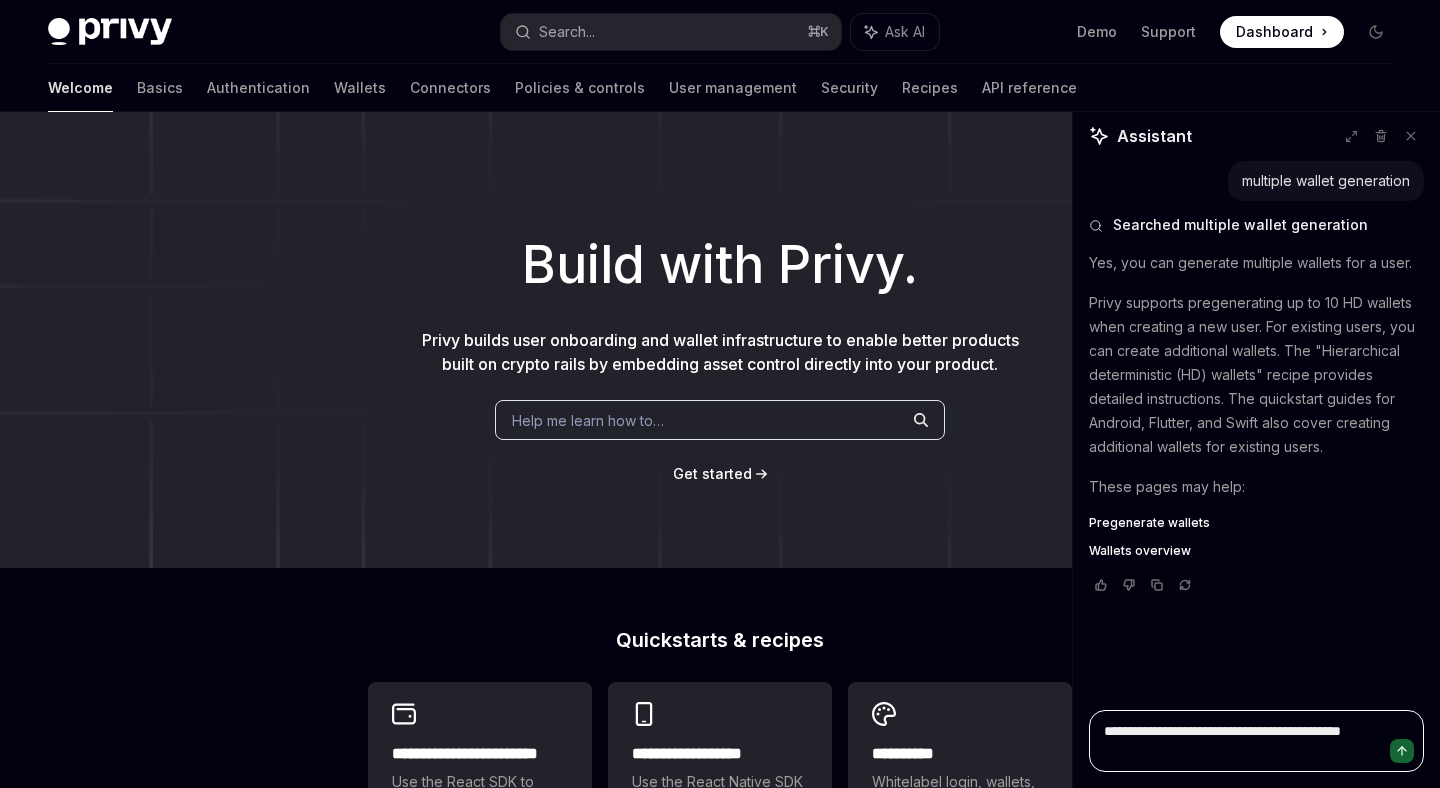 type on "**********" 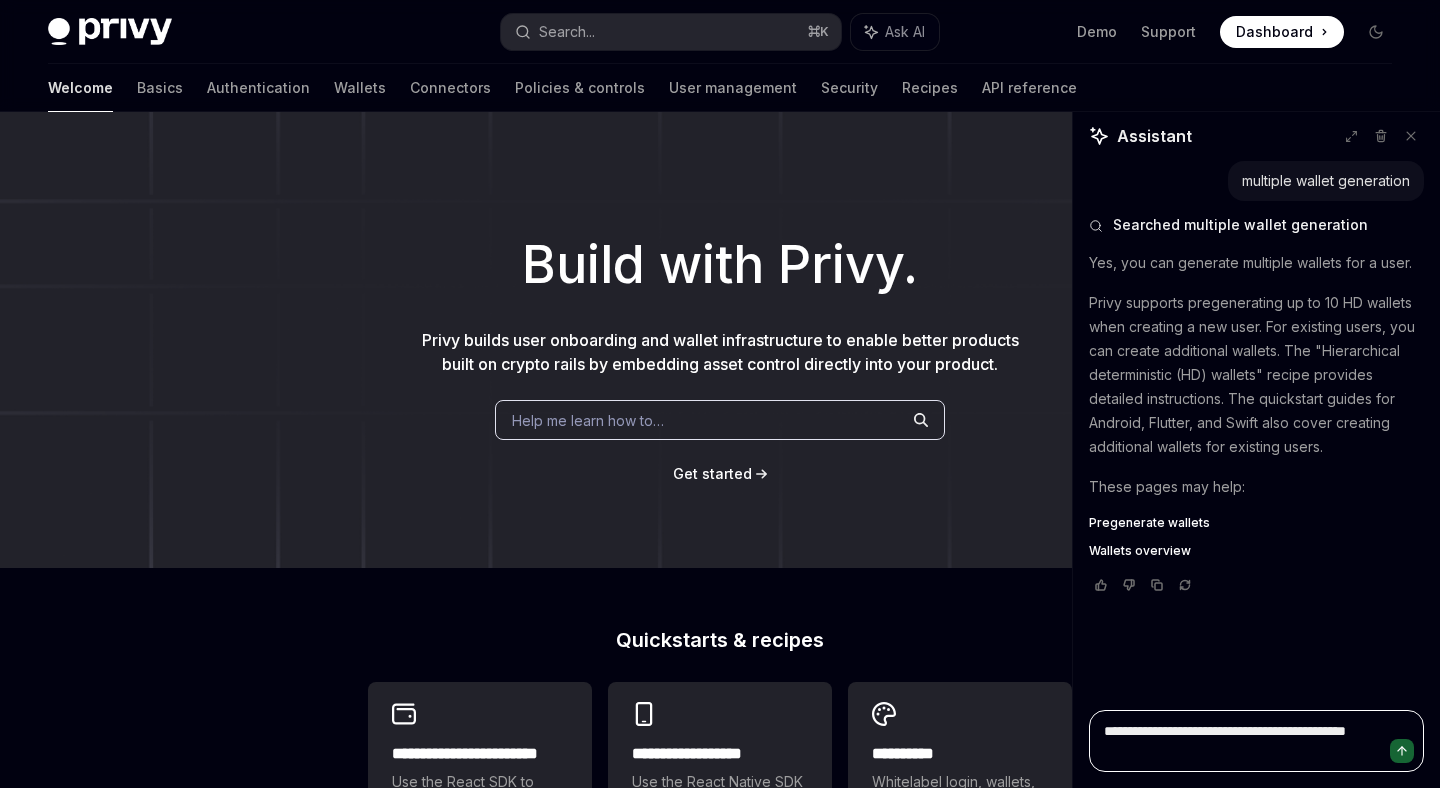 type on "*" 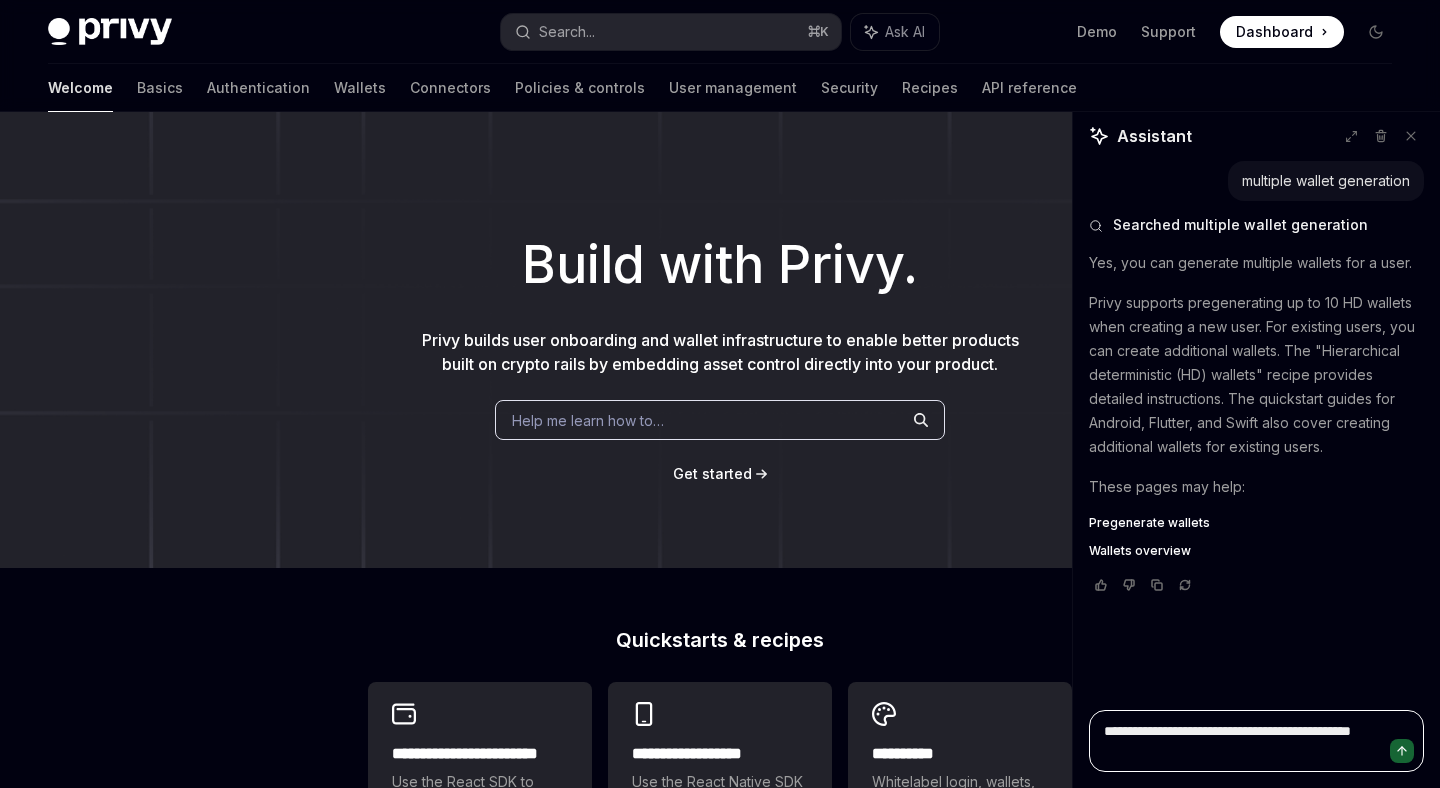 type on "*" 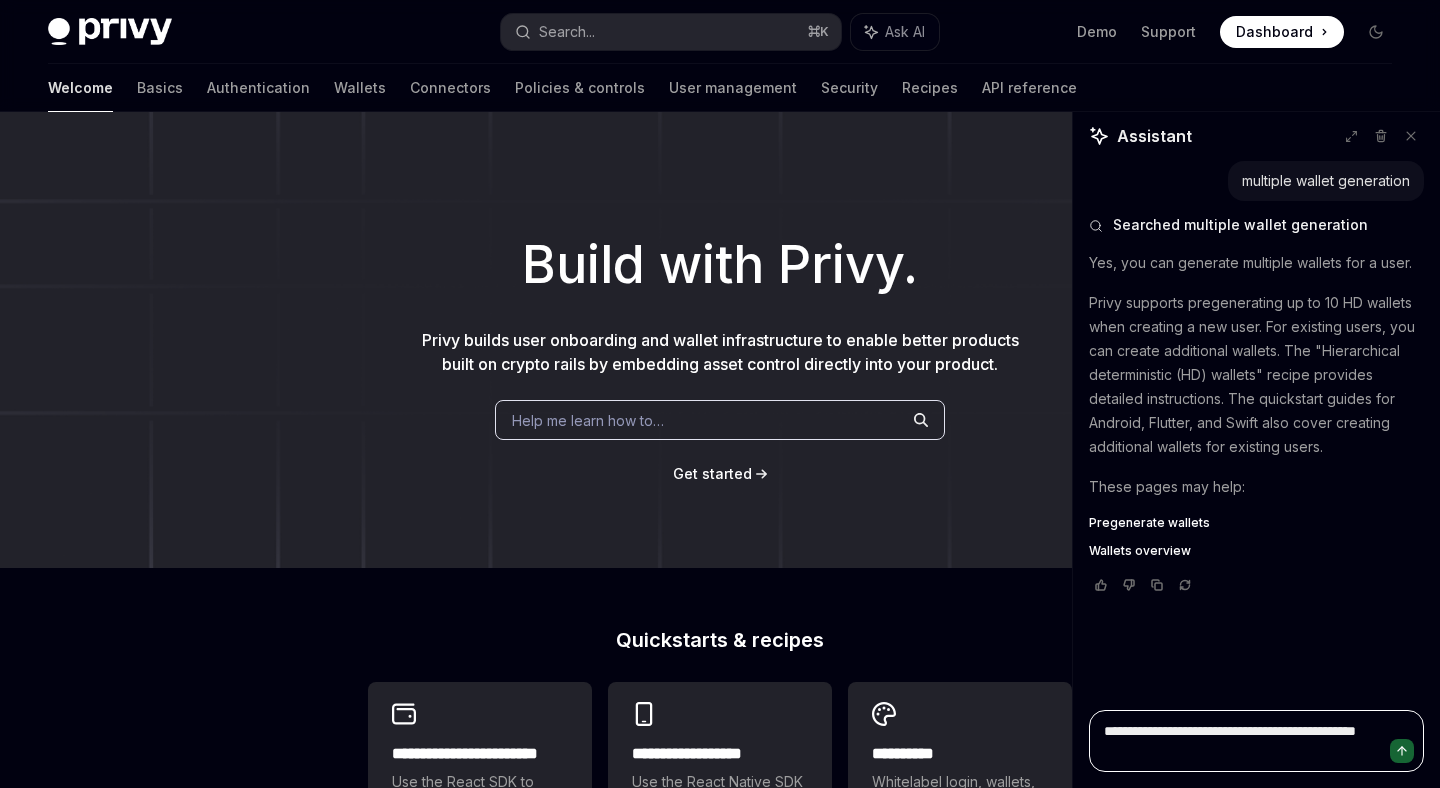 type on "*" 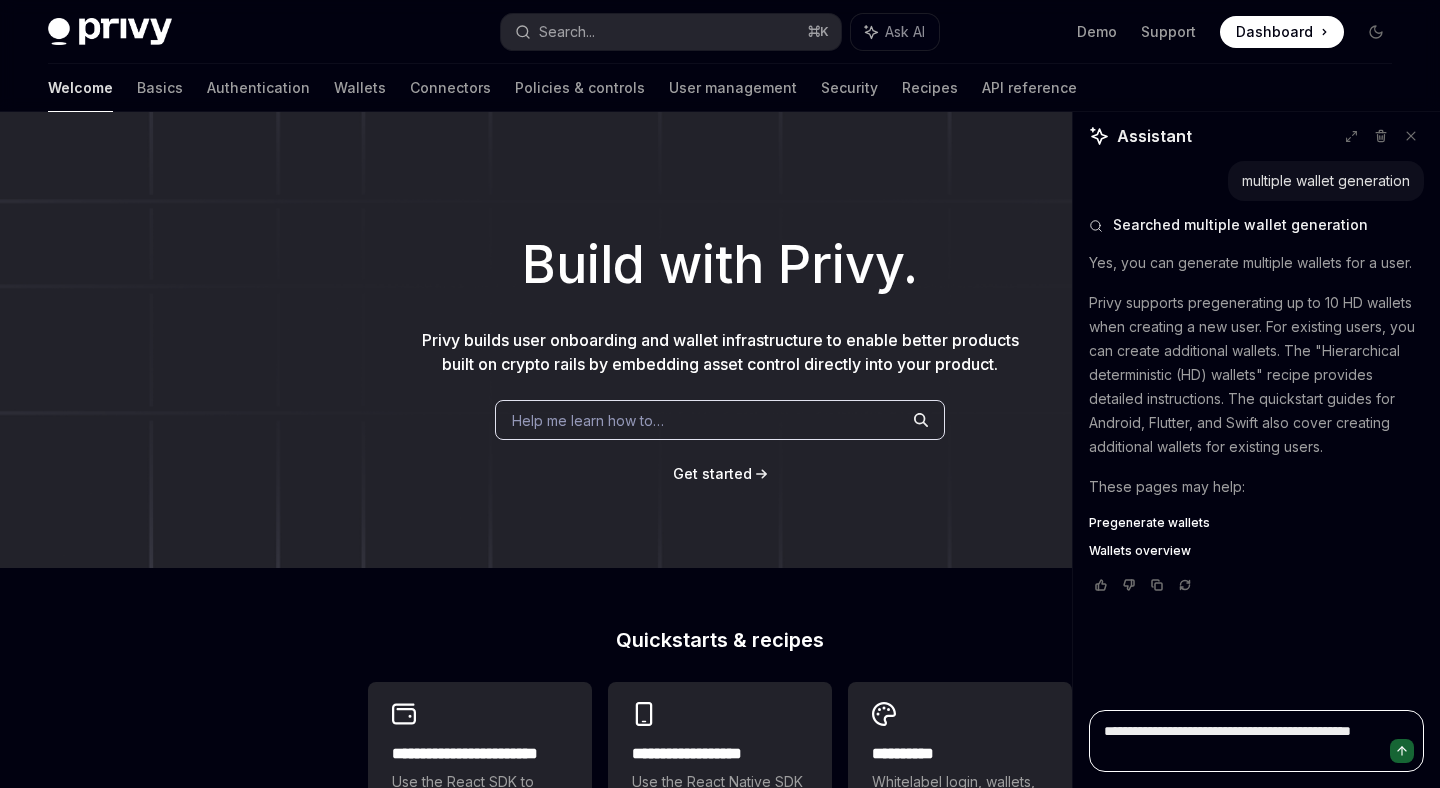 type on "*" 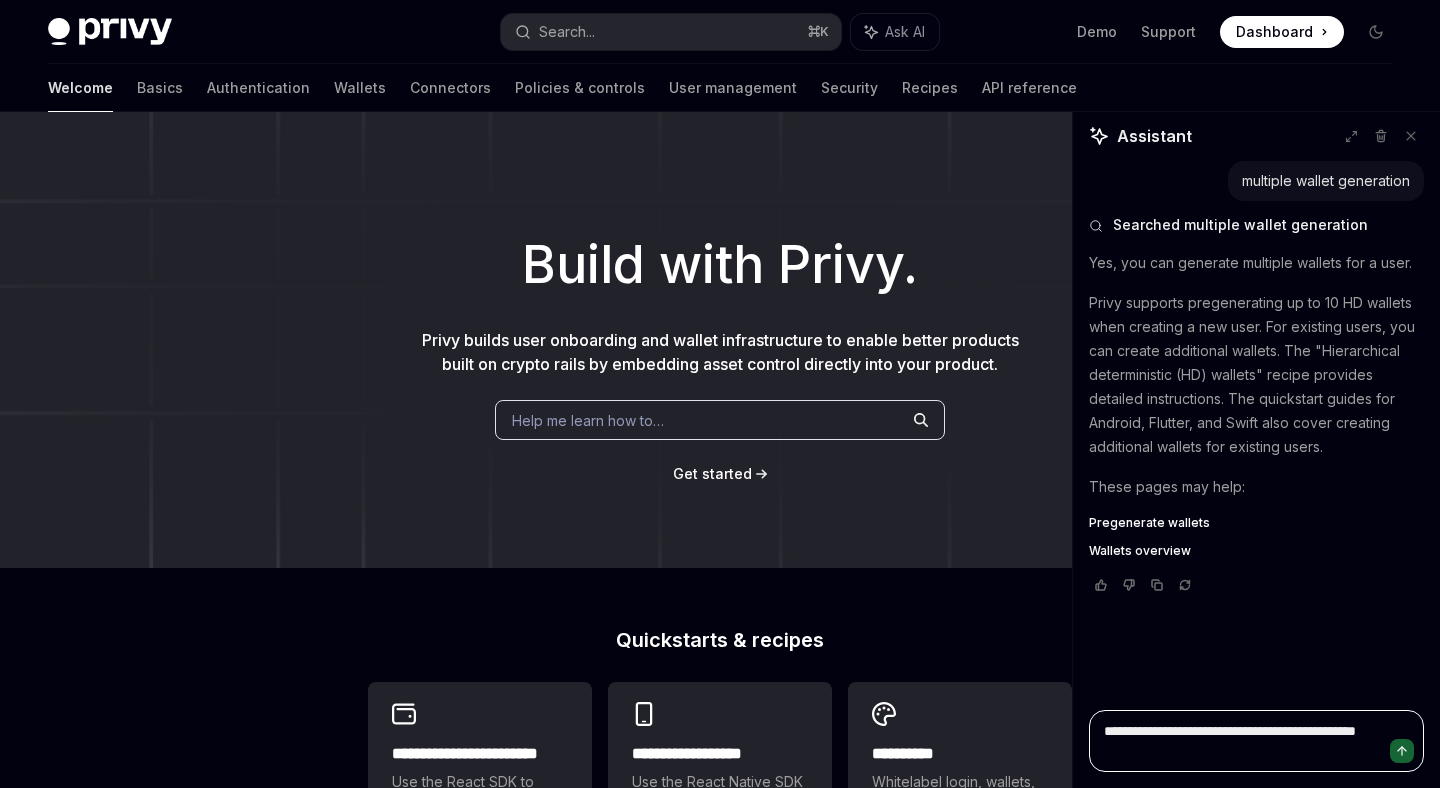 type on "*" 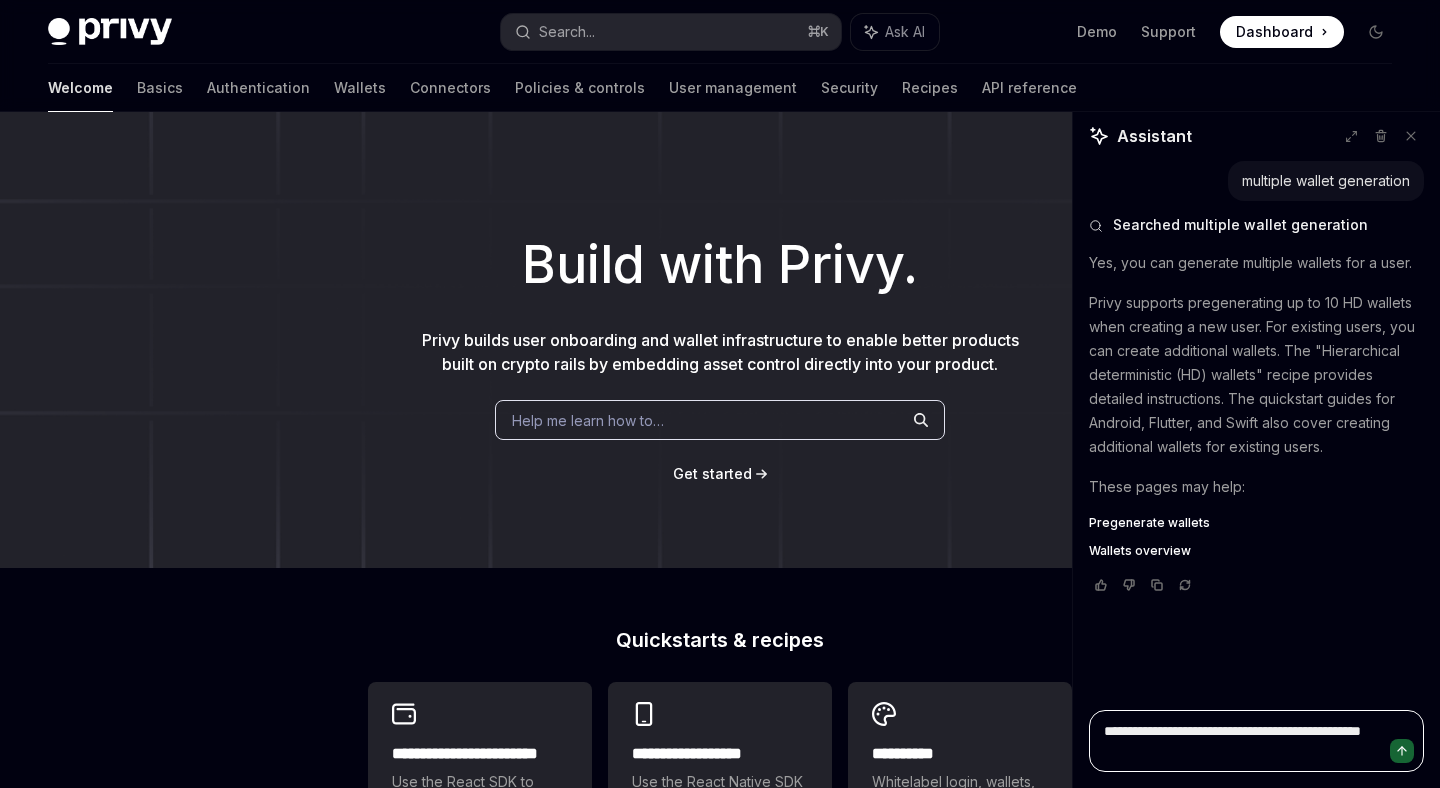 type on "*" 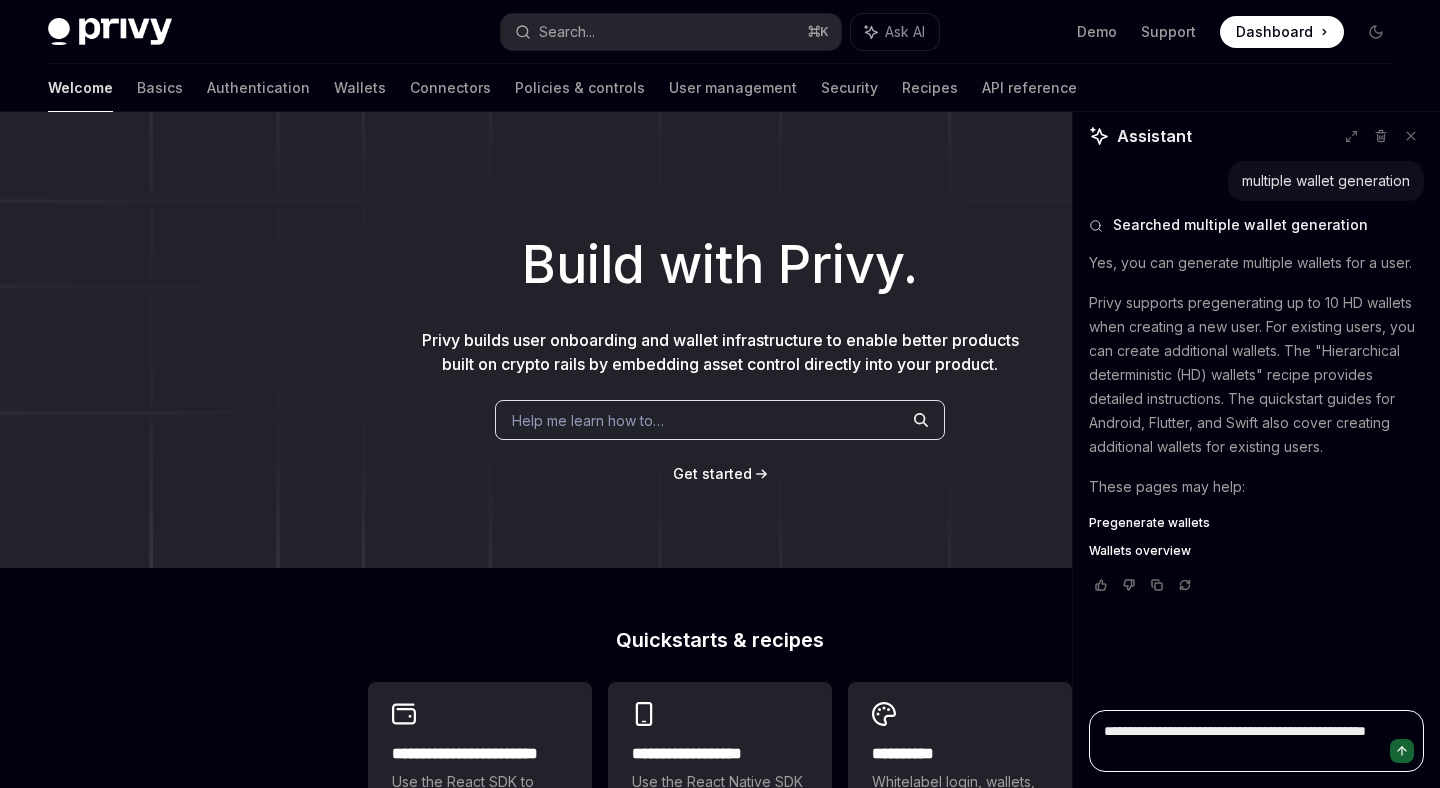 type on "*" 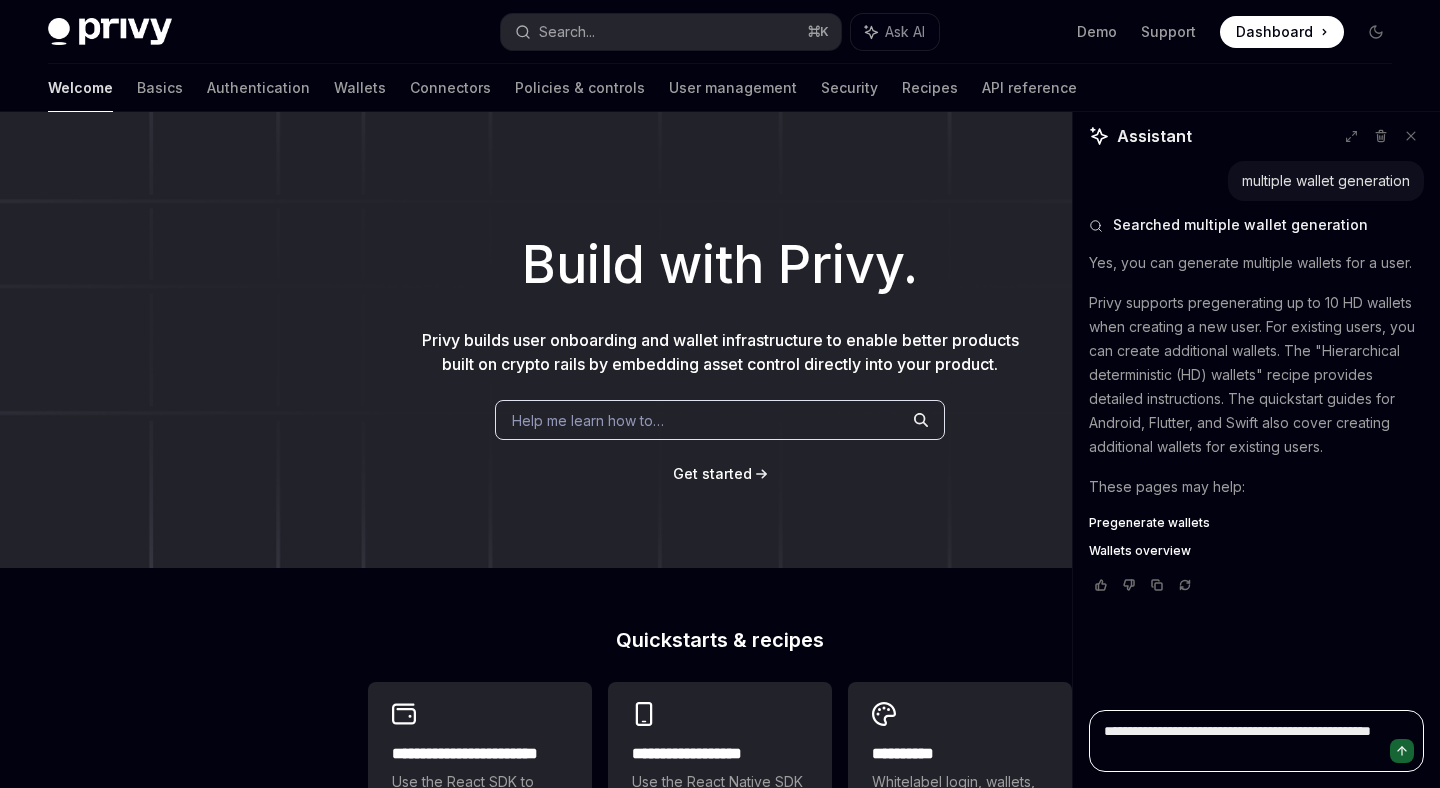 type on "*" 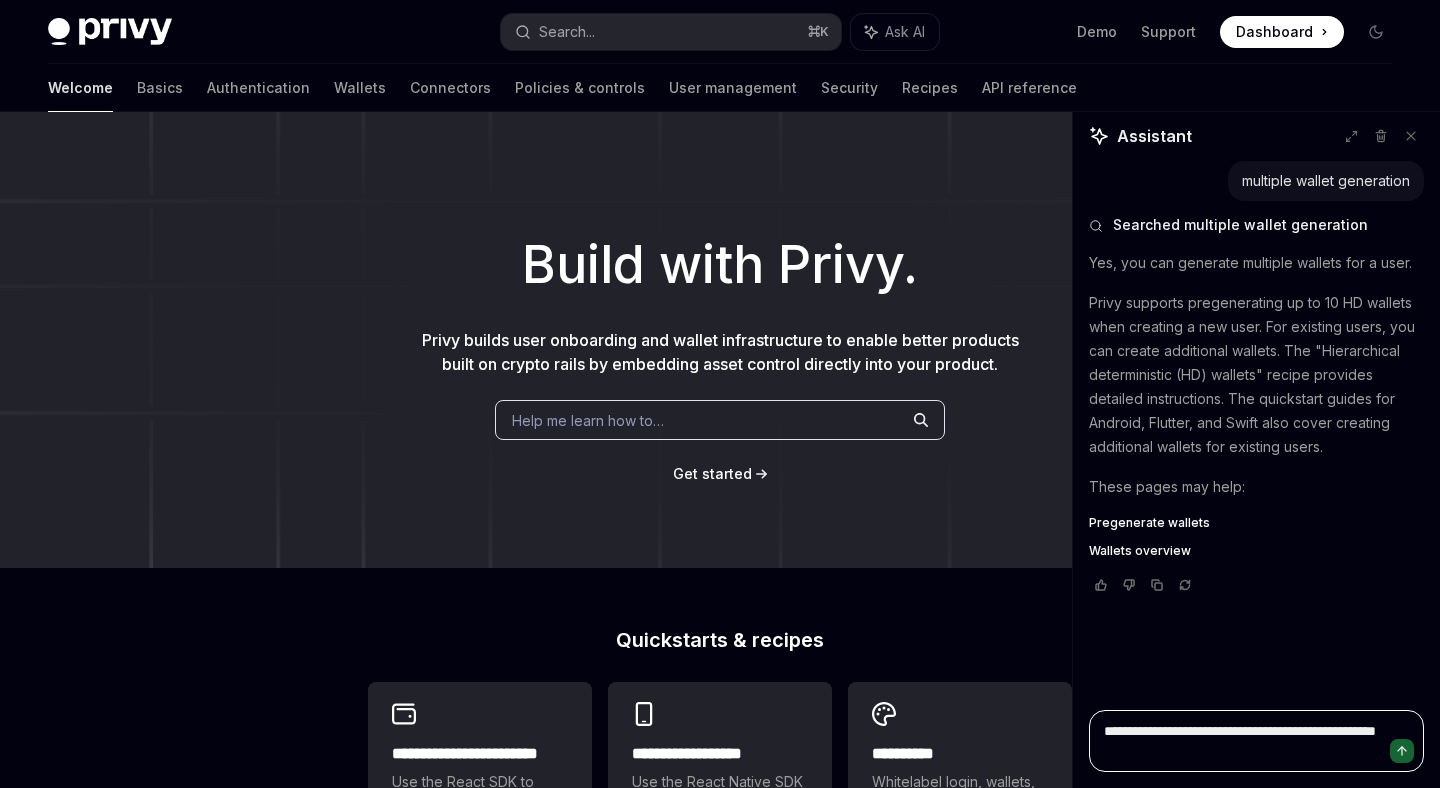 type on "*" 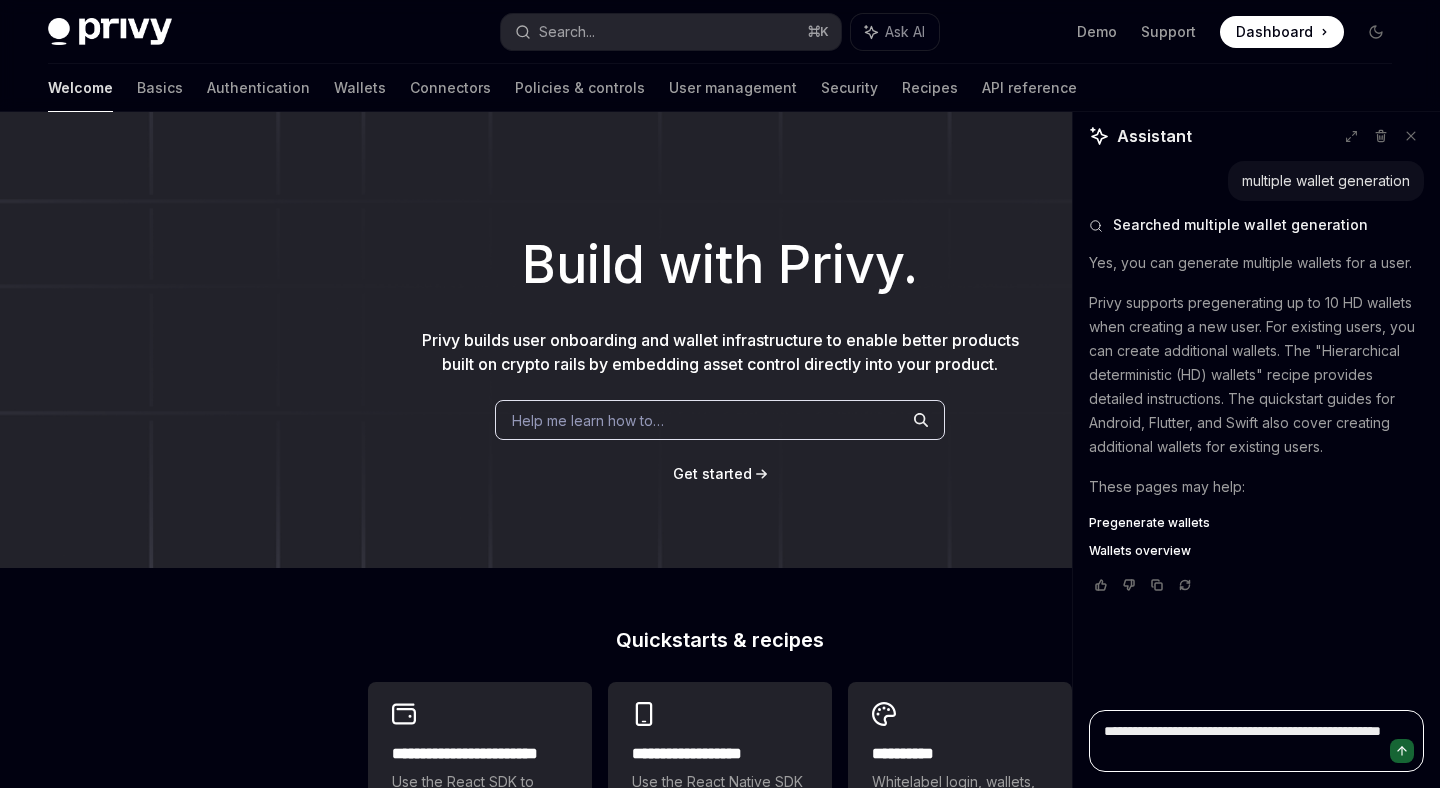 type on "*" 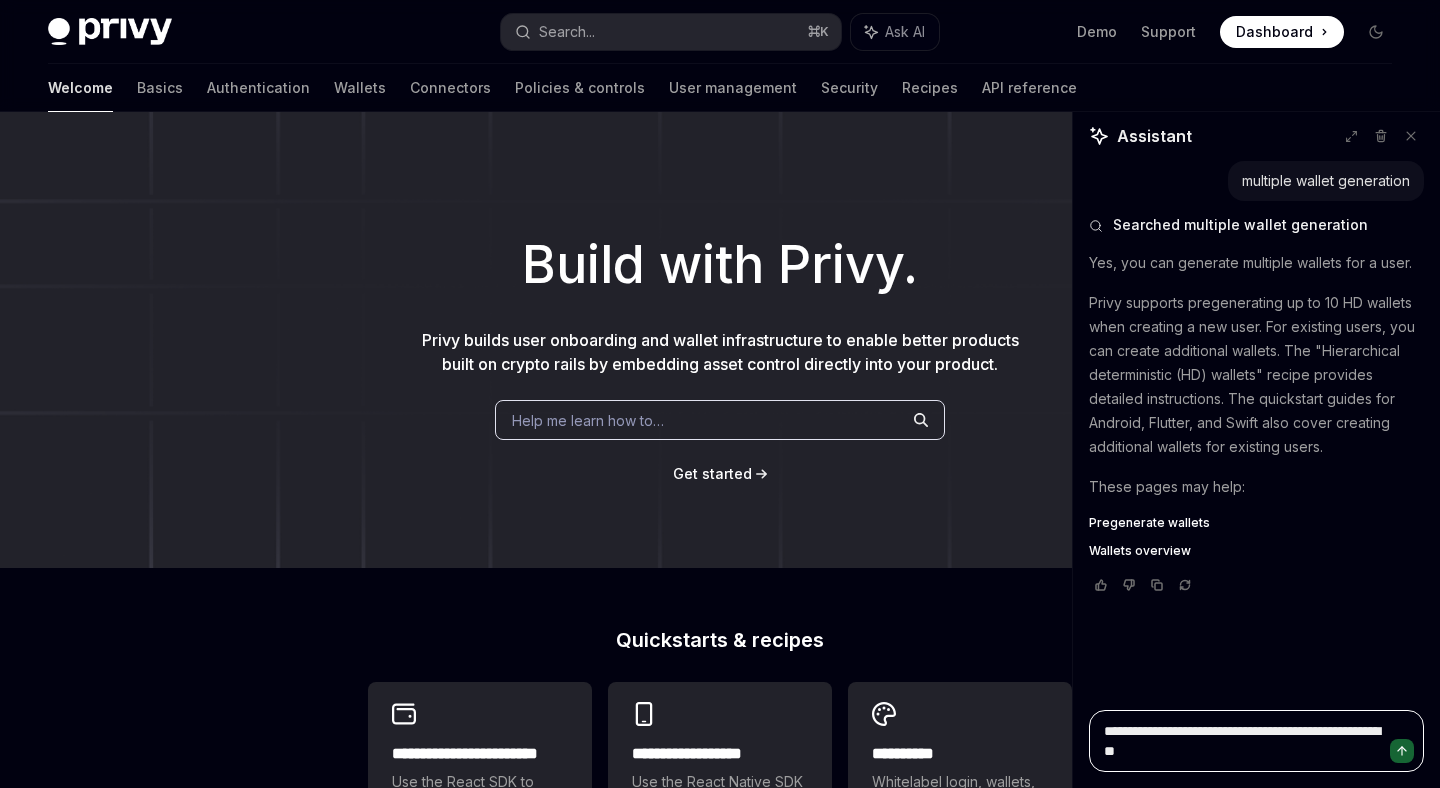 type on "*" 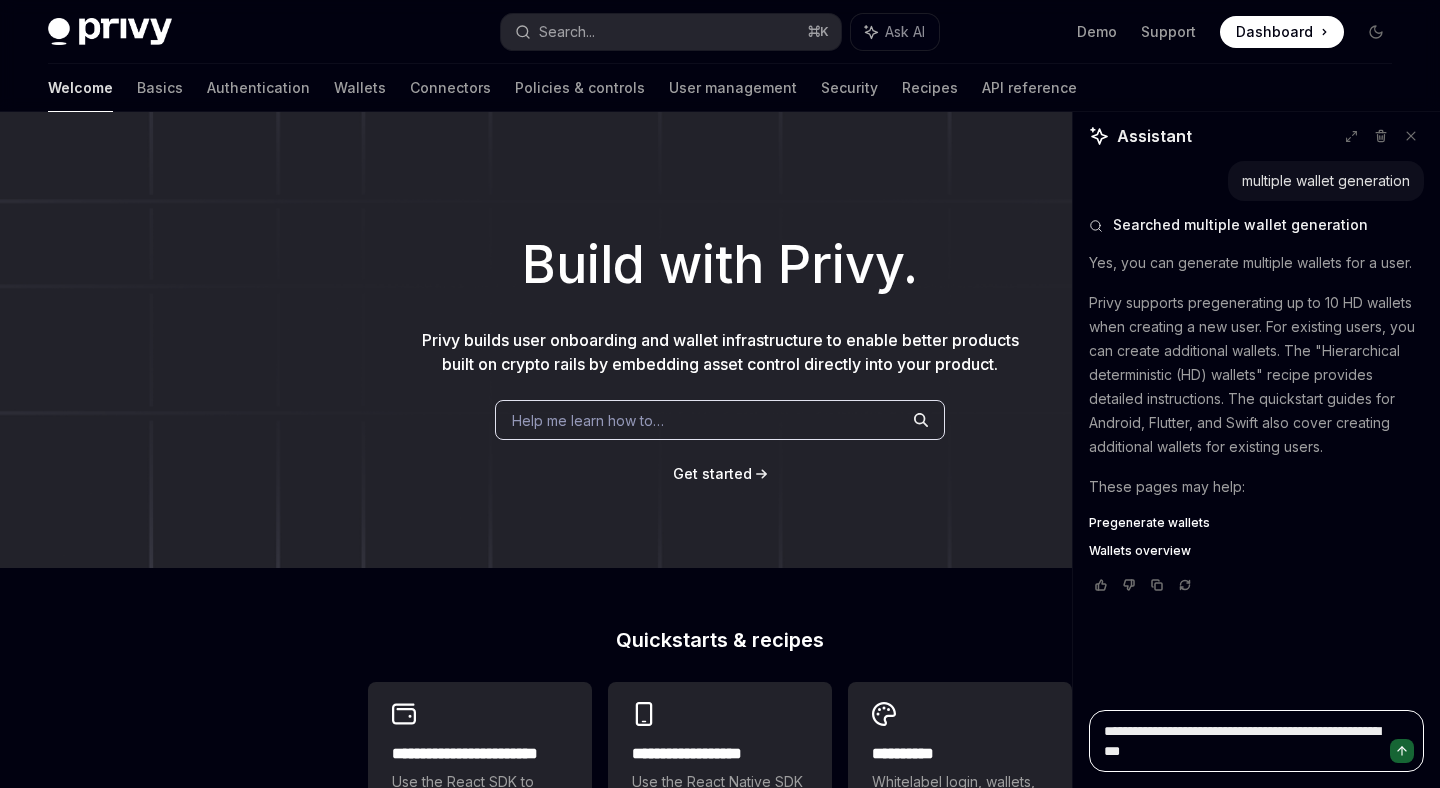 type on "*" 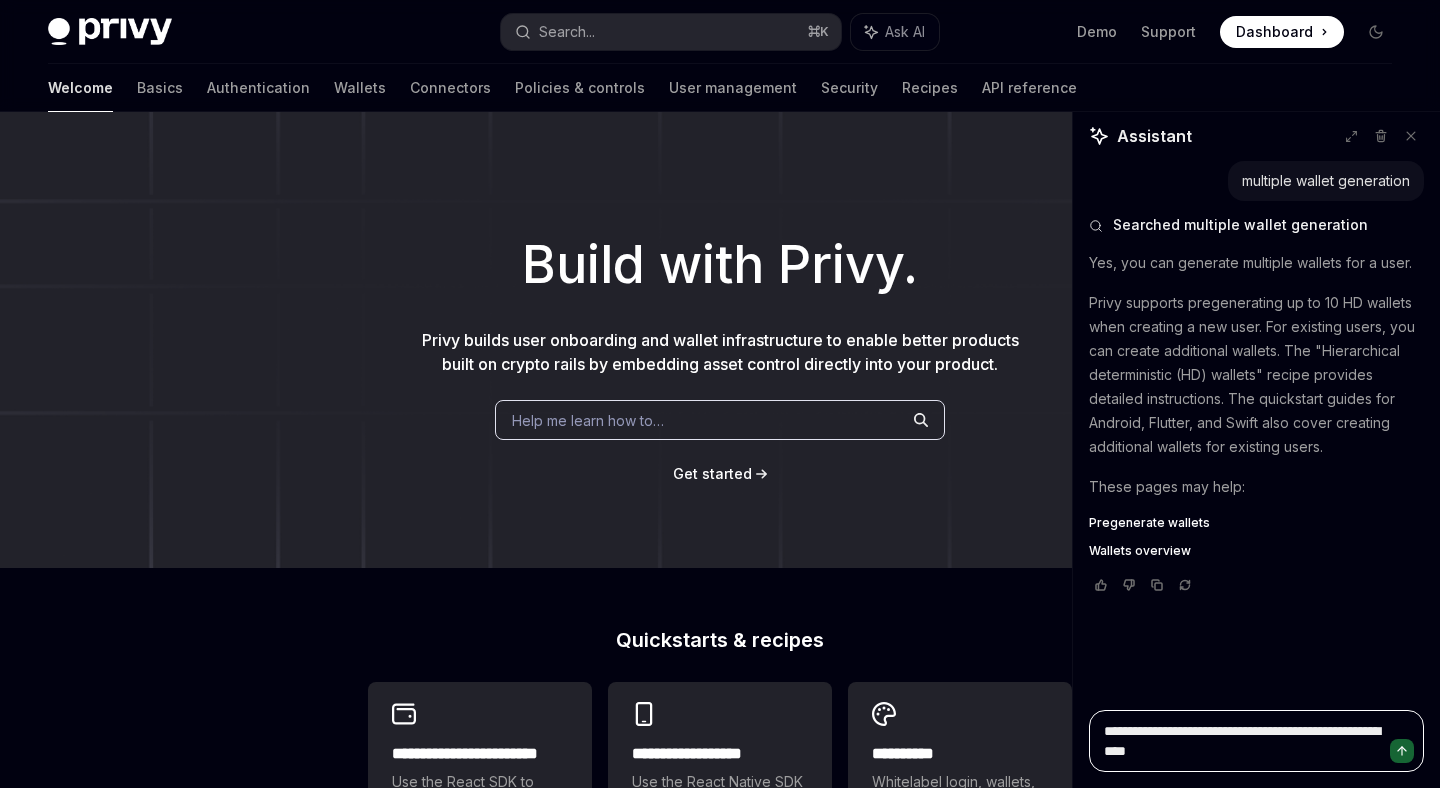type on "*" 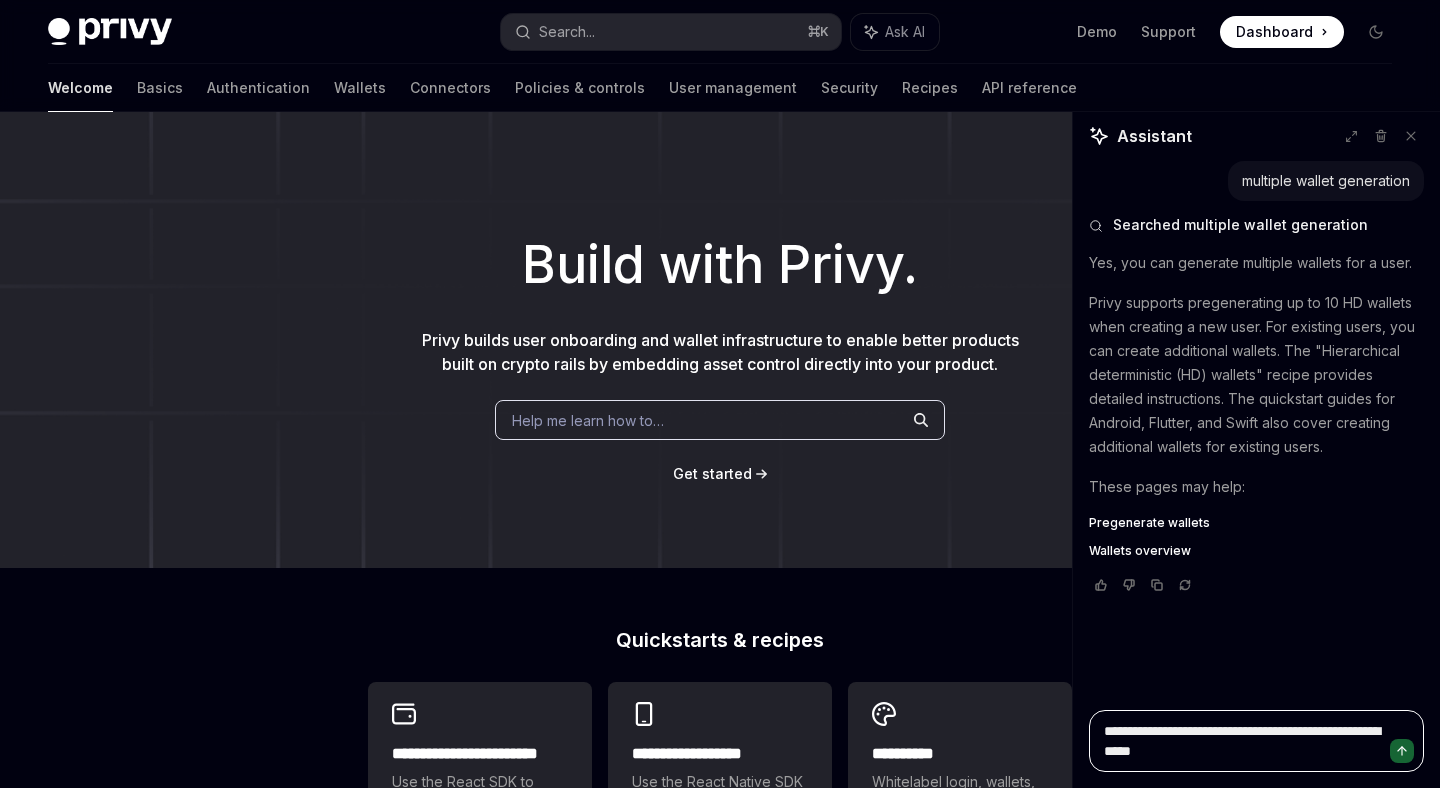 type on "**********" 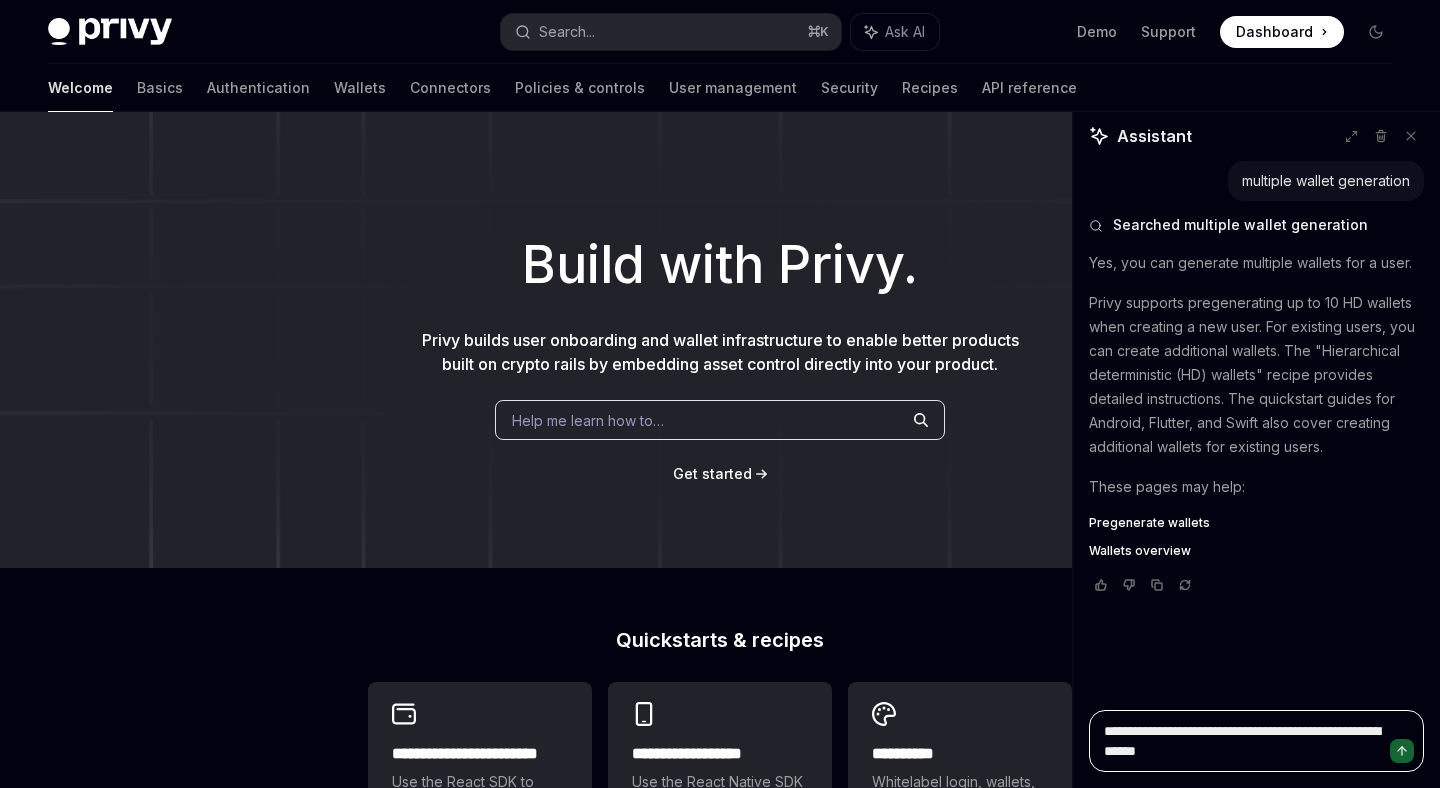 type on "*" 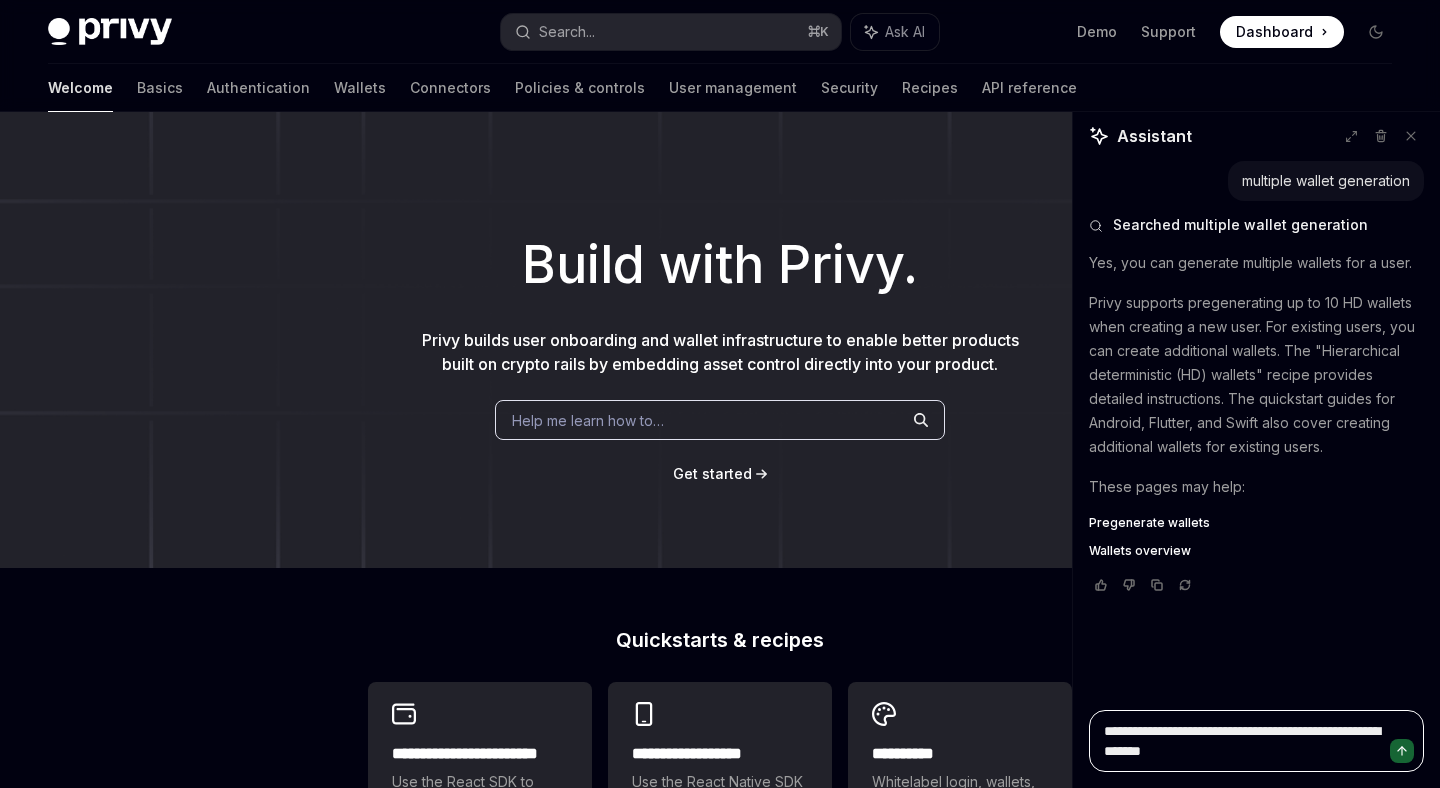 type on "*" 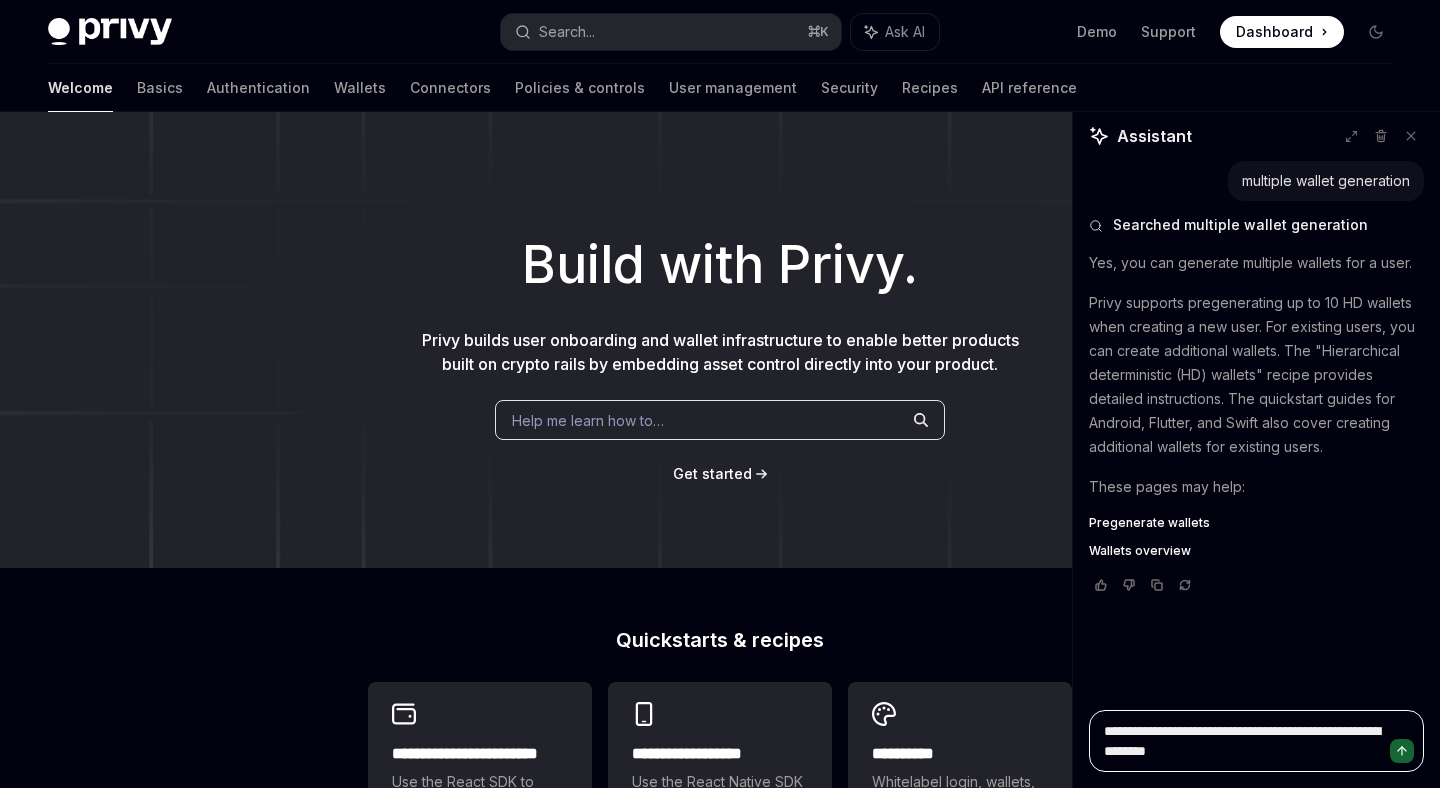 type on "*" 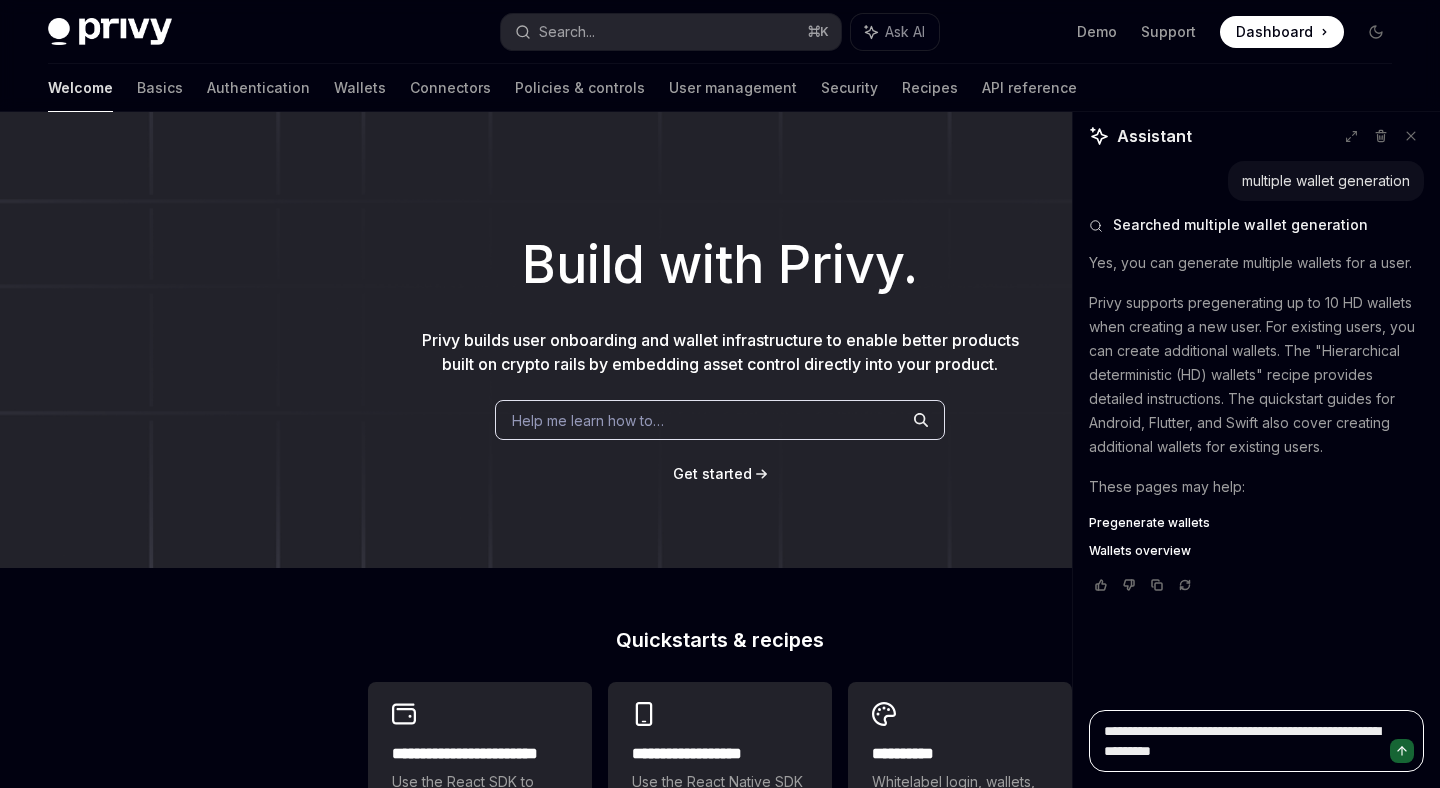 type on "*" 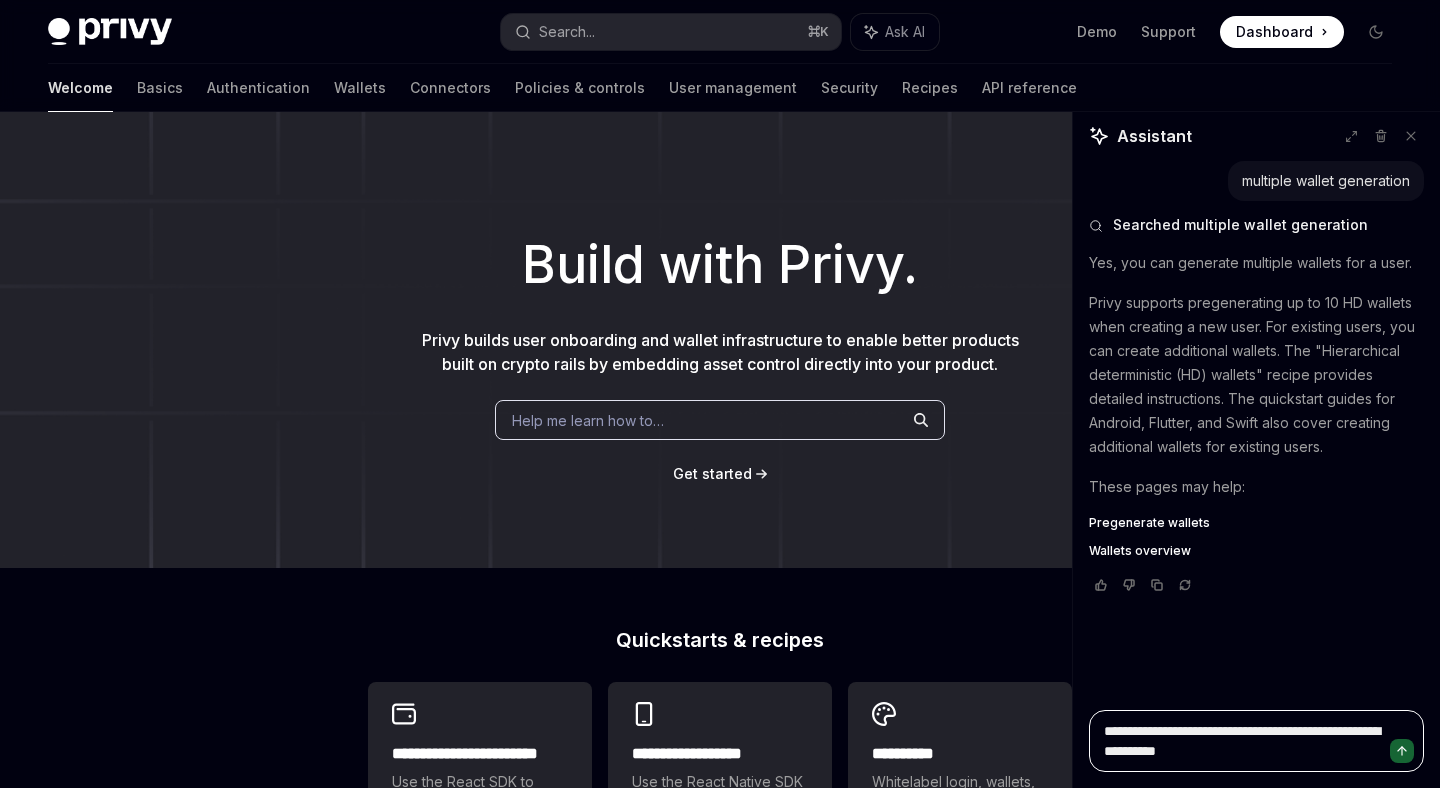 type on "*" 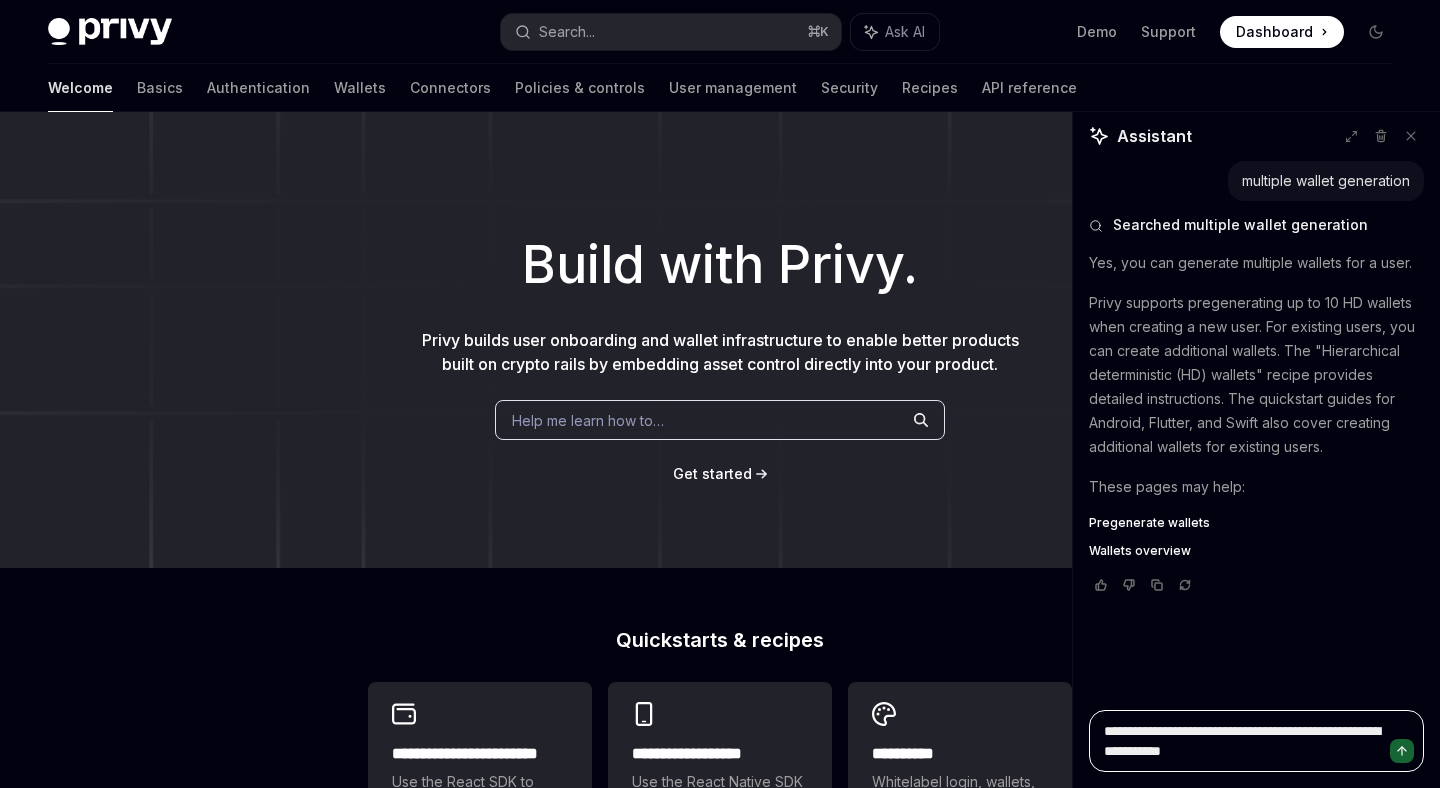 type on "*" 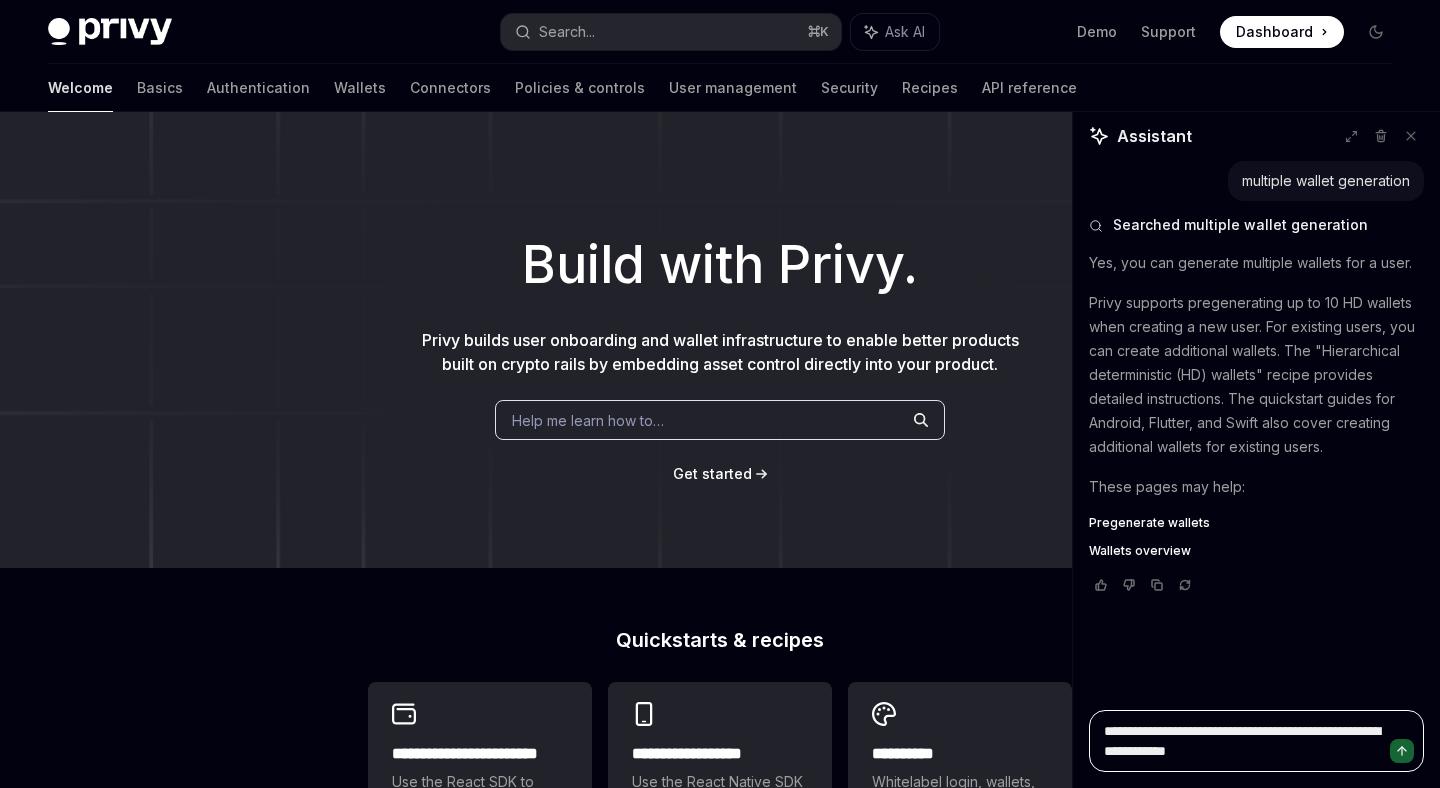 type on "*" 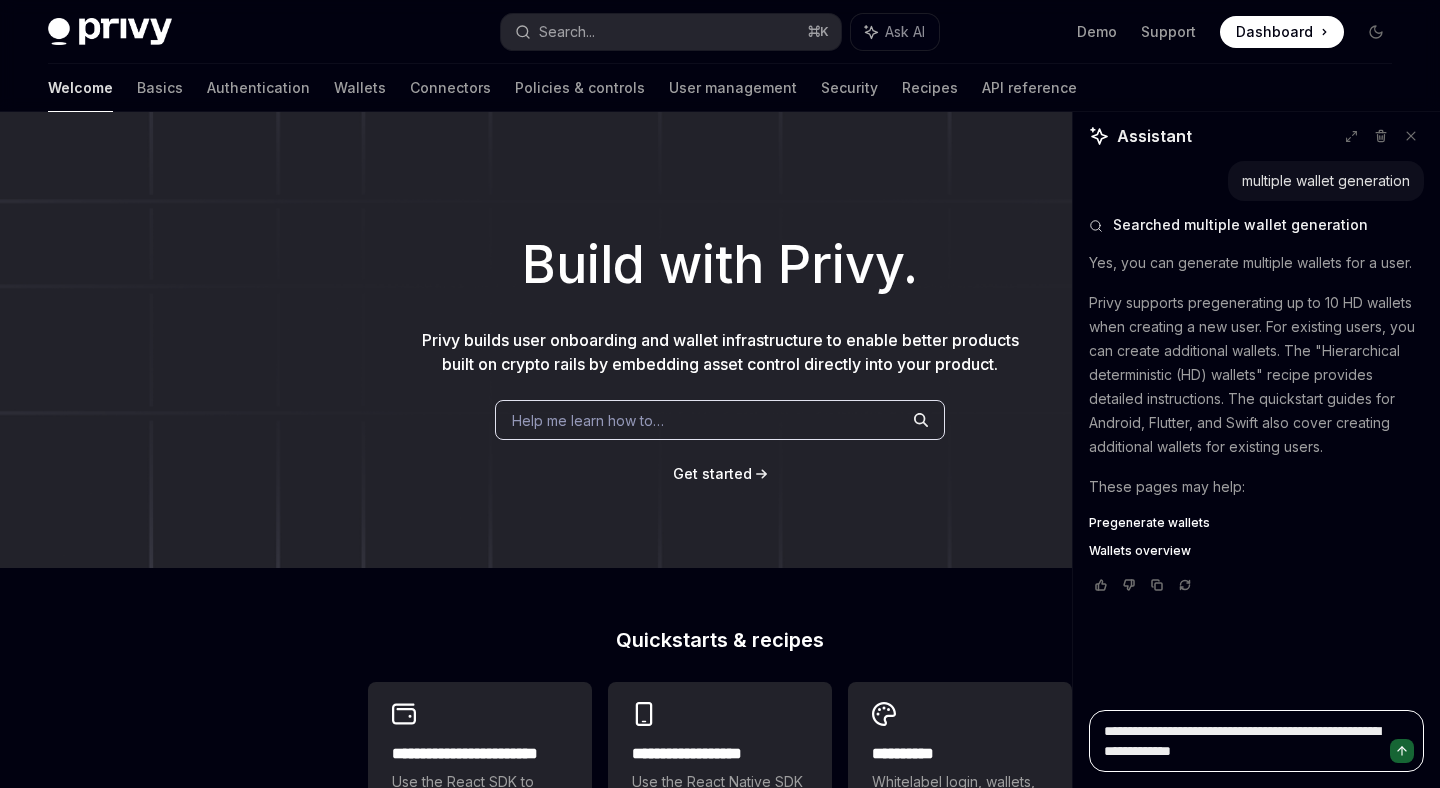 type on "*" 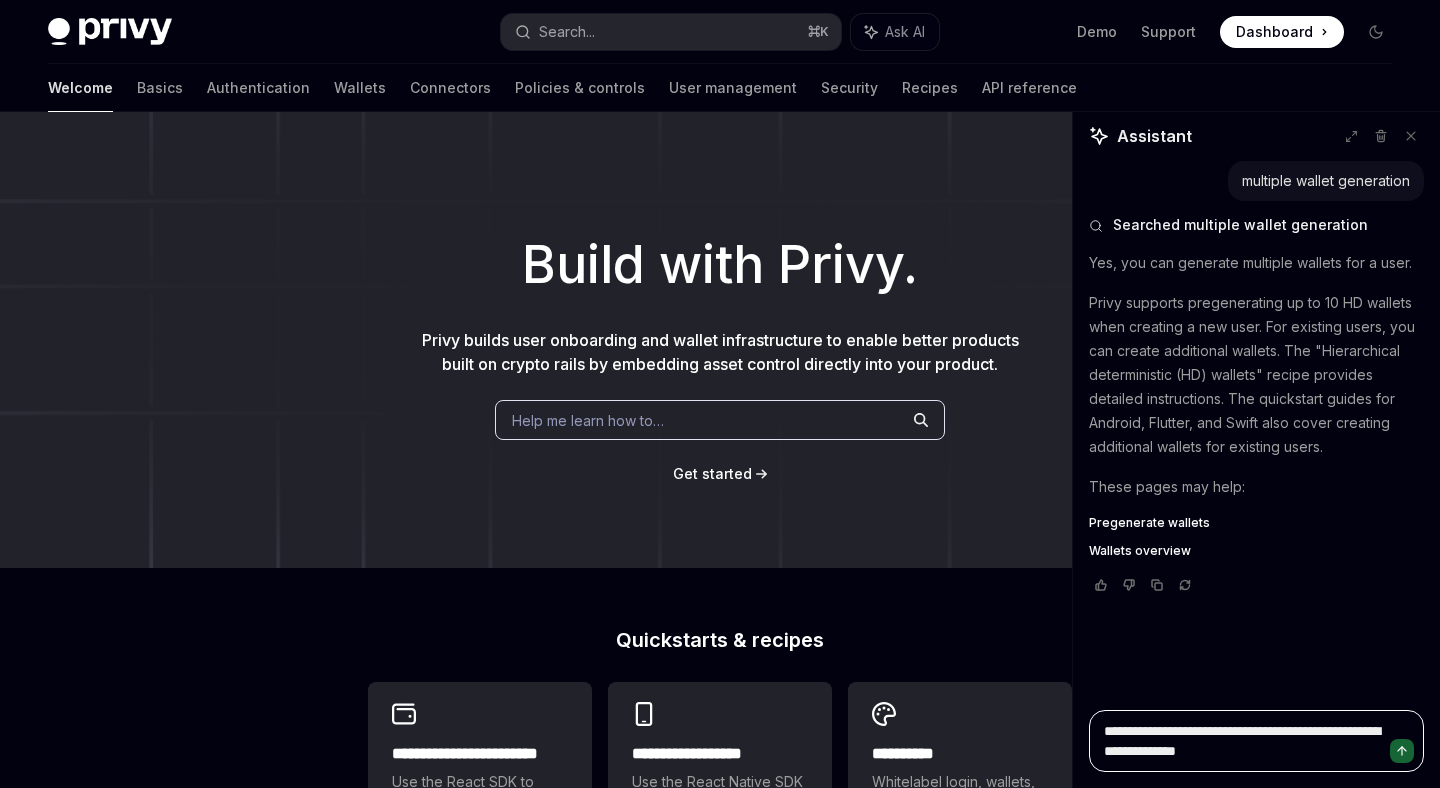 type on "*" 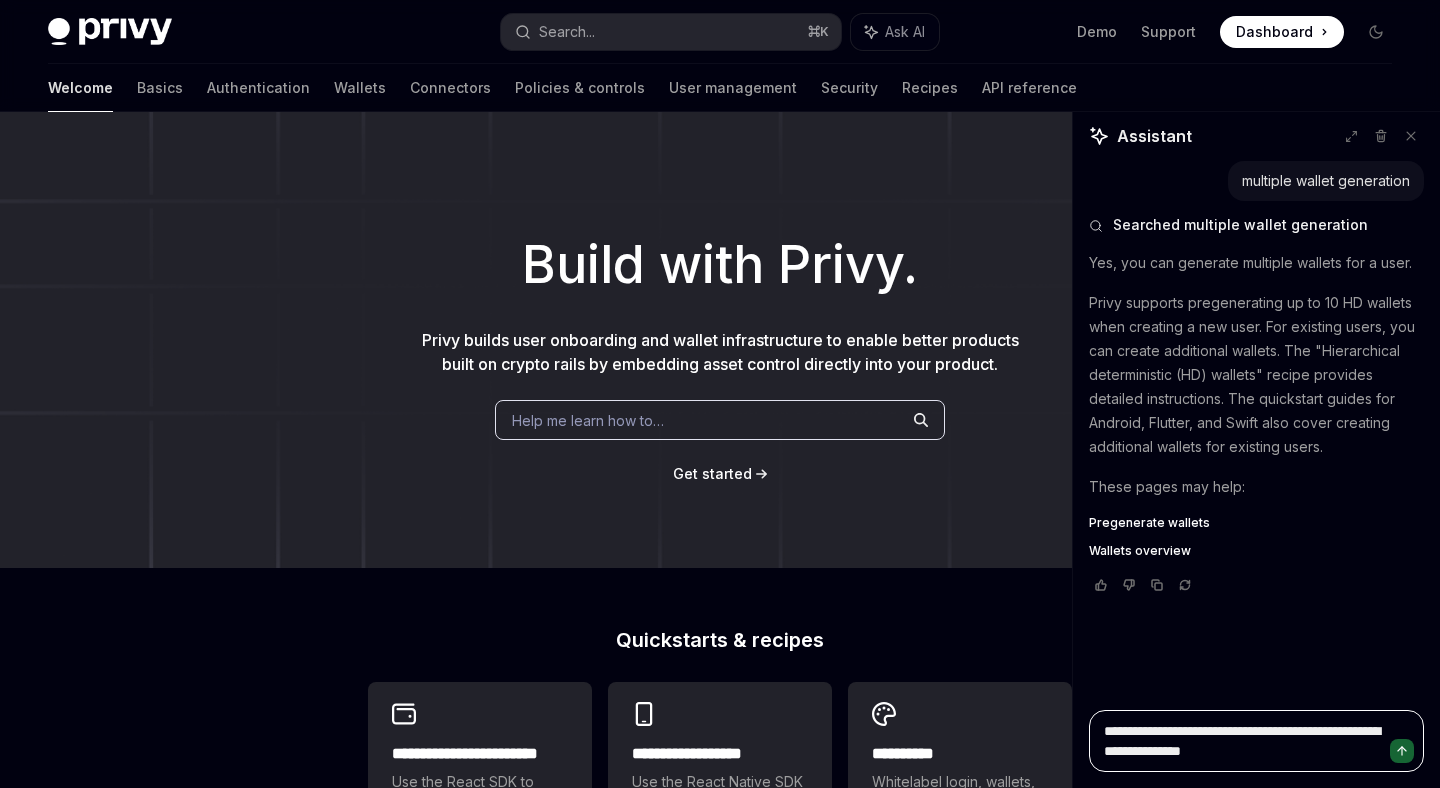type on "*" 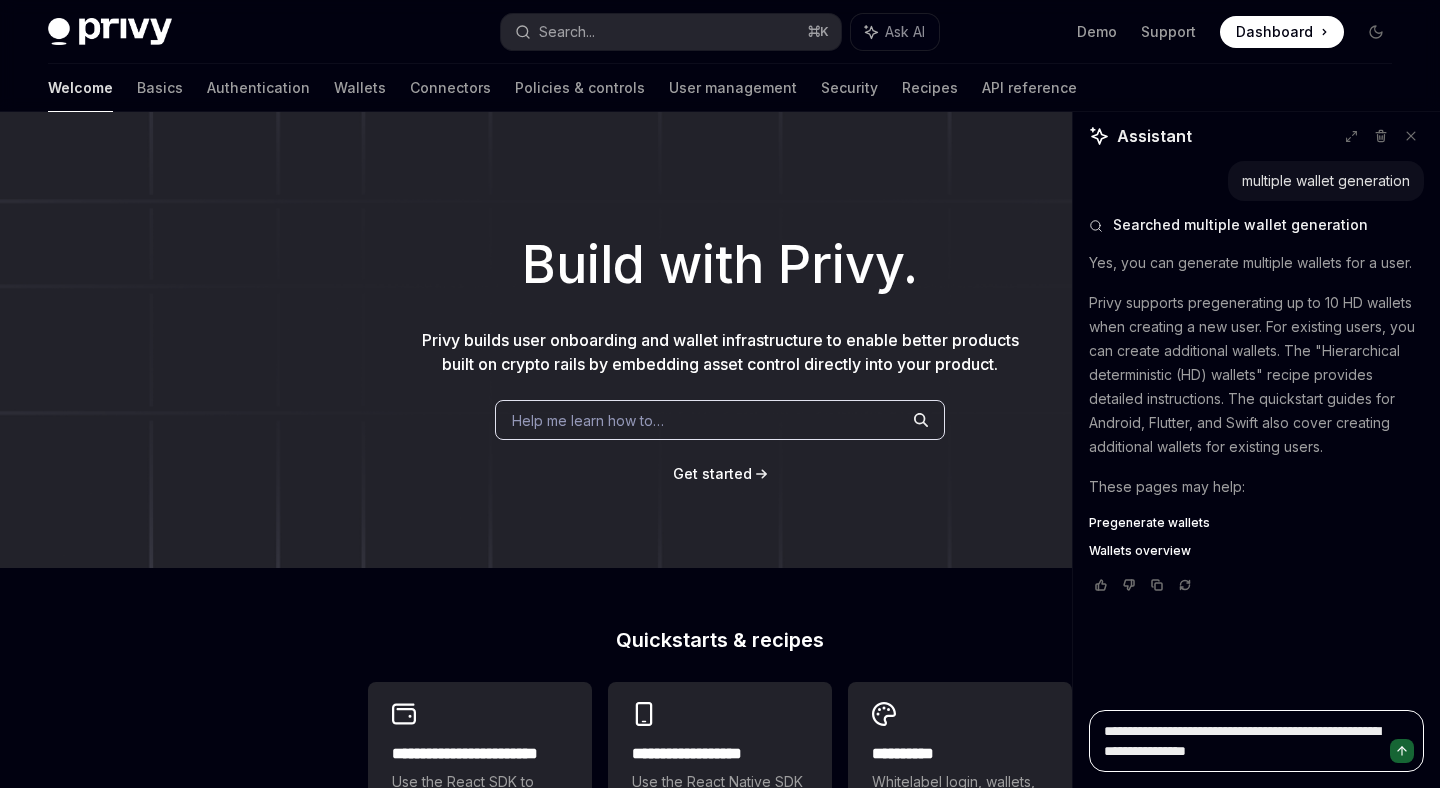 type on "*" 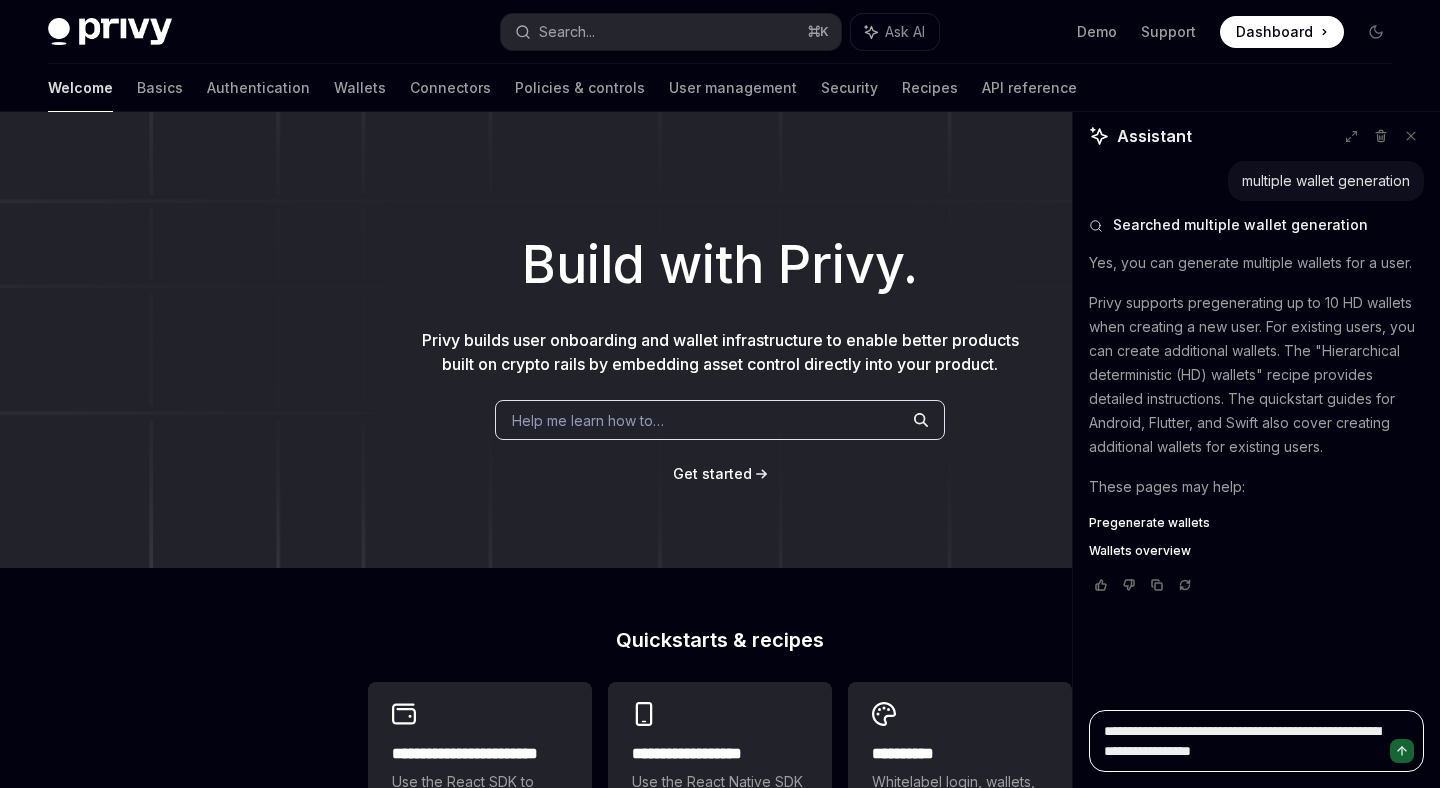type on "*" 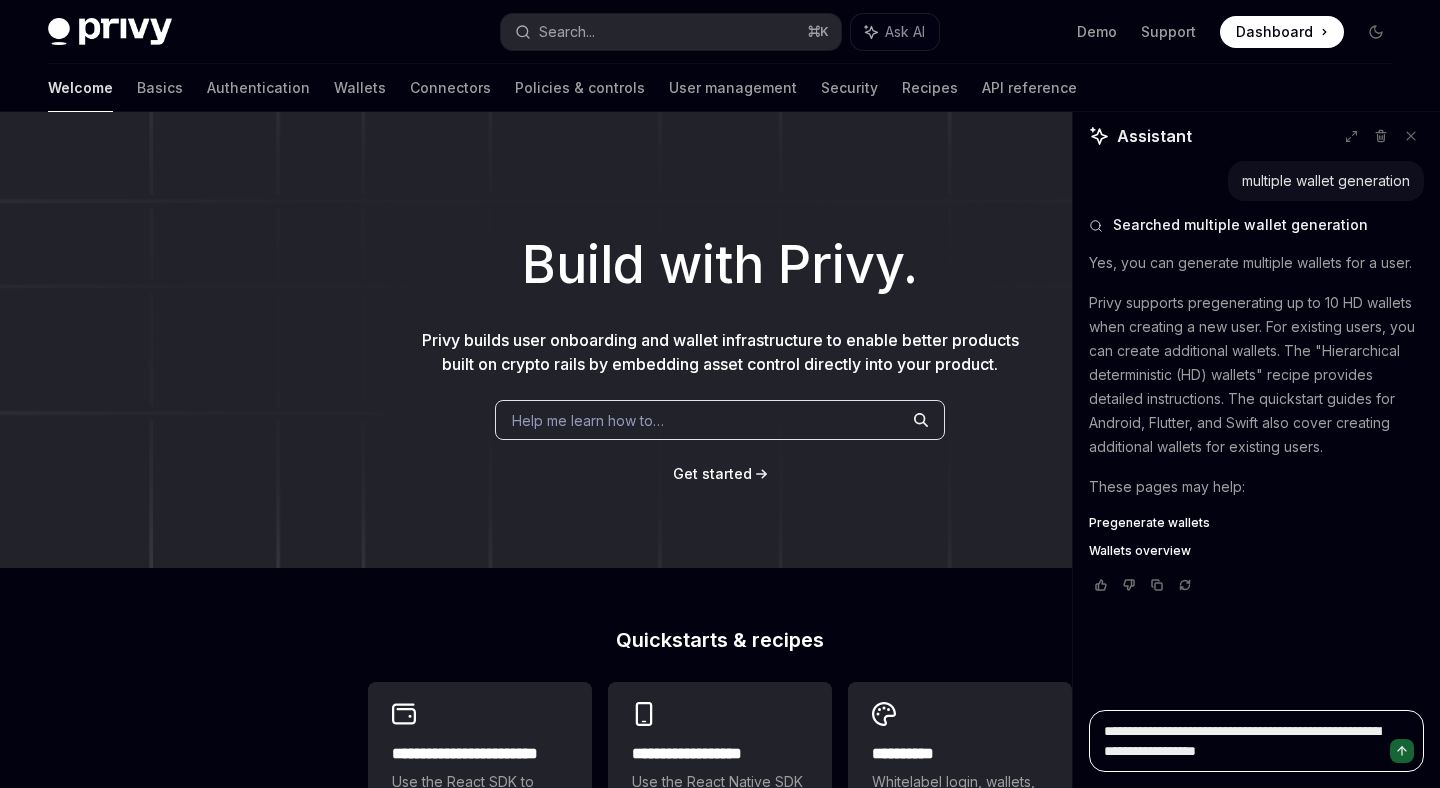 type on "*" 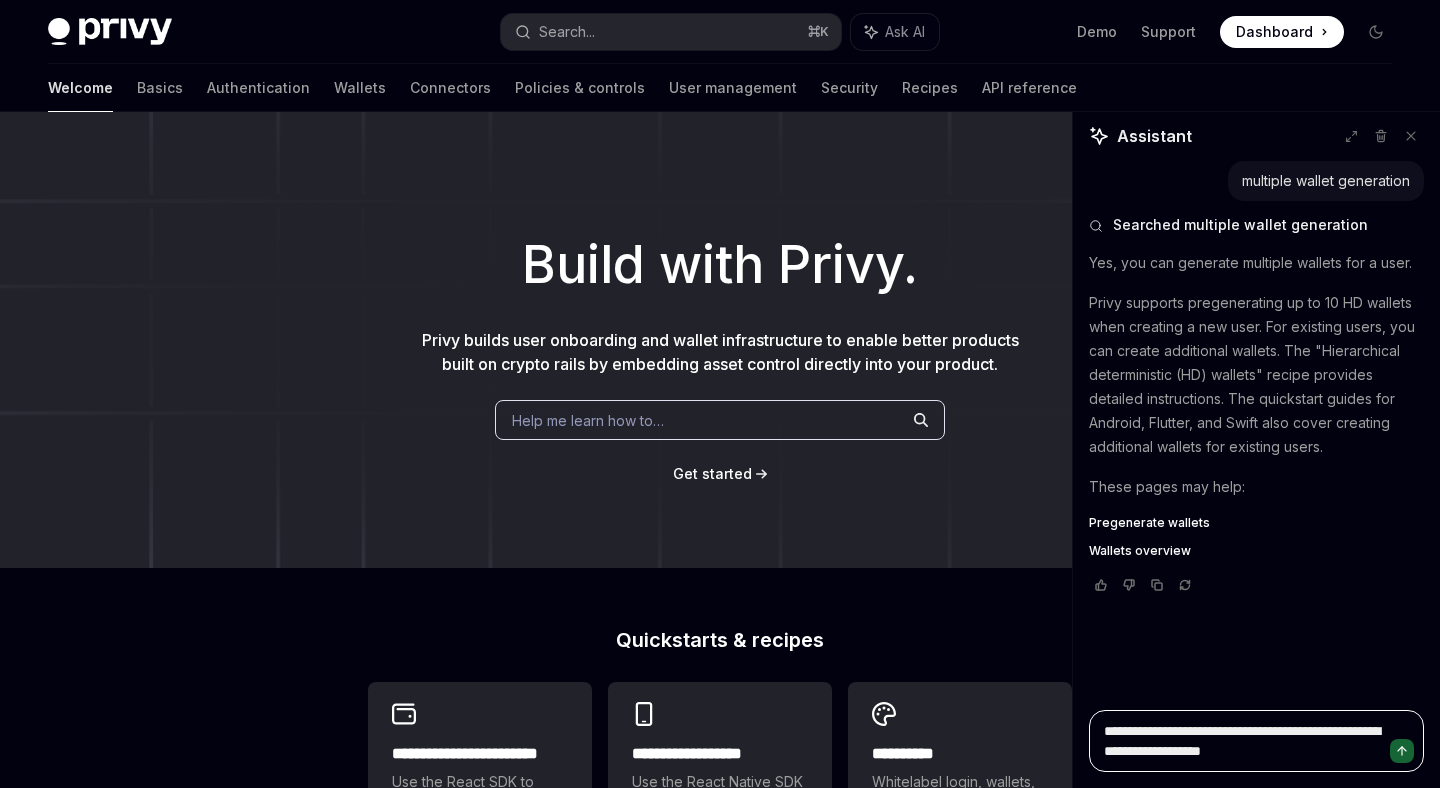 type on "*" 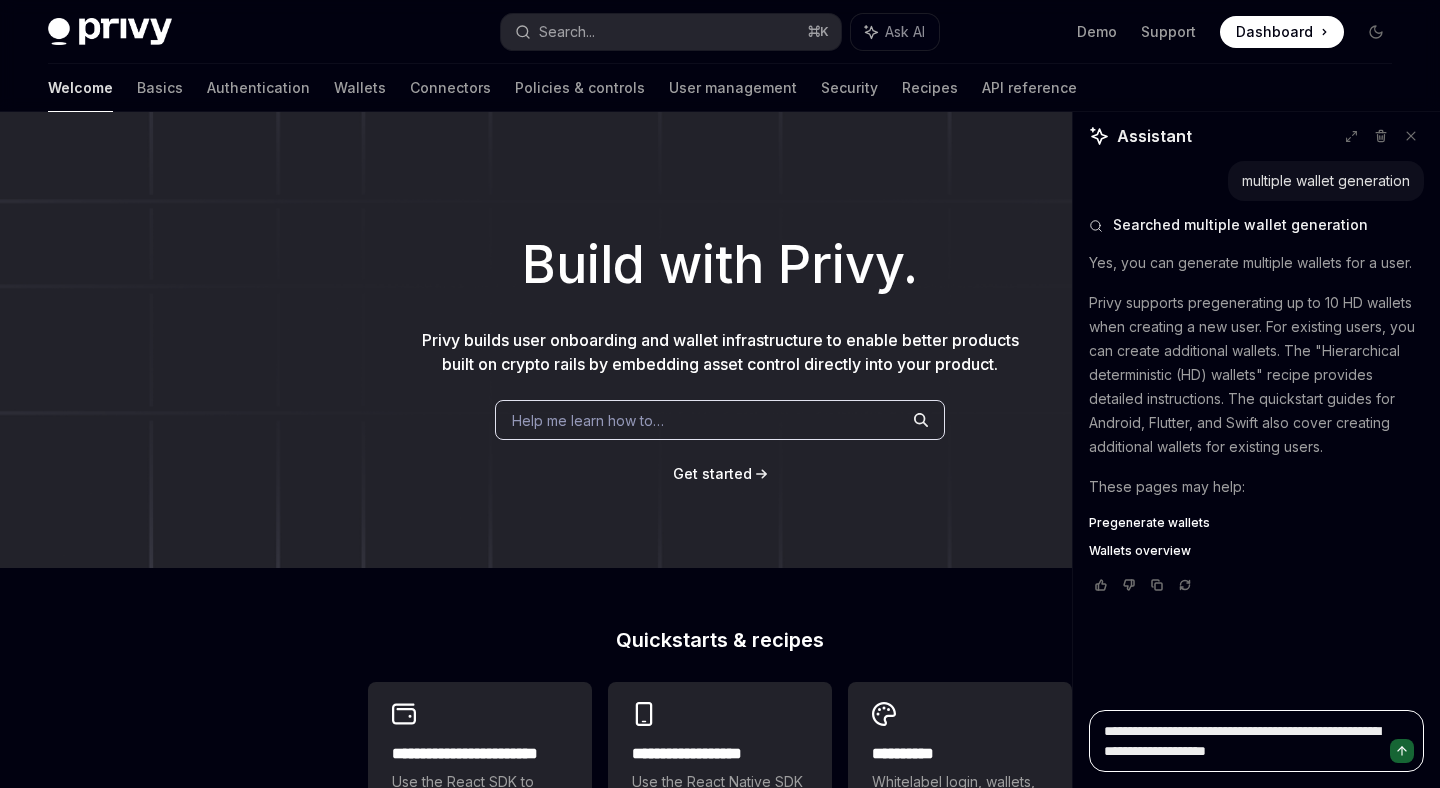 type on "*" 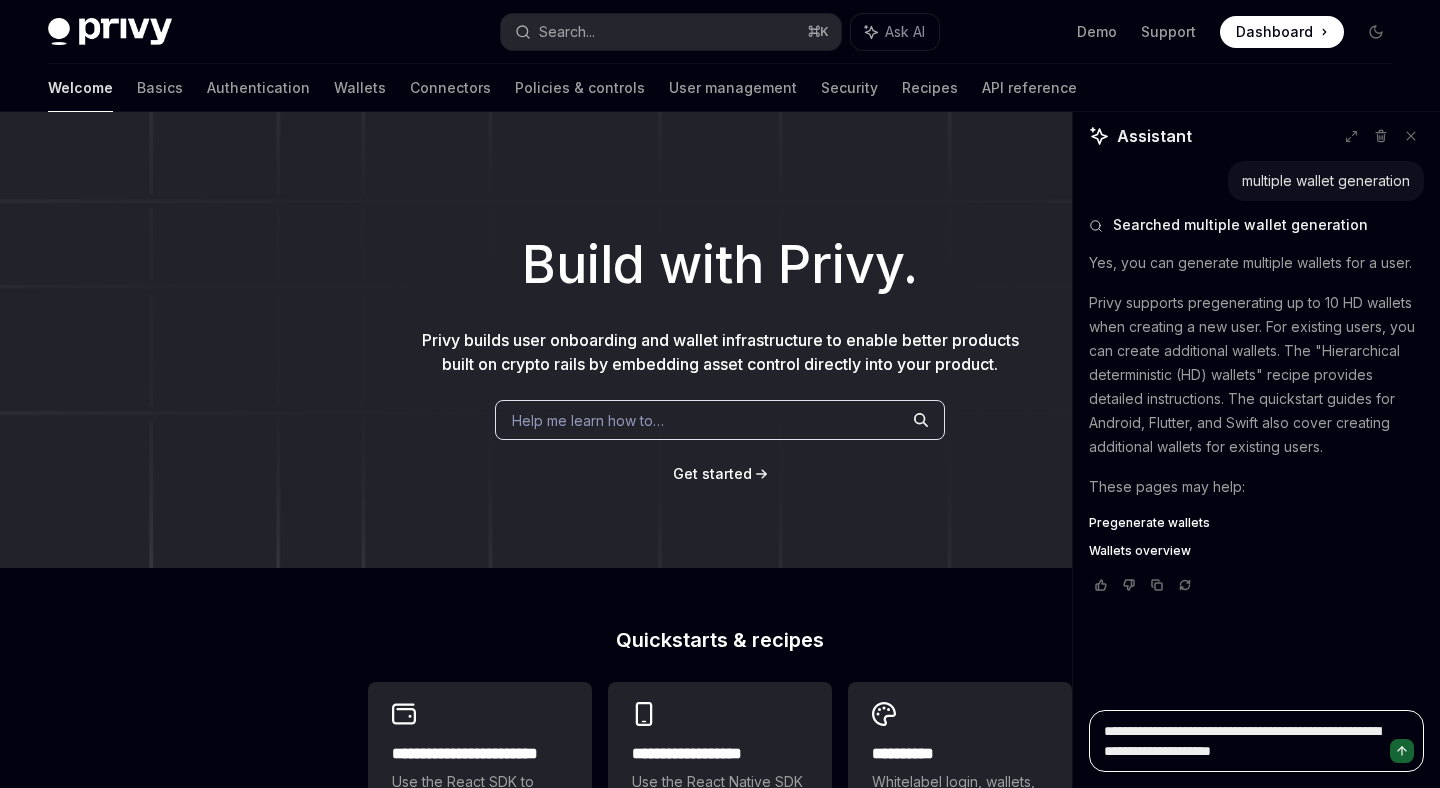 type on "*" 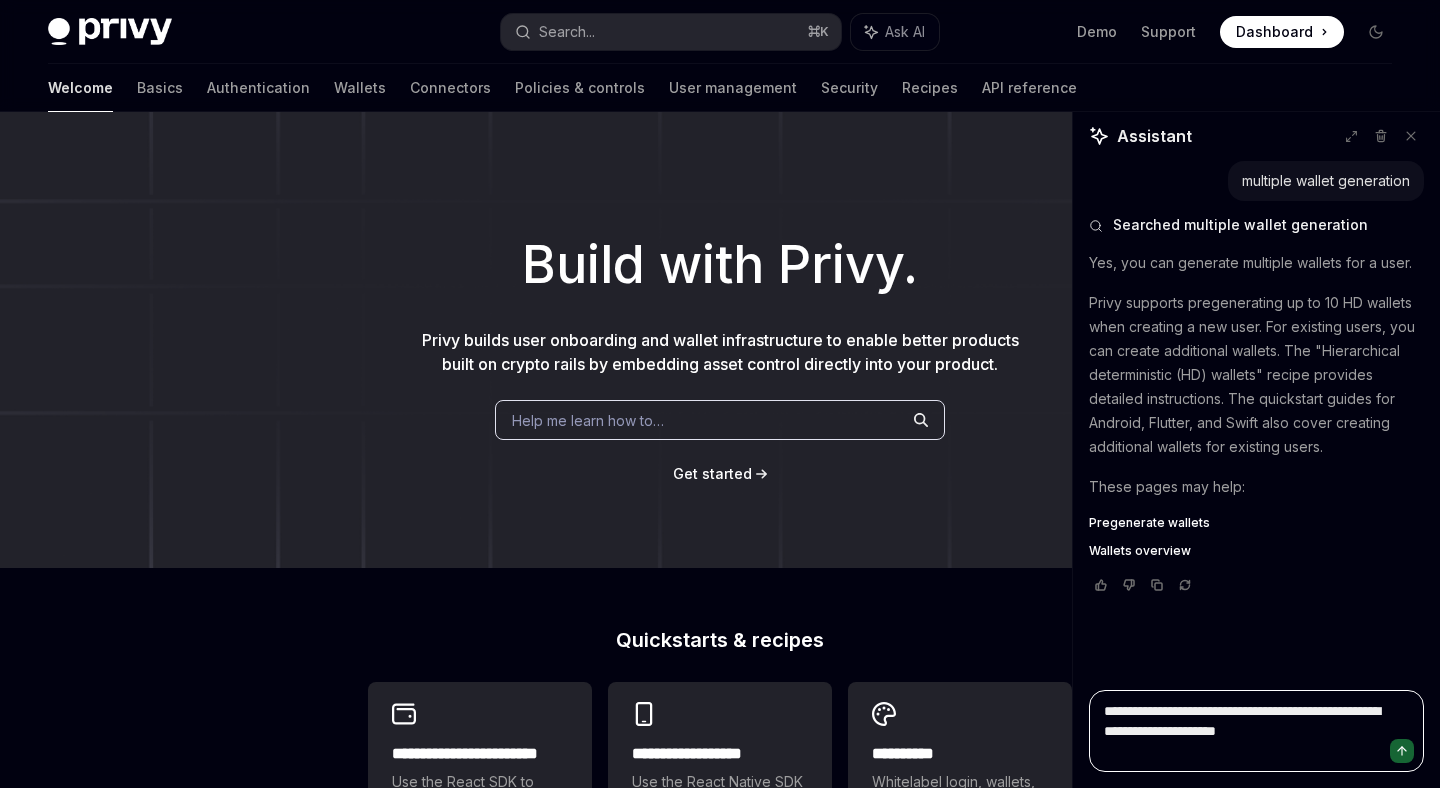 type on "**********" 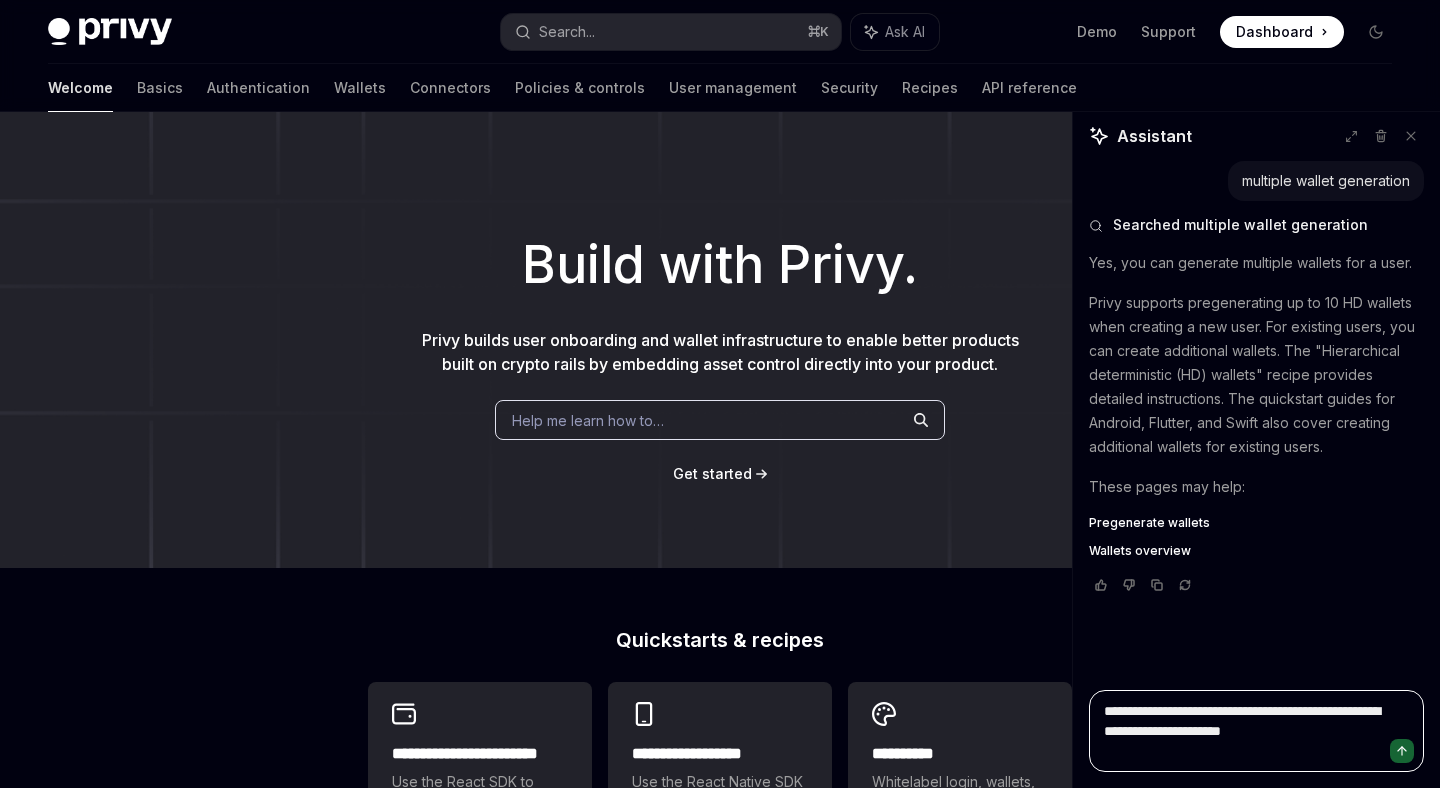 type on "*" 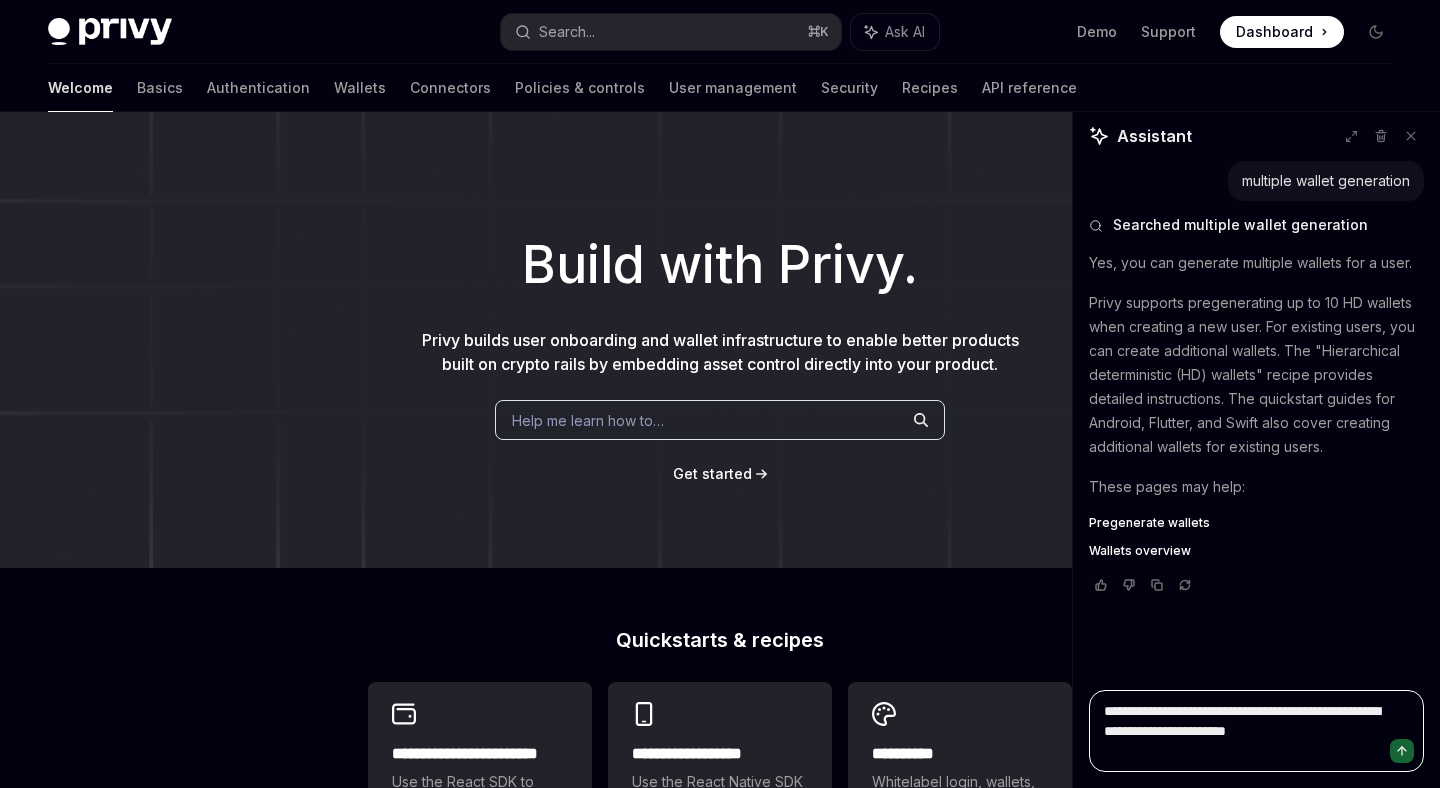 type on "*" 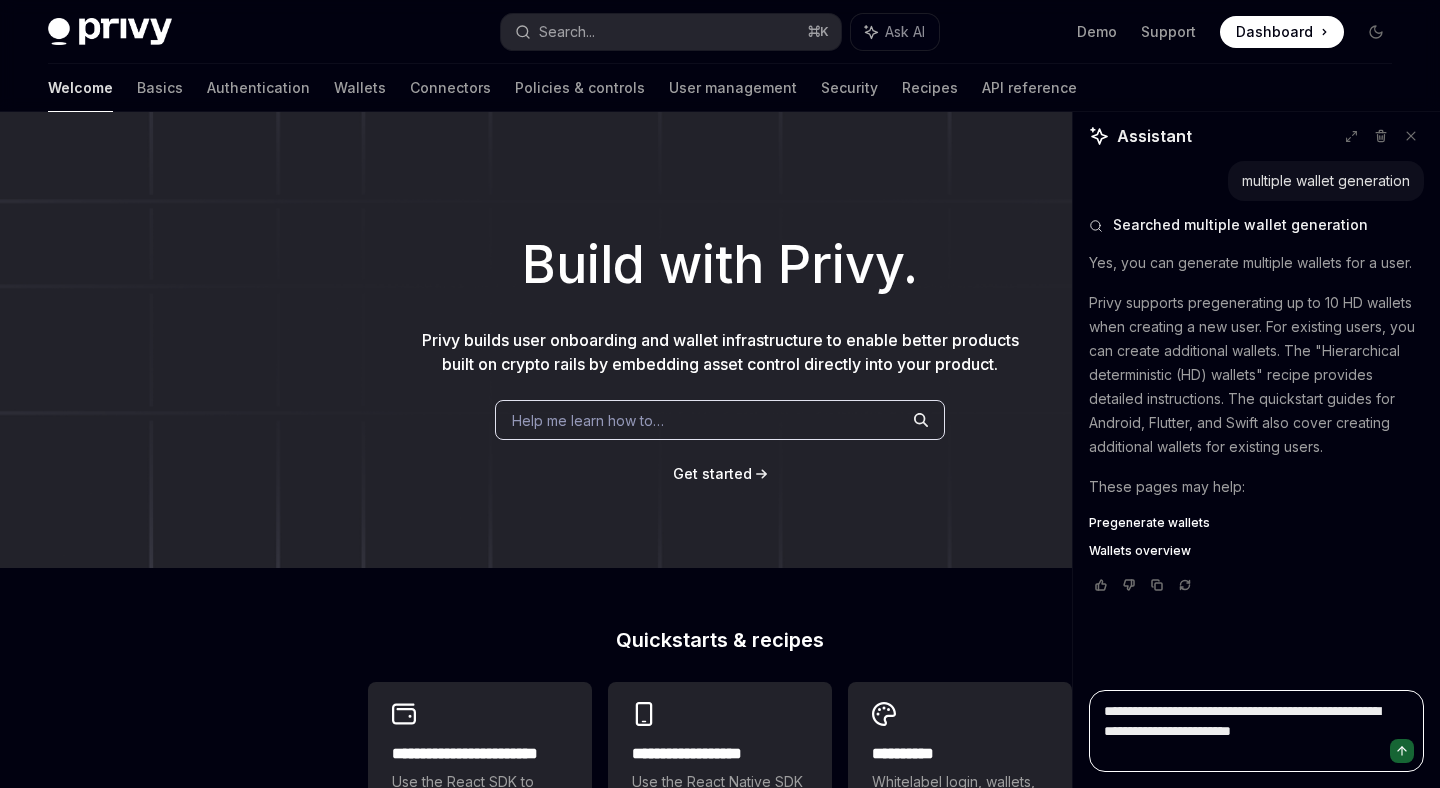 type on "**********" 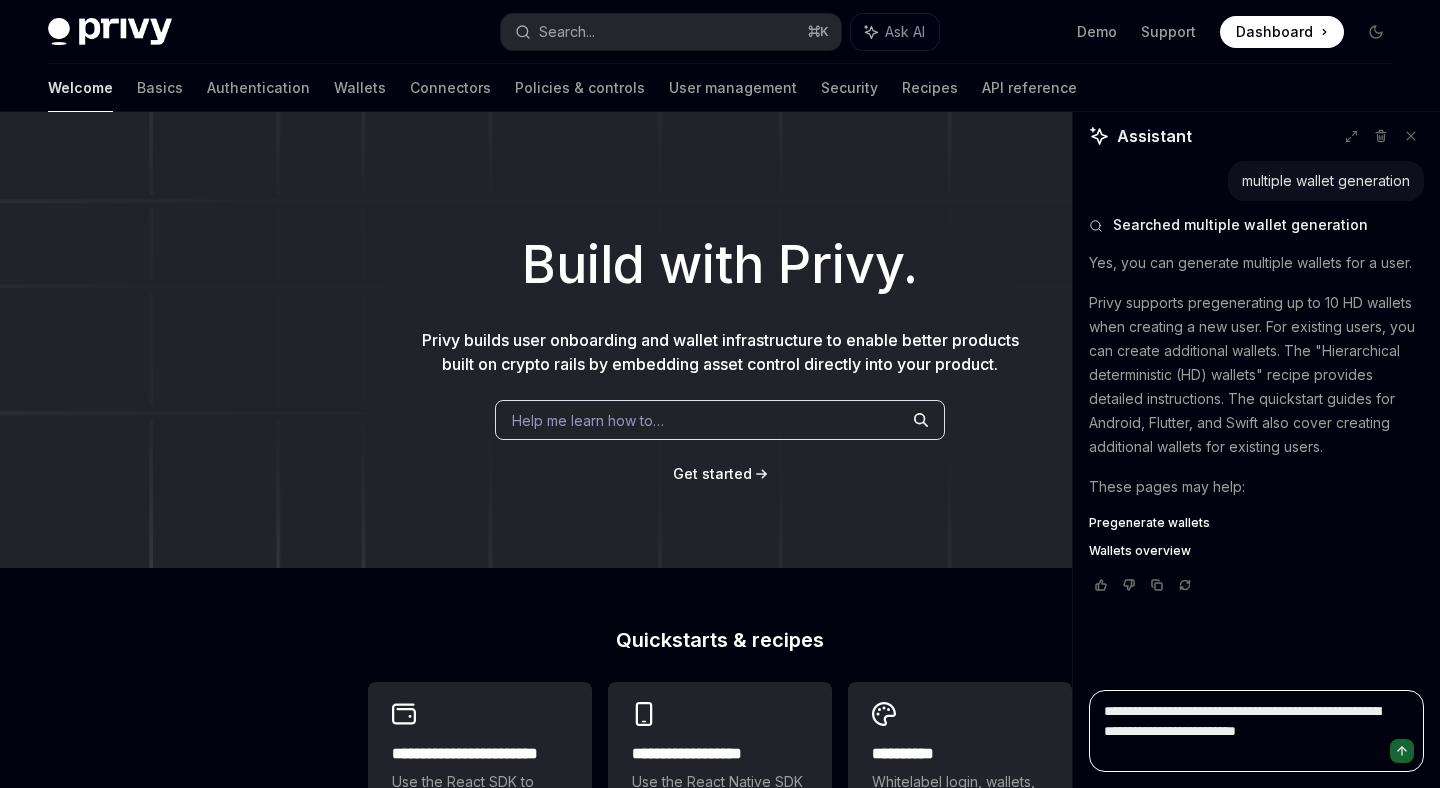 type on "*" 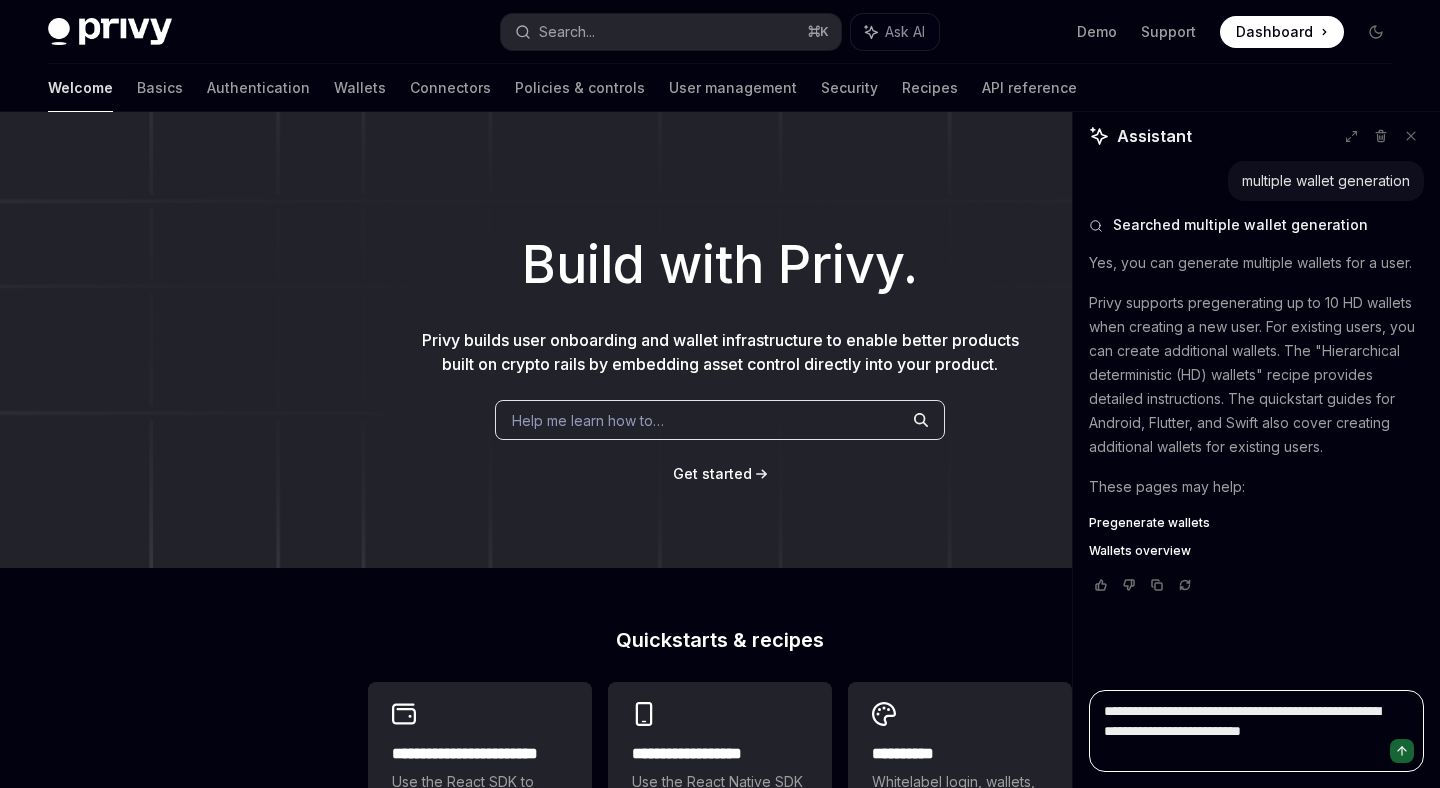 type on "**********" 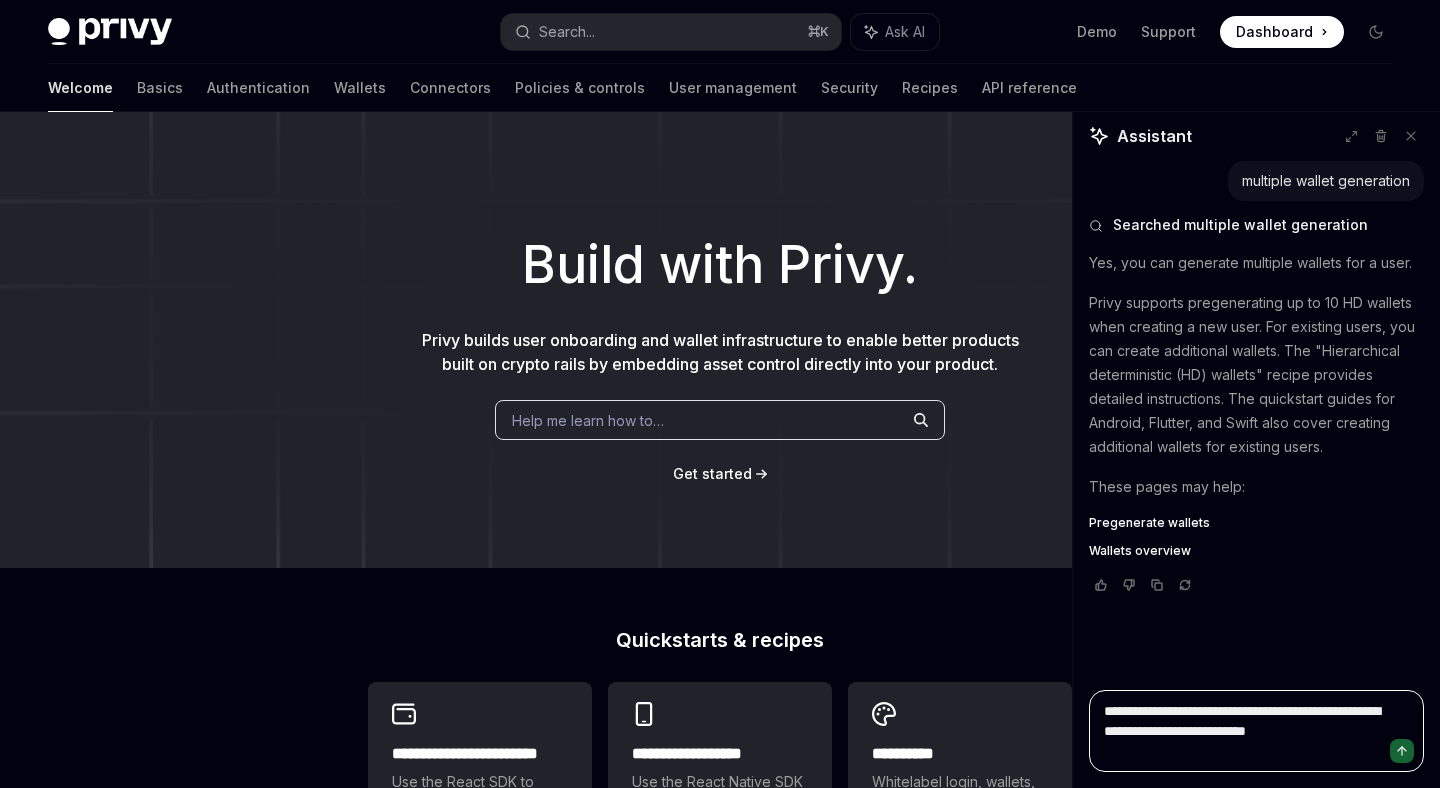 type on "*" 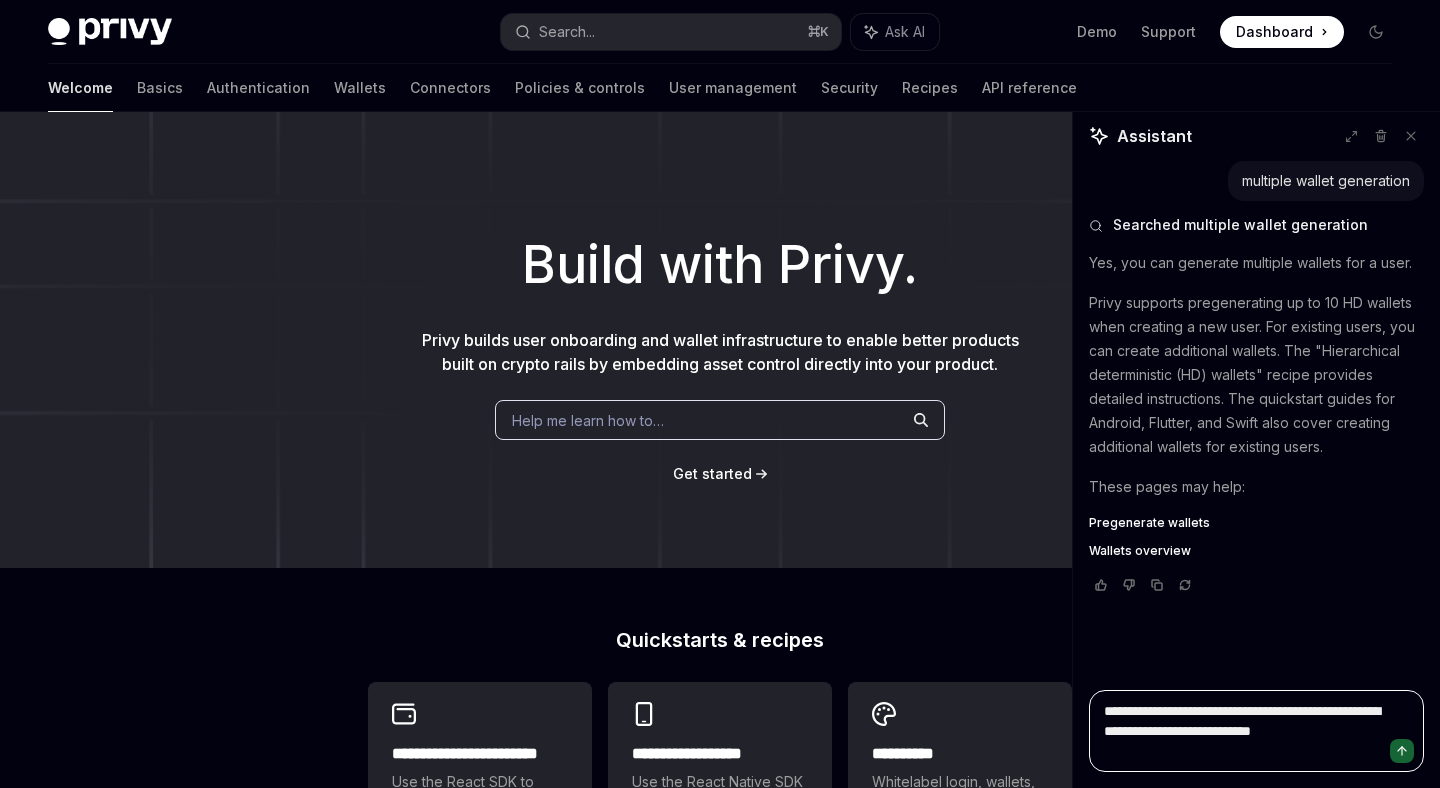 type on "*" 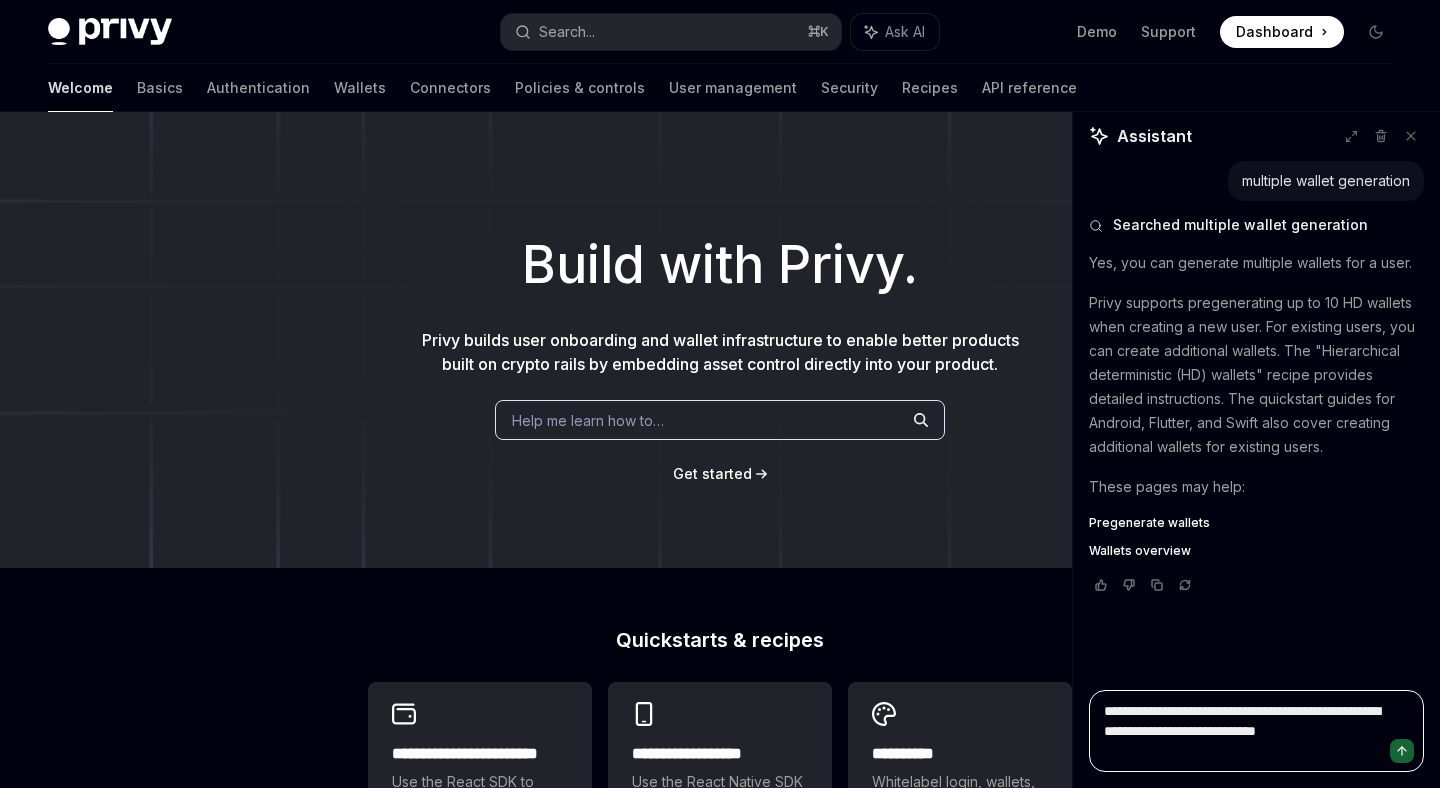 type on "*" 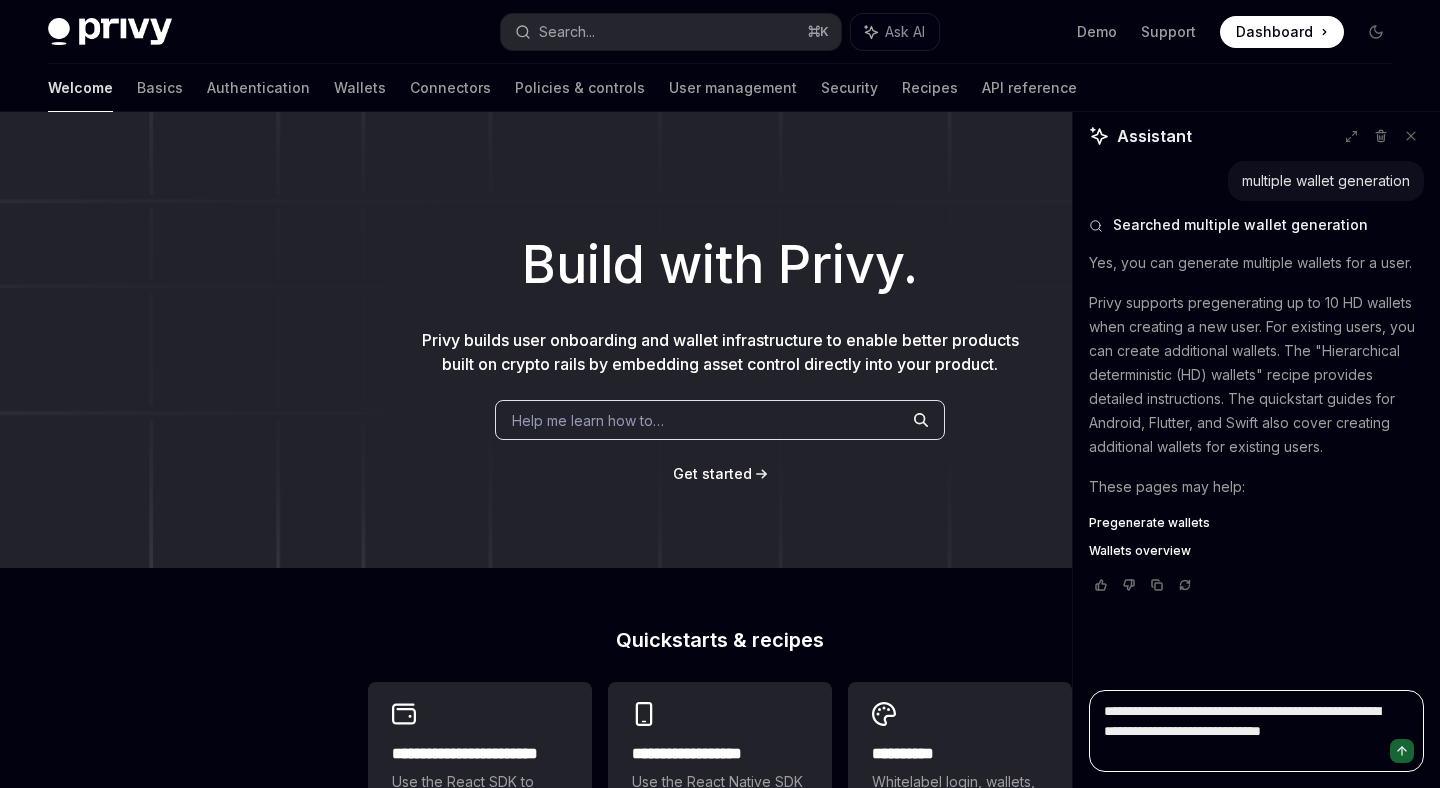 type on "*" 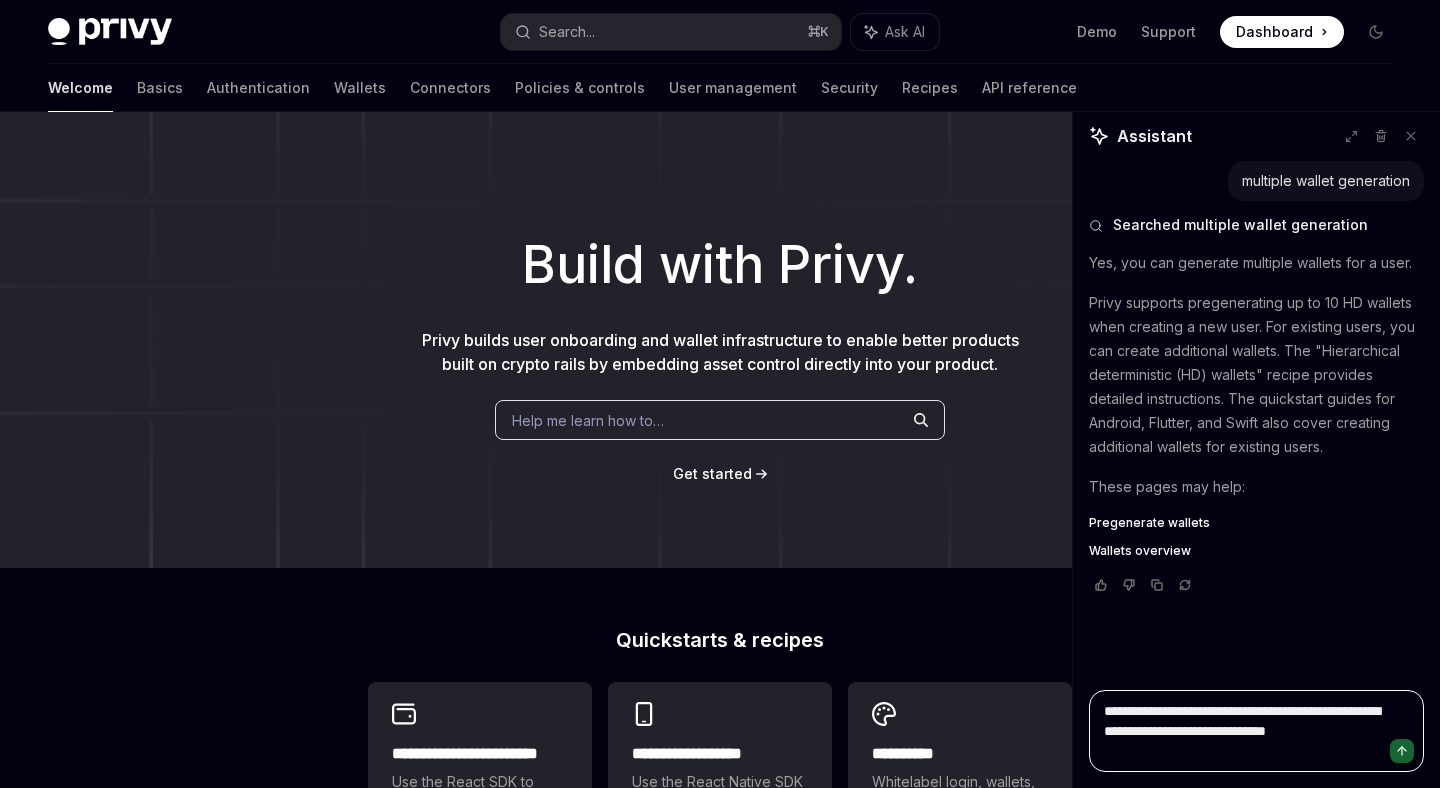 type on "*" 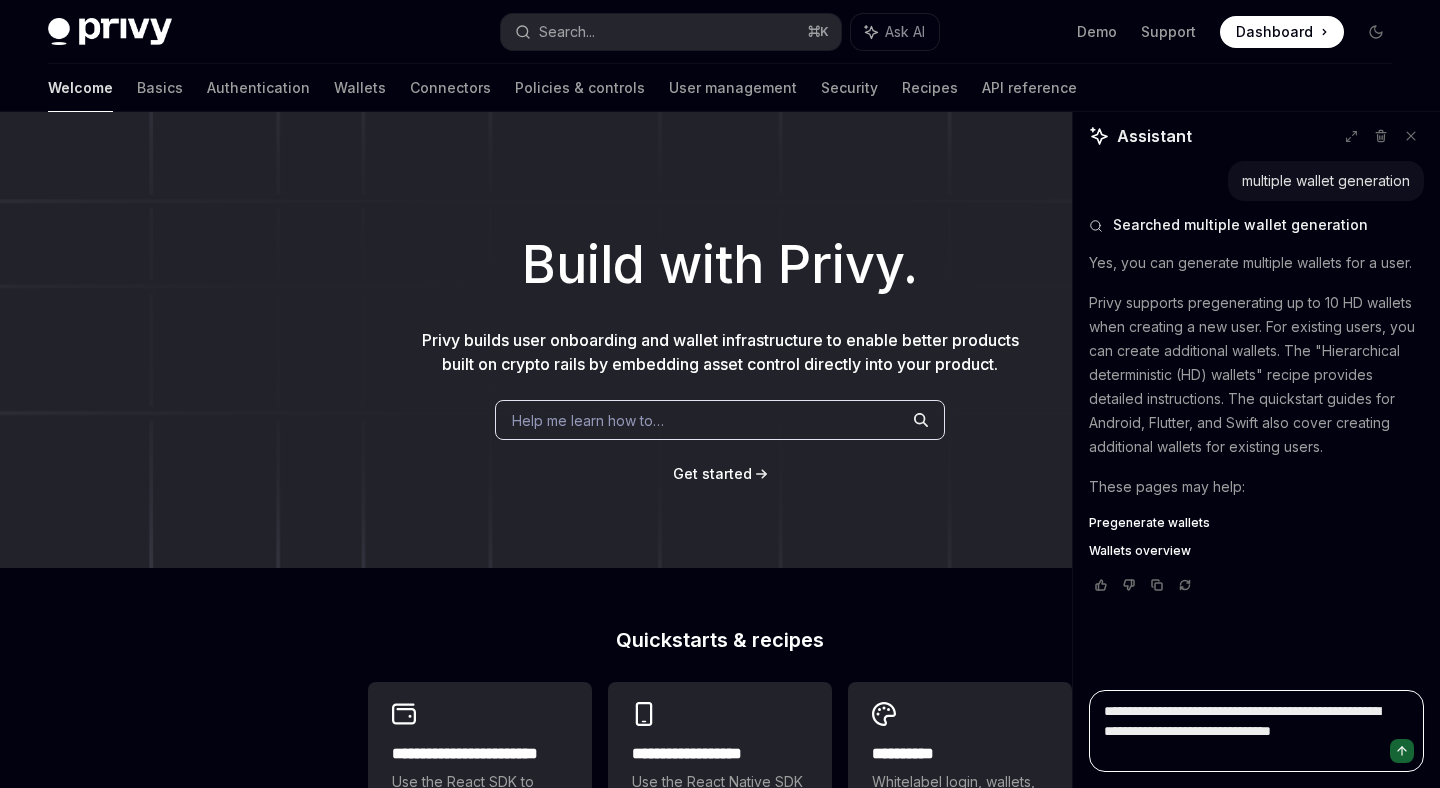 type on "*" 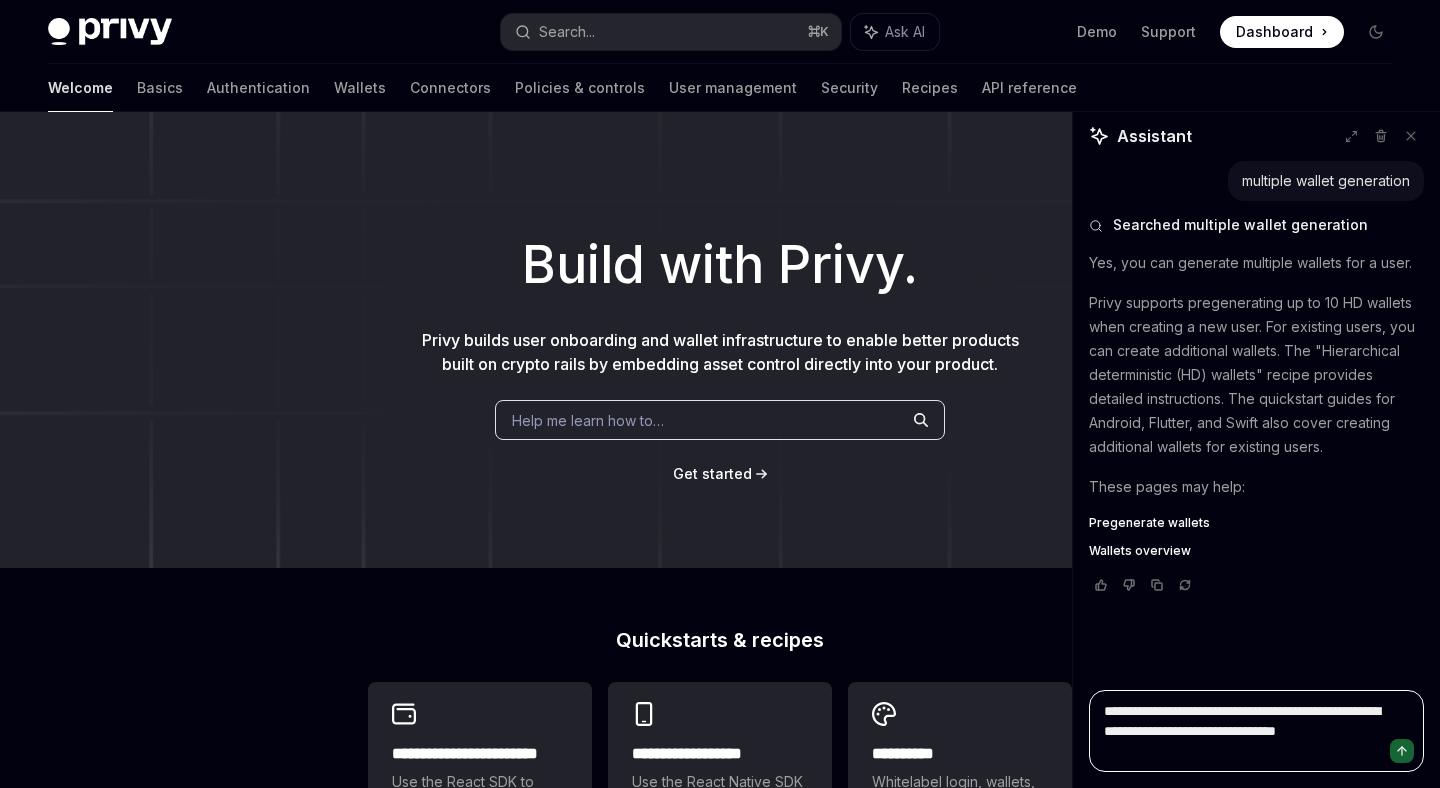 type on "*" 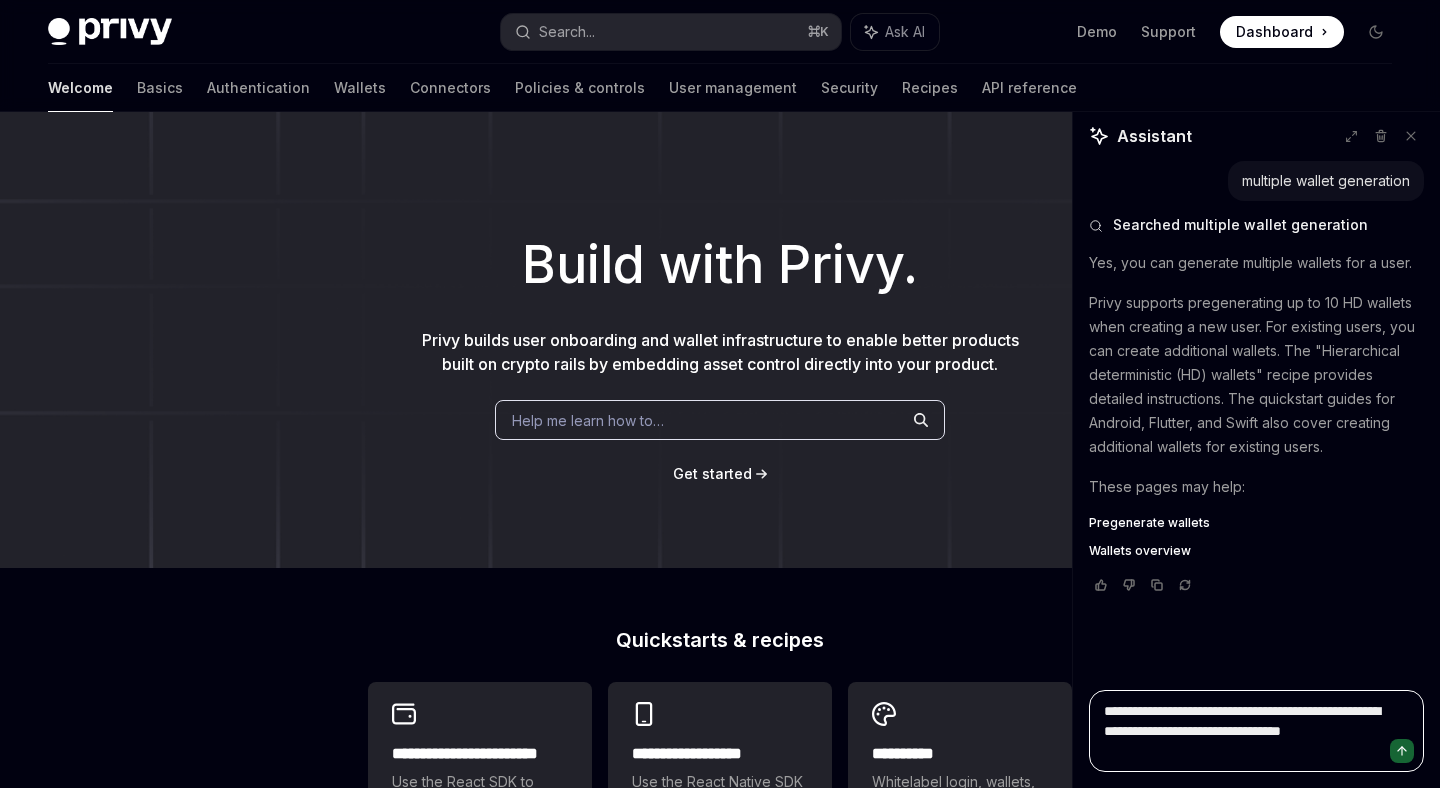 type on "*" 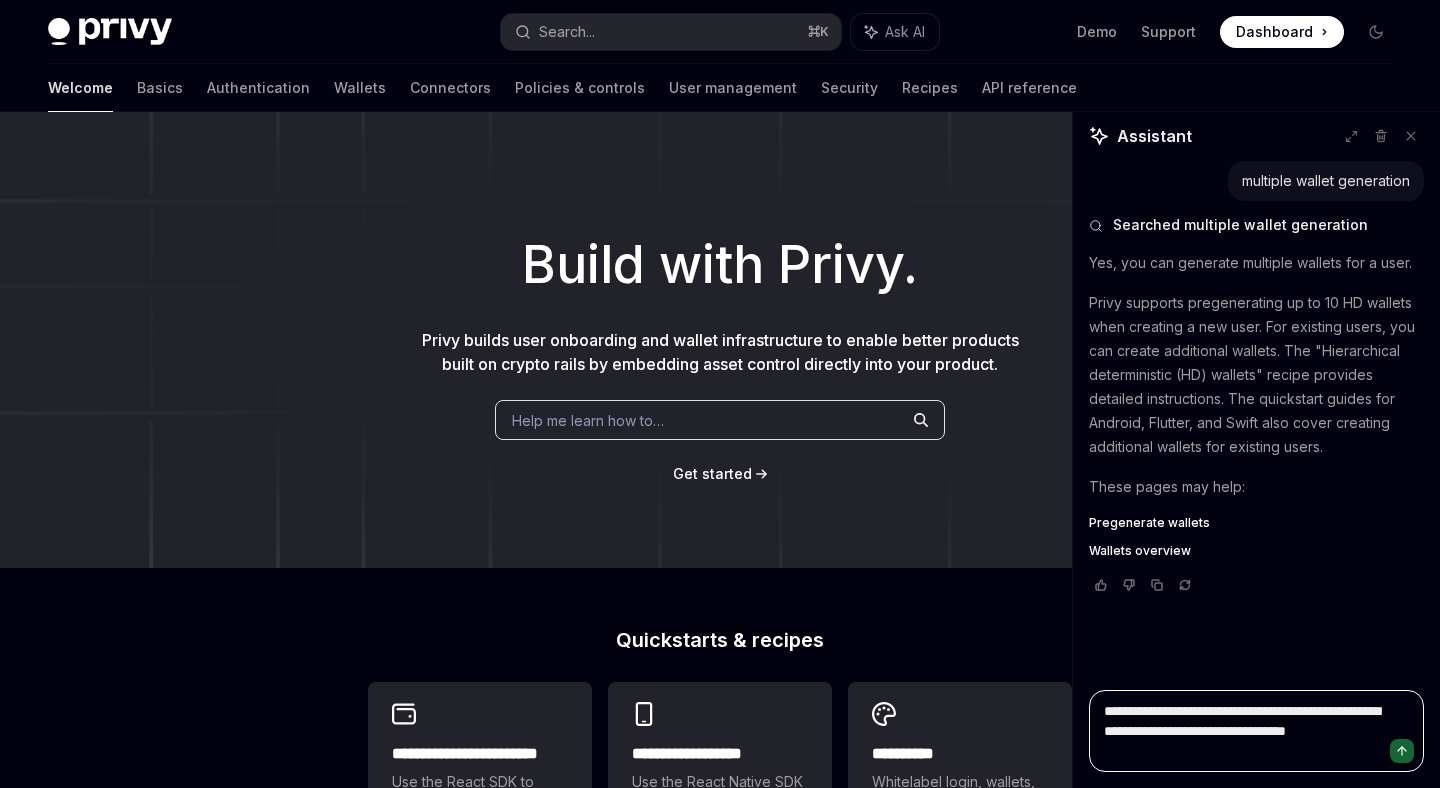 type on "**********" 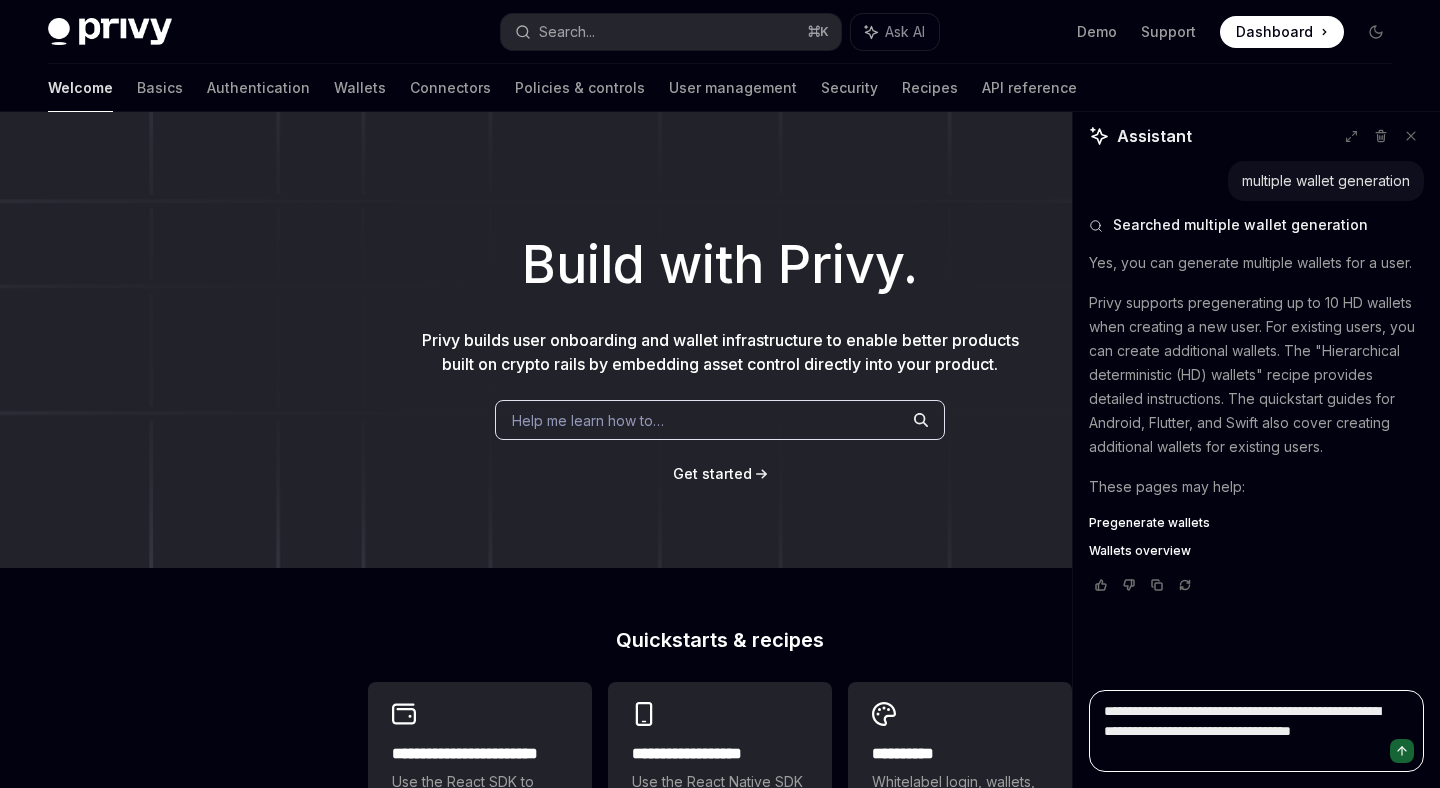type on "*" 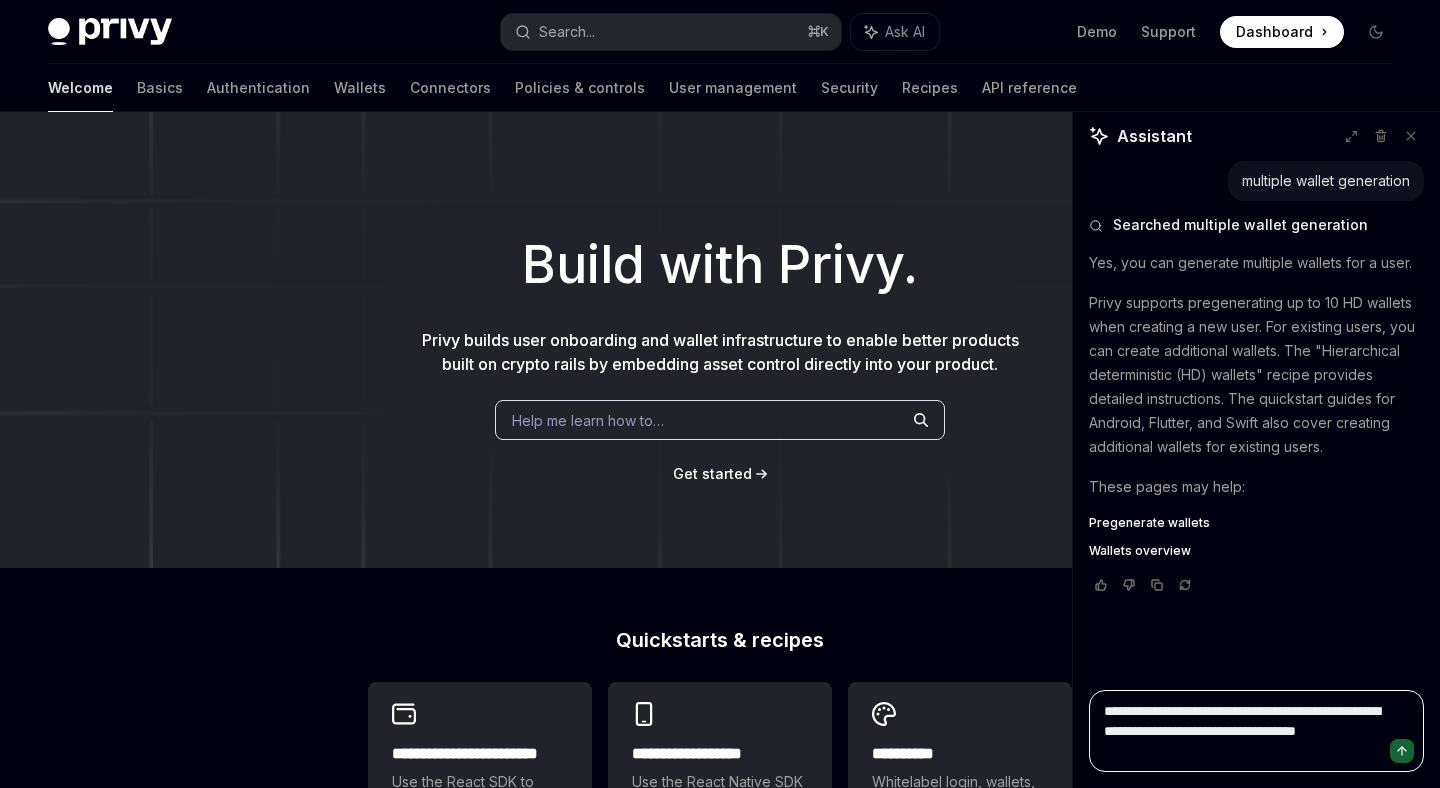 type on "*" 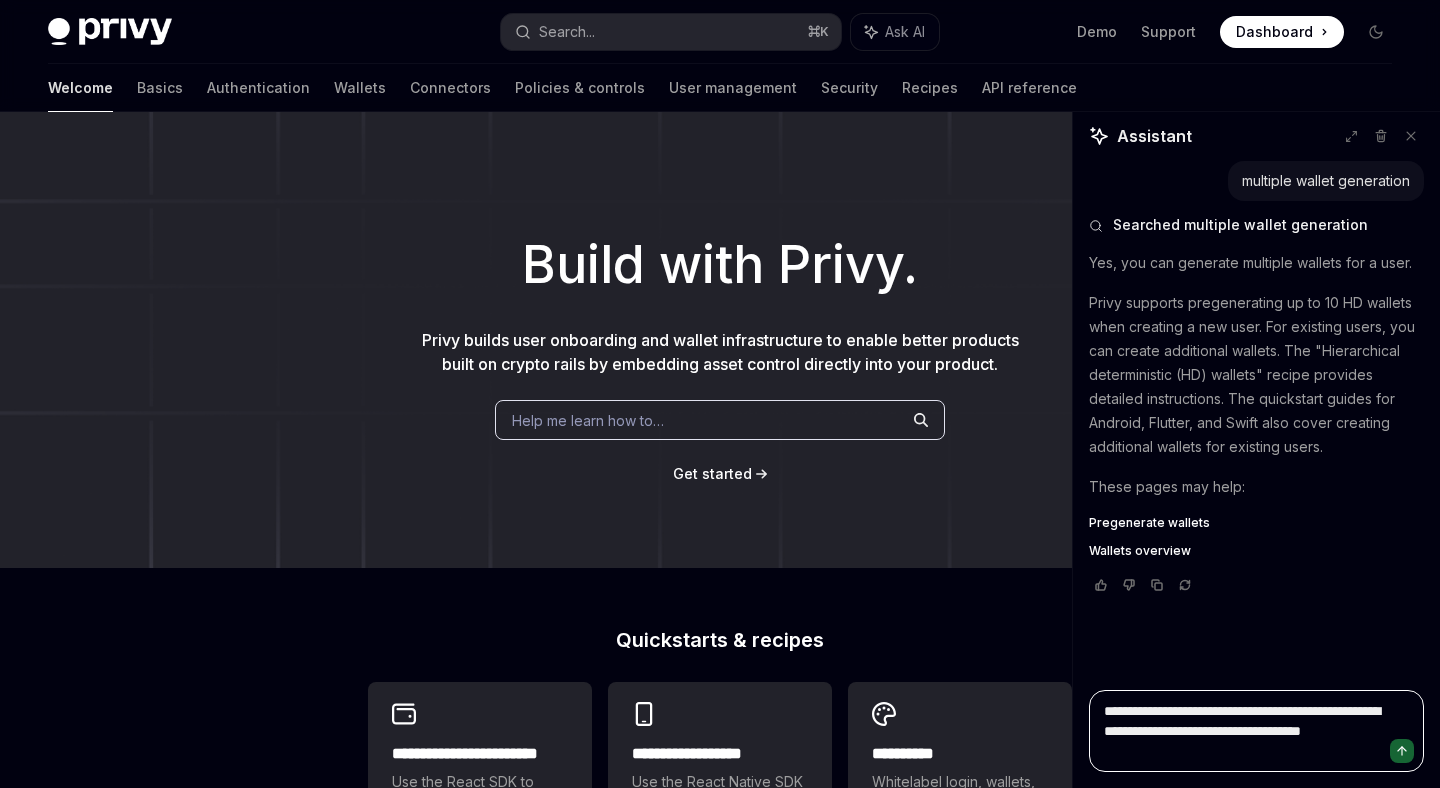 type on "*" 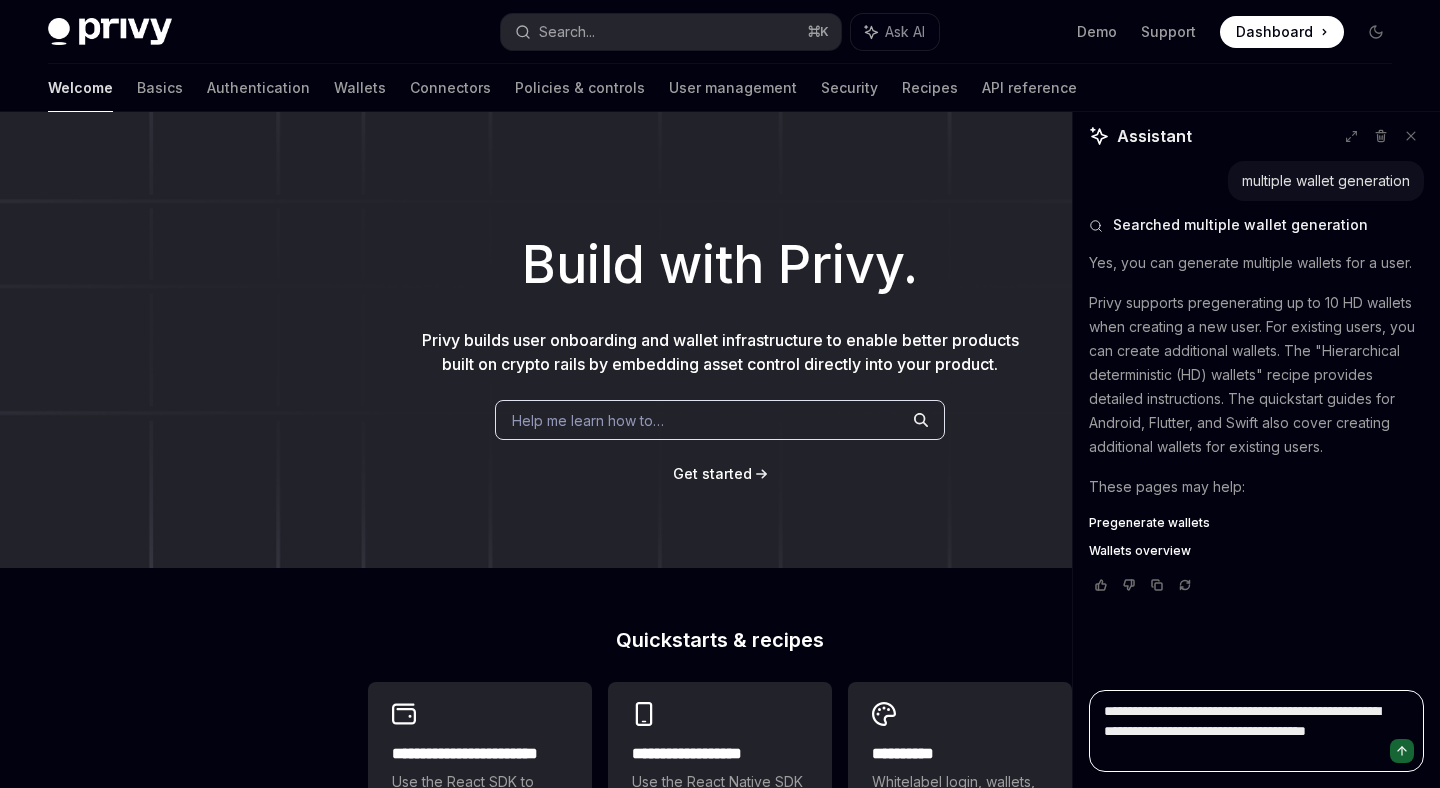 type on "*" 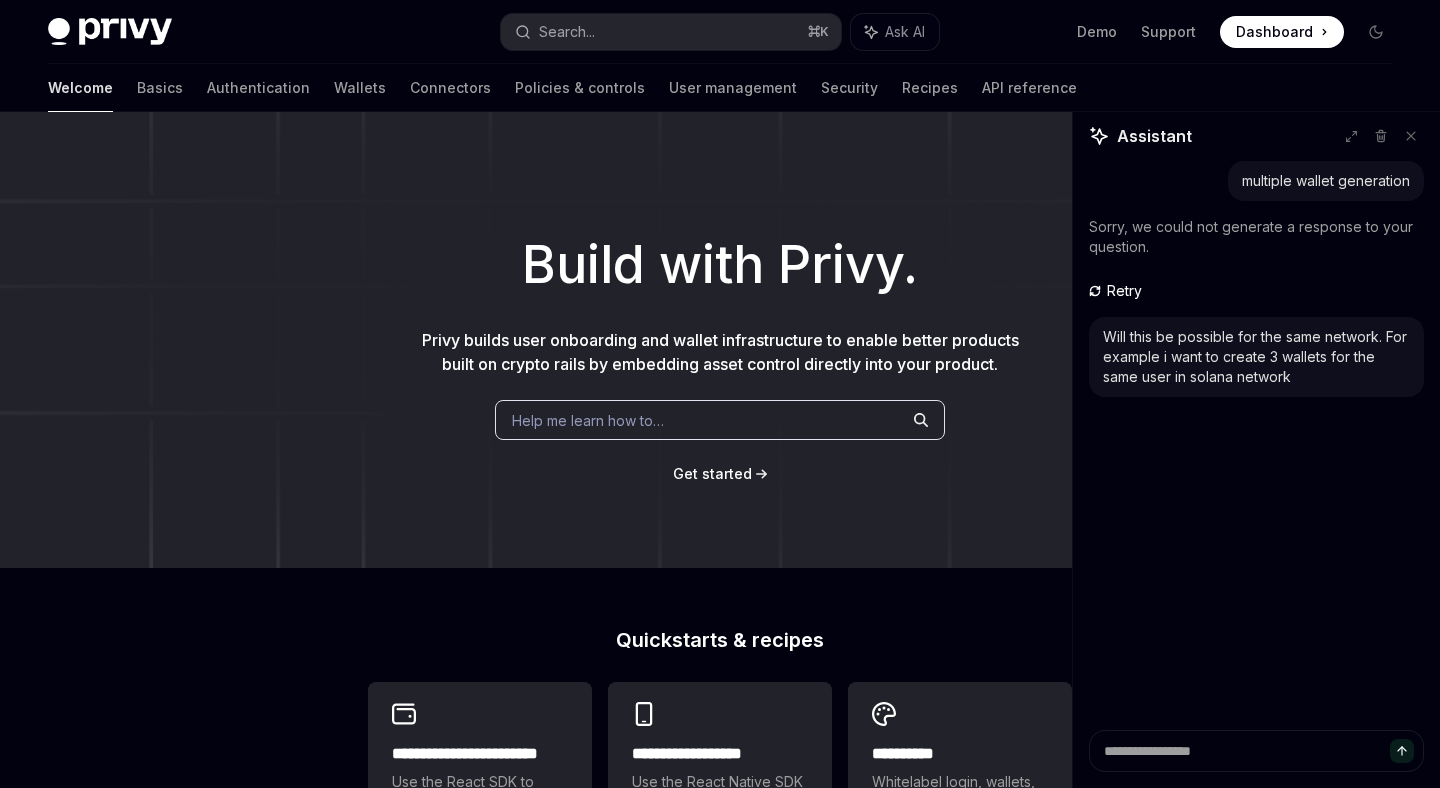 click on "Retry" at bounding box center [1124, 291] 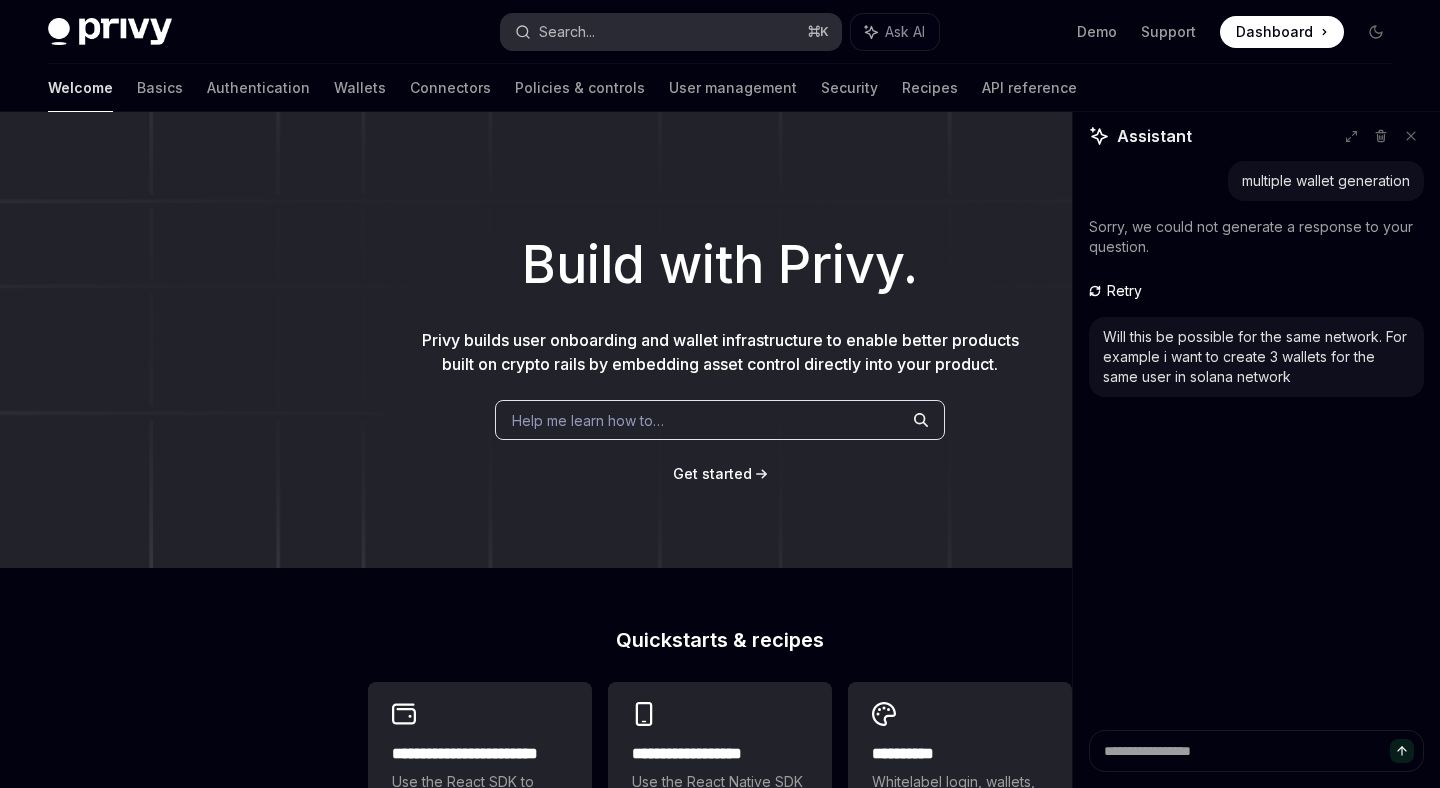click on "Search... ⌘ K" at bounding box center [670, 32] 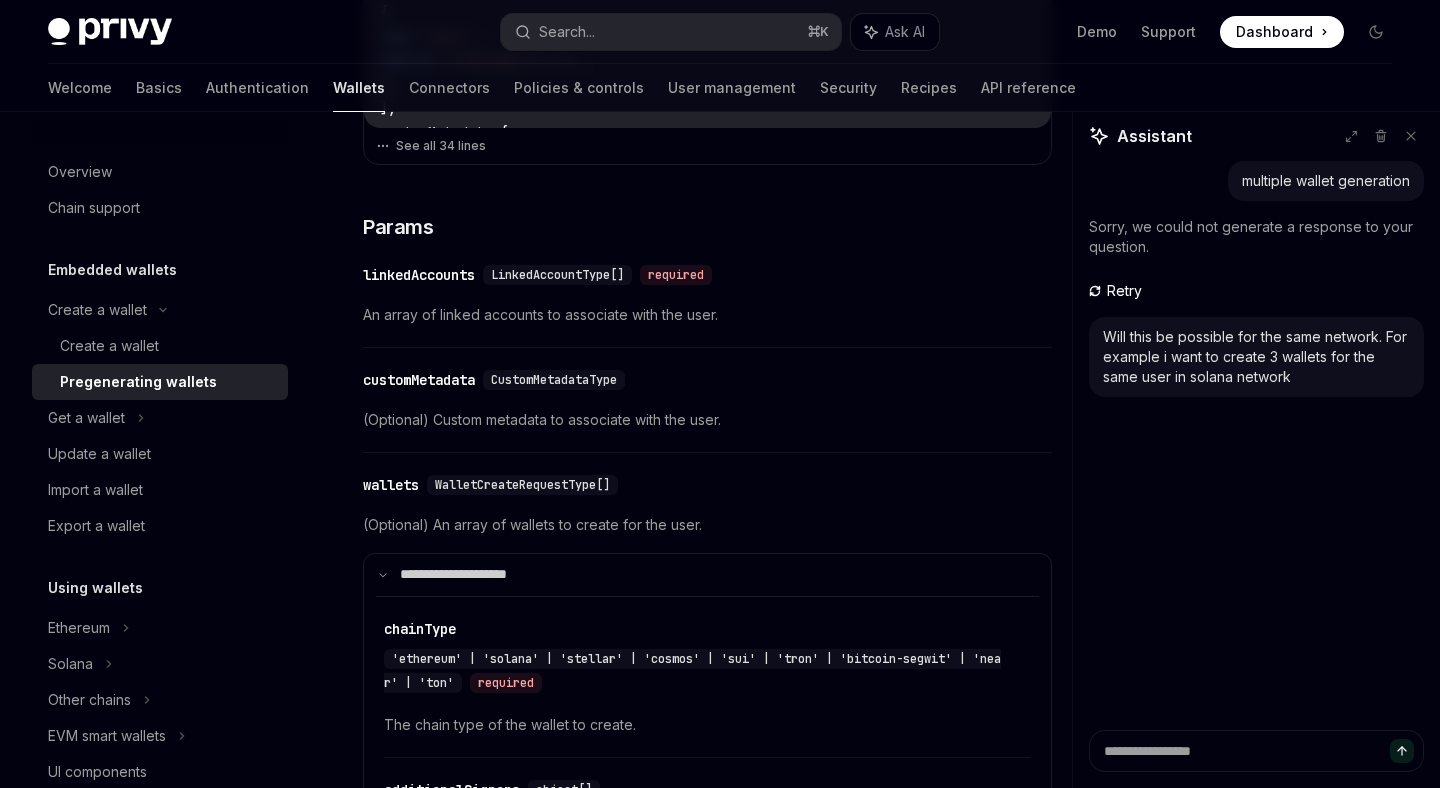 scroll, scrollTop: 866, scrollLeft: 0, axis: vertical 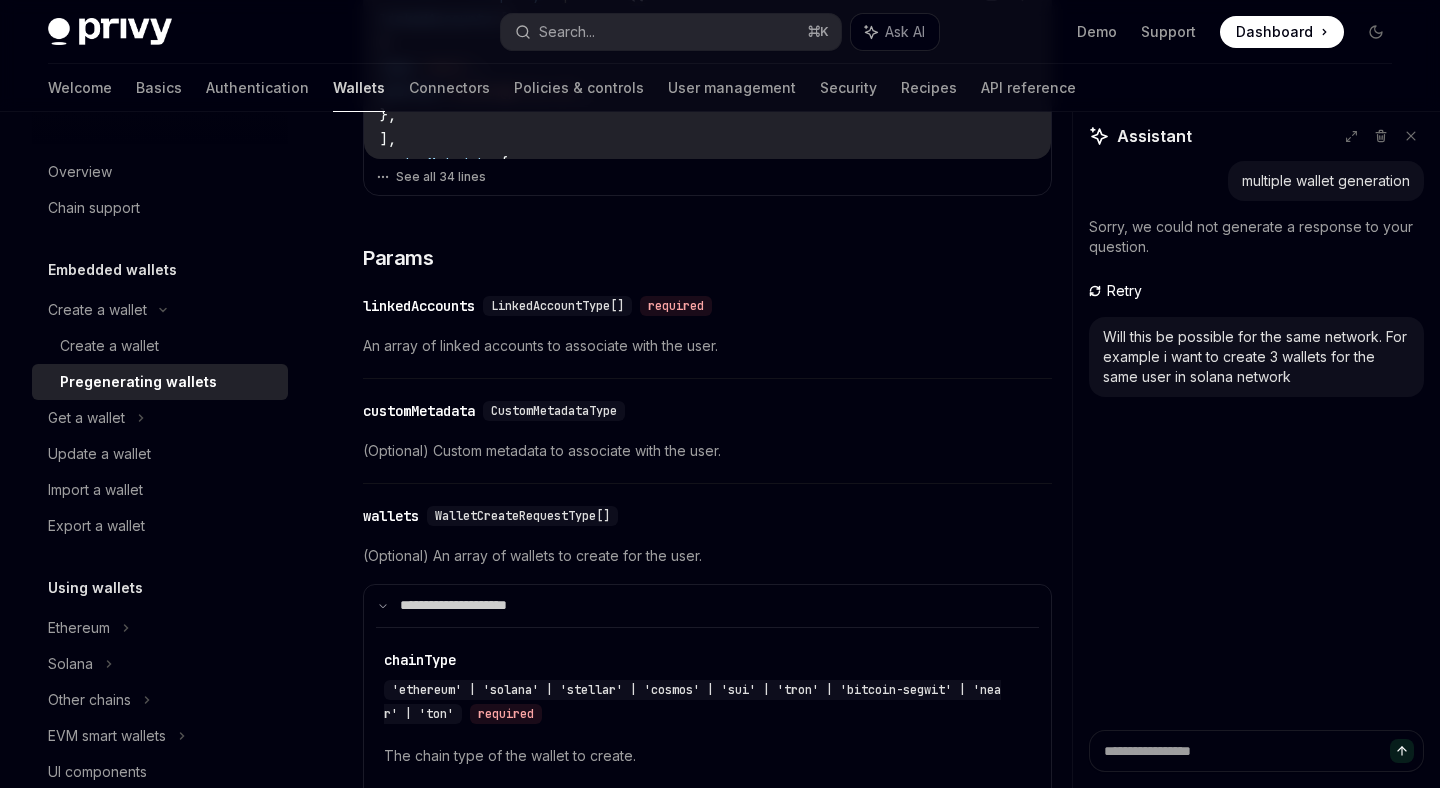 click on "Wallets" at bounding box center (359, 88) 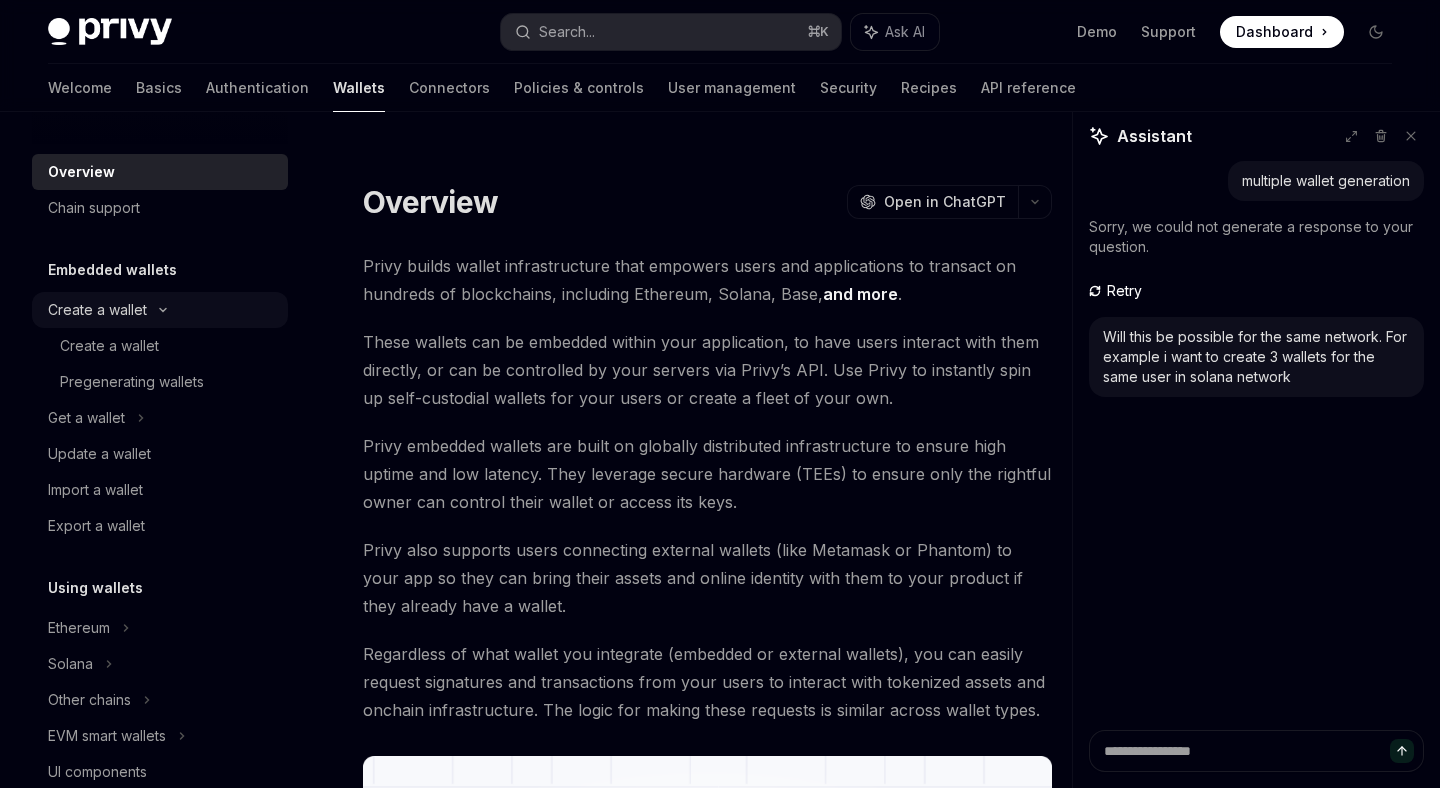 click 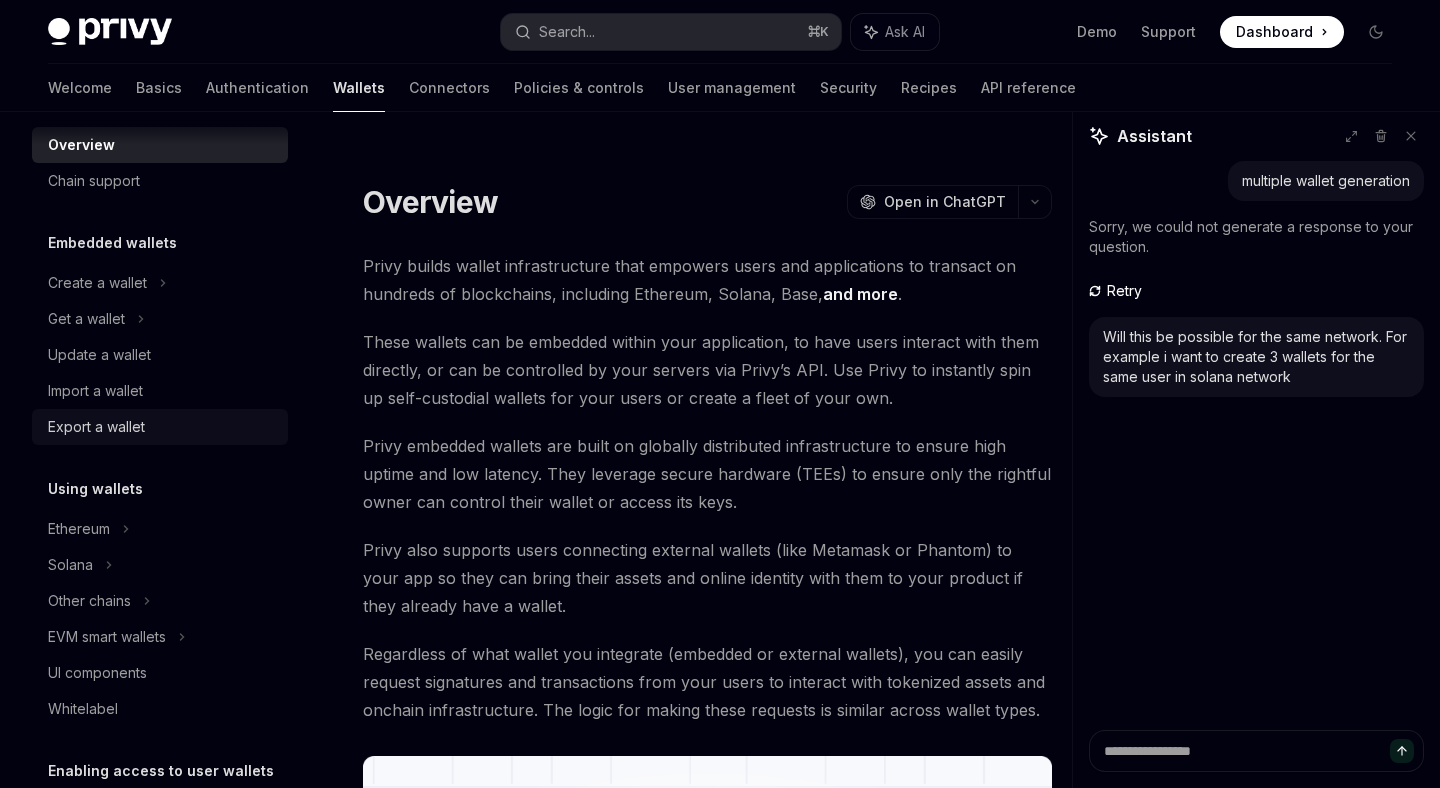 scroll, scrollTop: 30, scrollLeft: 0, axis: vertical 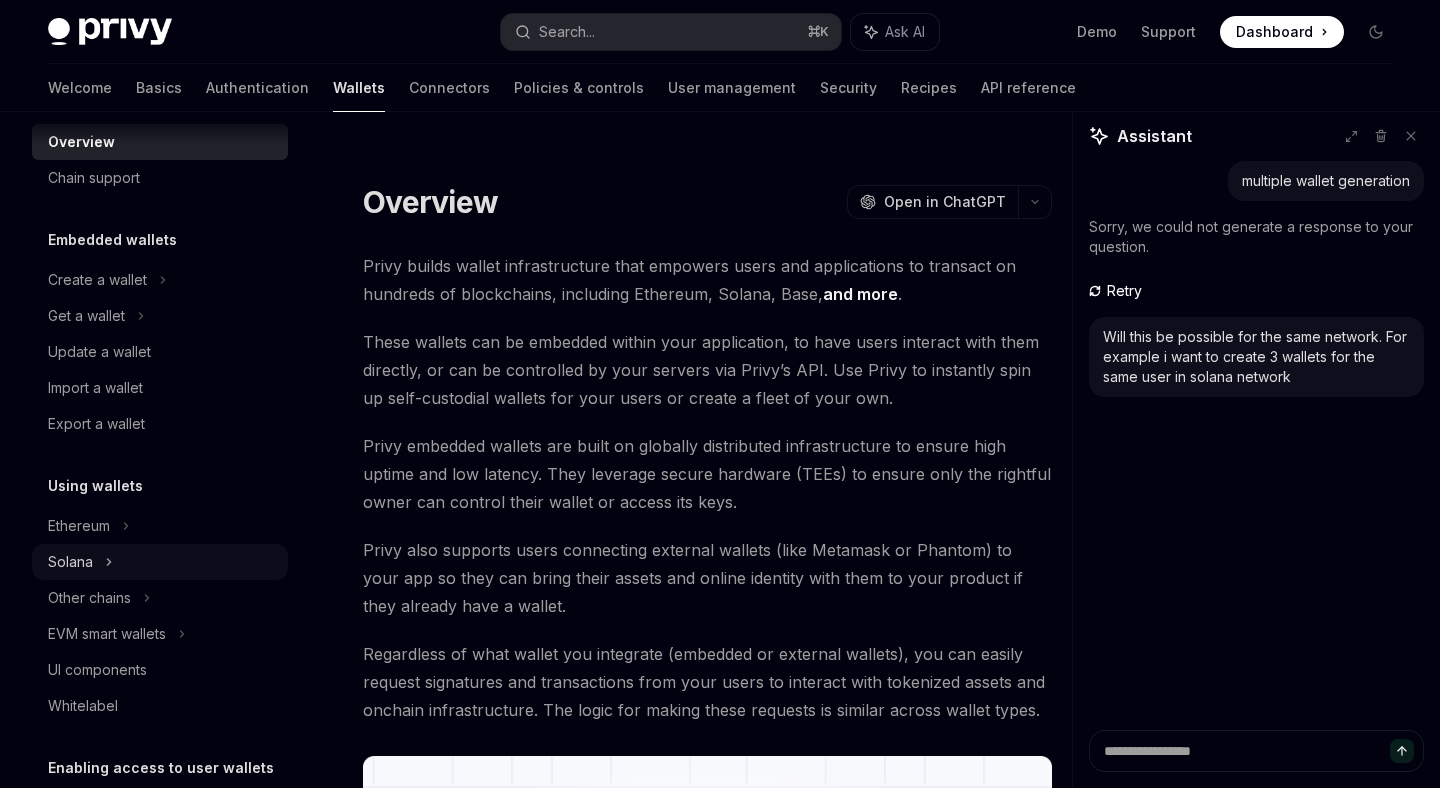 click on "Solana" at bounding box center (160, 316) 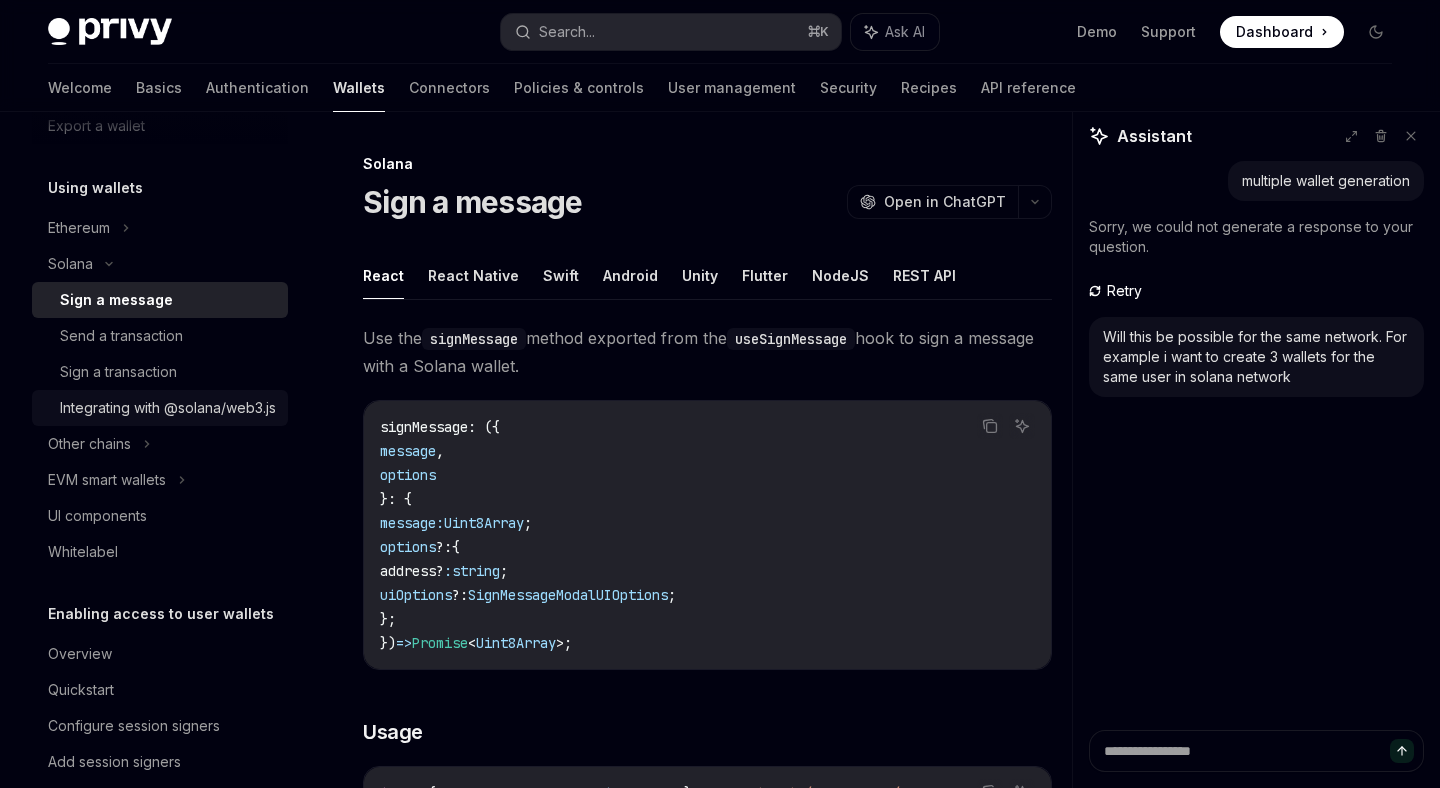 scroll, scrollTop: 350, scrollLeft: 0, axis: vertical 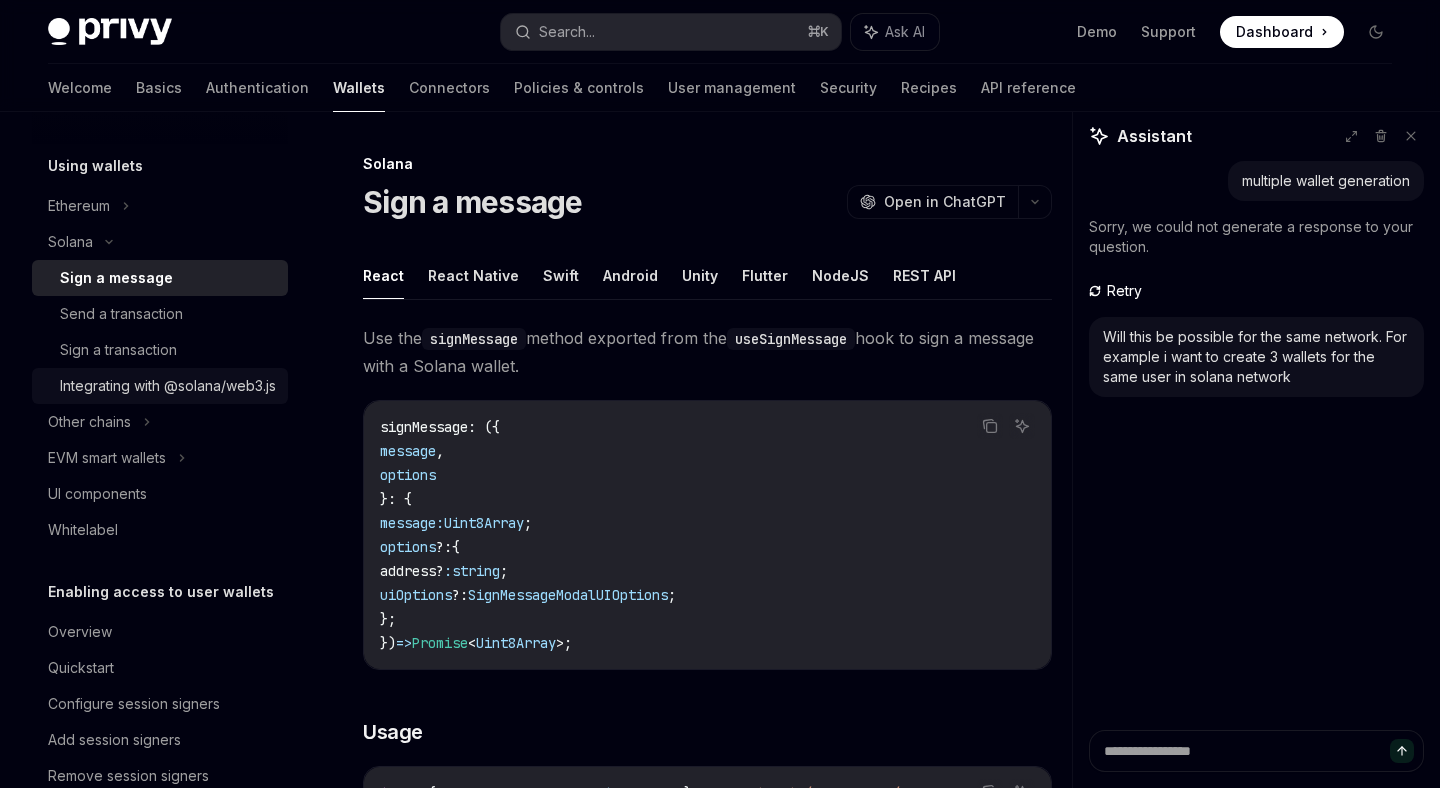 click on "Integrating with @solana/web3.js" at bounding box center (168, 386) 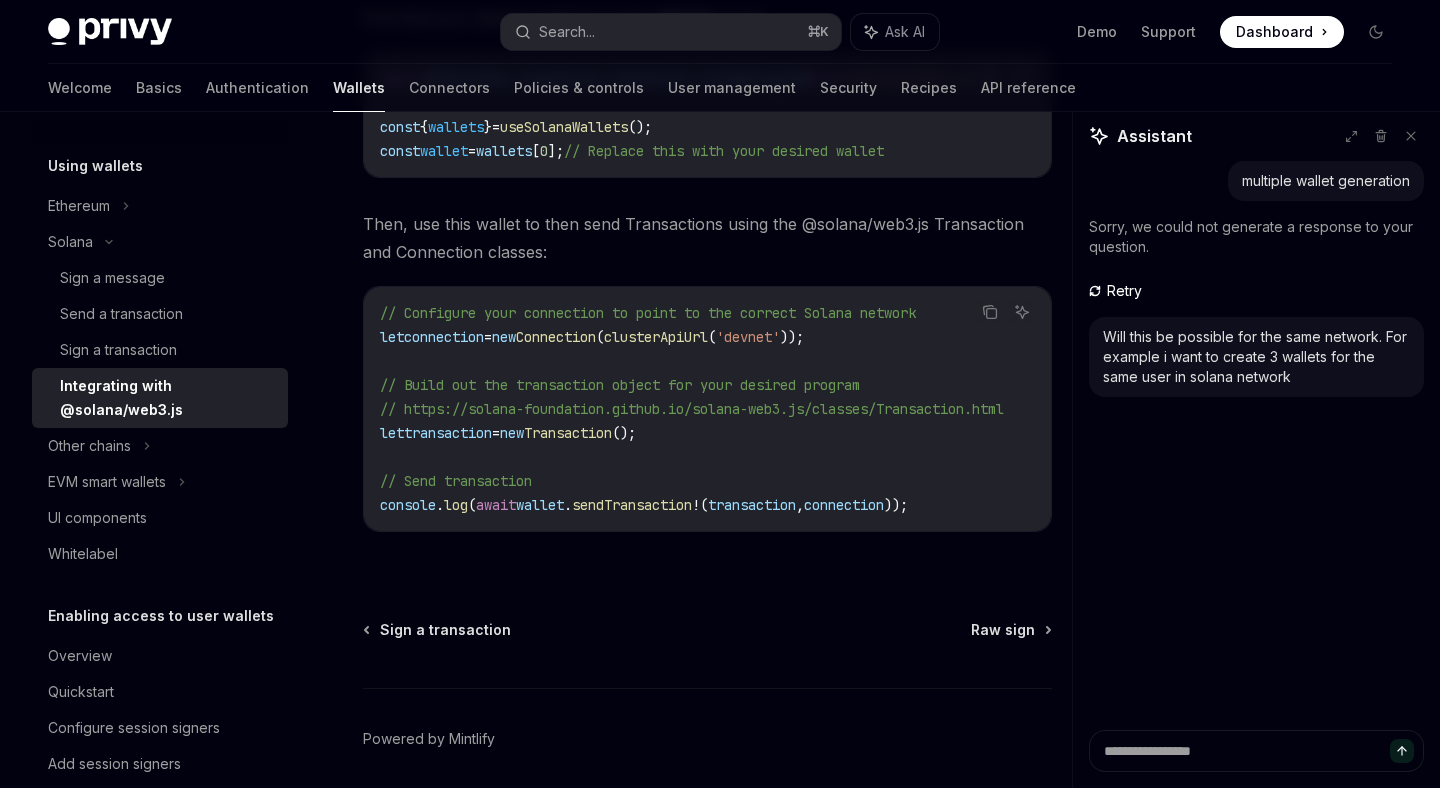 scroll, scrollTop: 476, scrollLeft: 0, axis: vertical 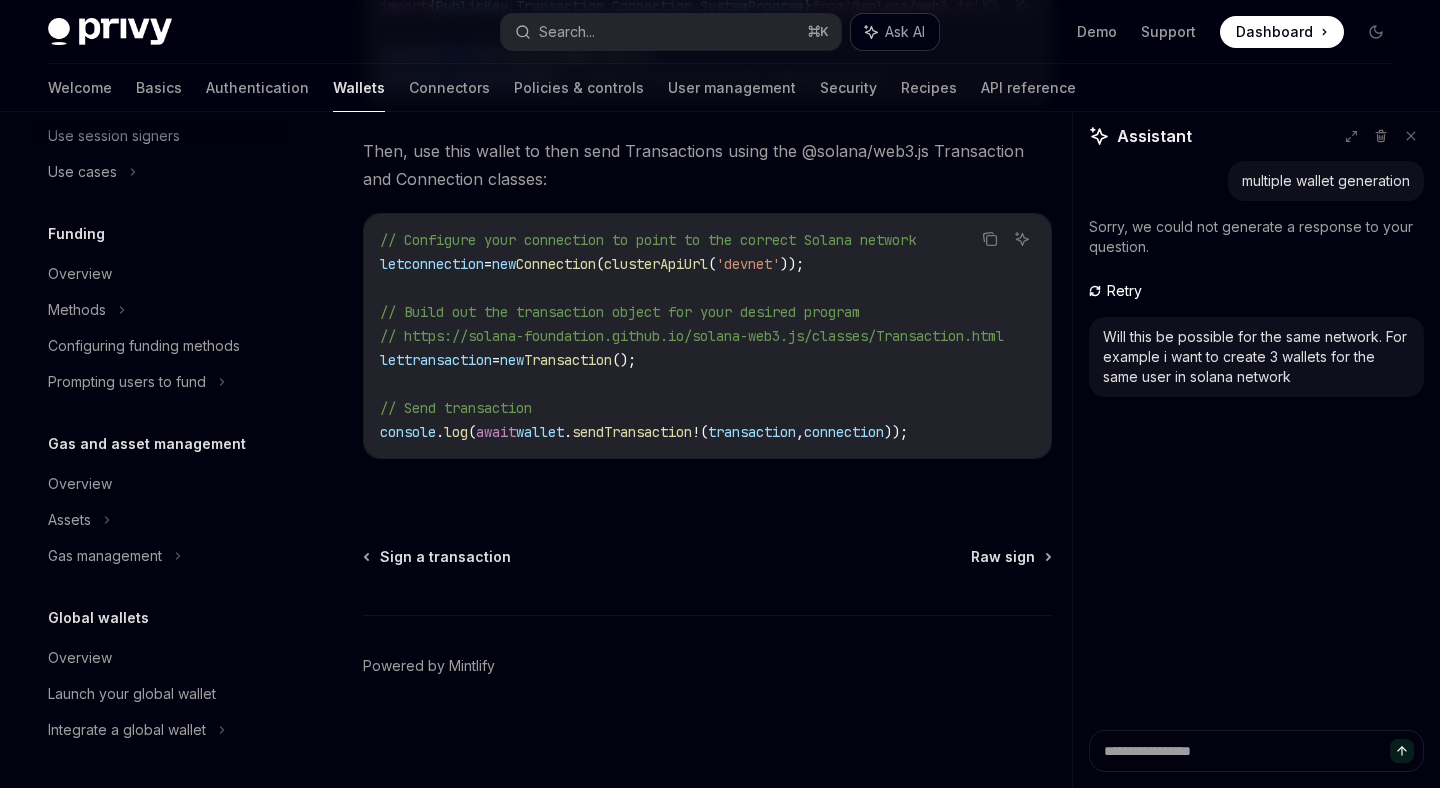 click on "Ask AI" at bounding box center [895, 32] 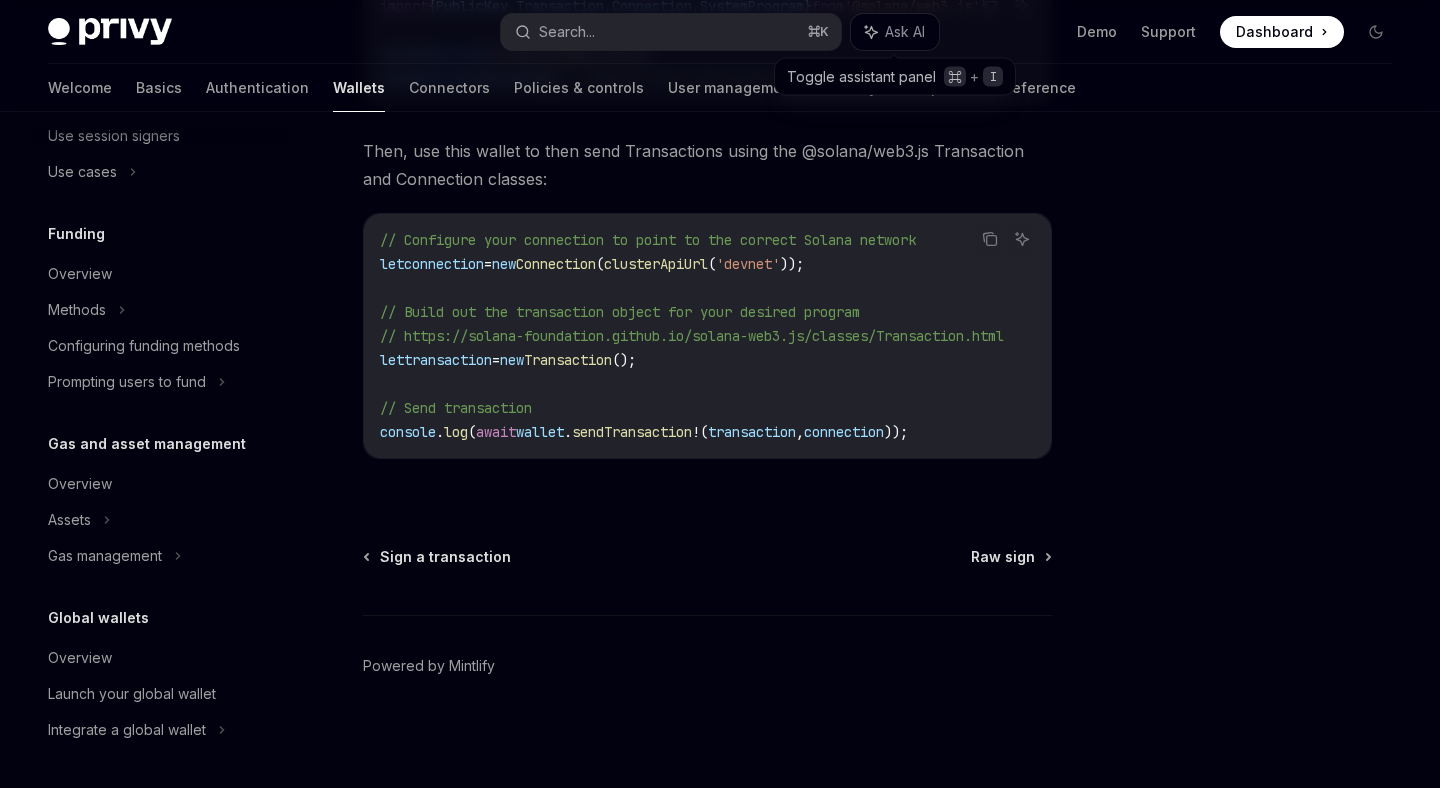 click 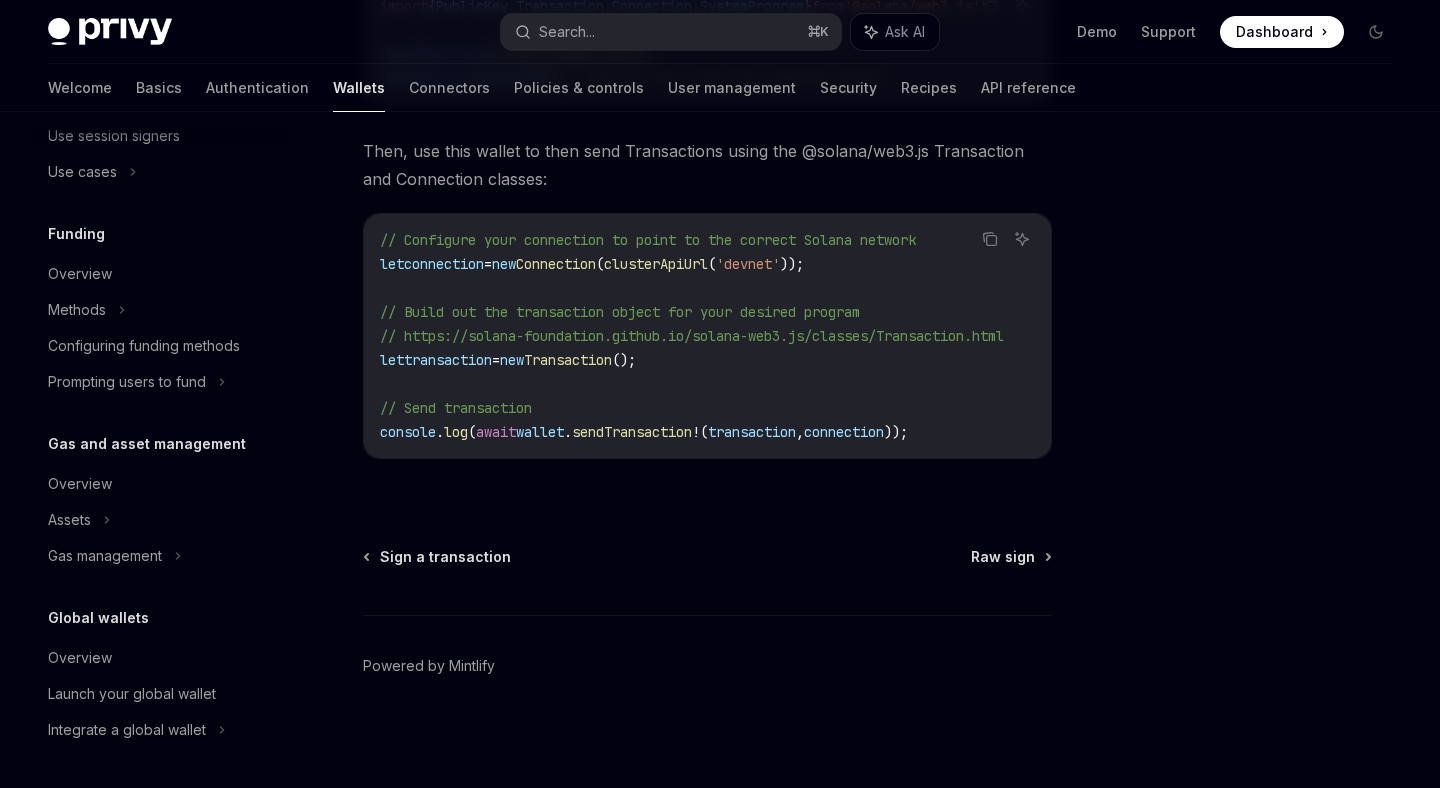 click 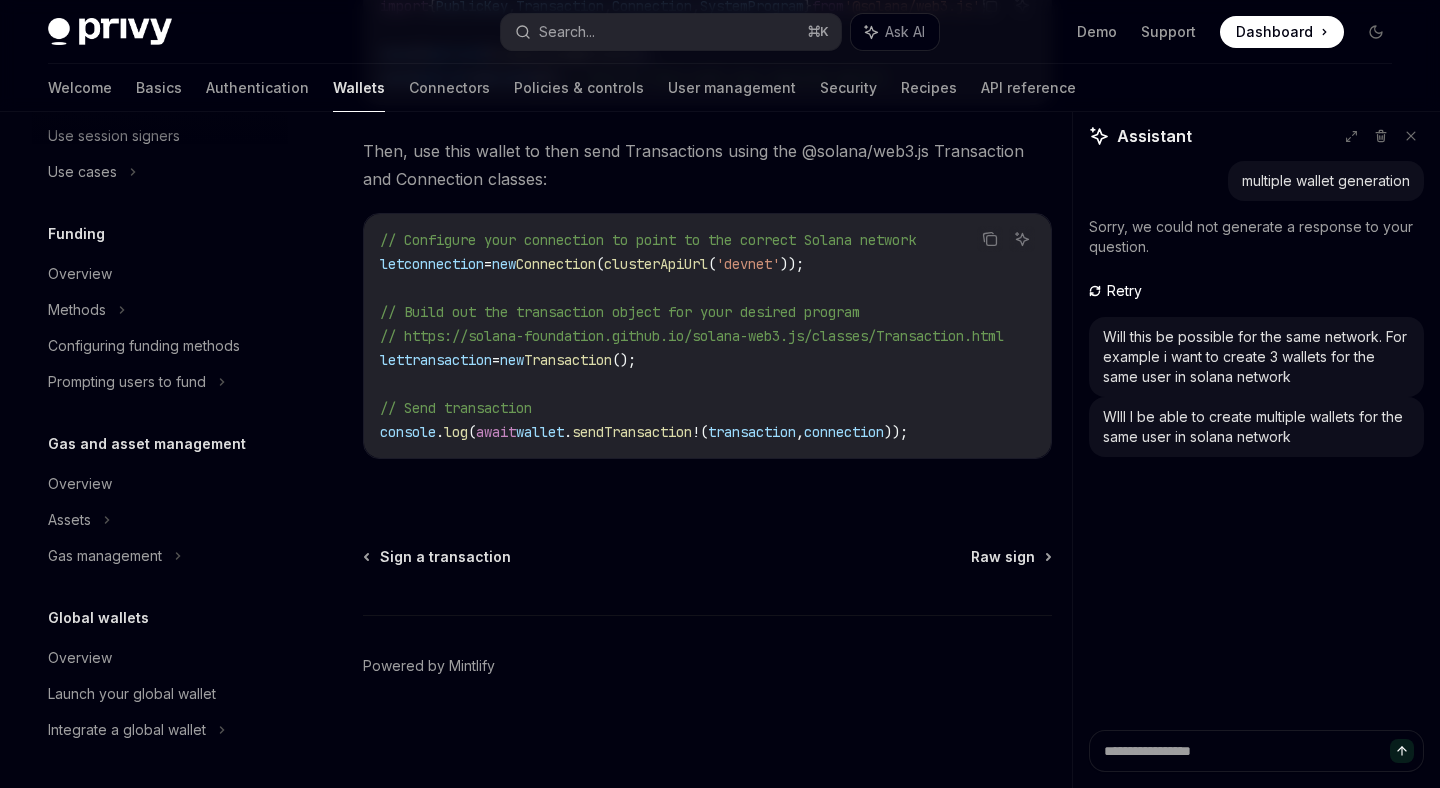 click on "Privy Docs  home page Search... ⌘ K Ask AI Demo Support Dashboard Dashboard Search..." at bounding box center [720, 32] 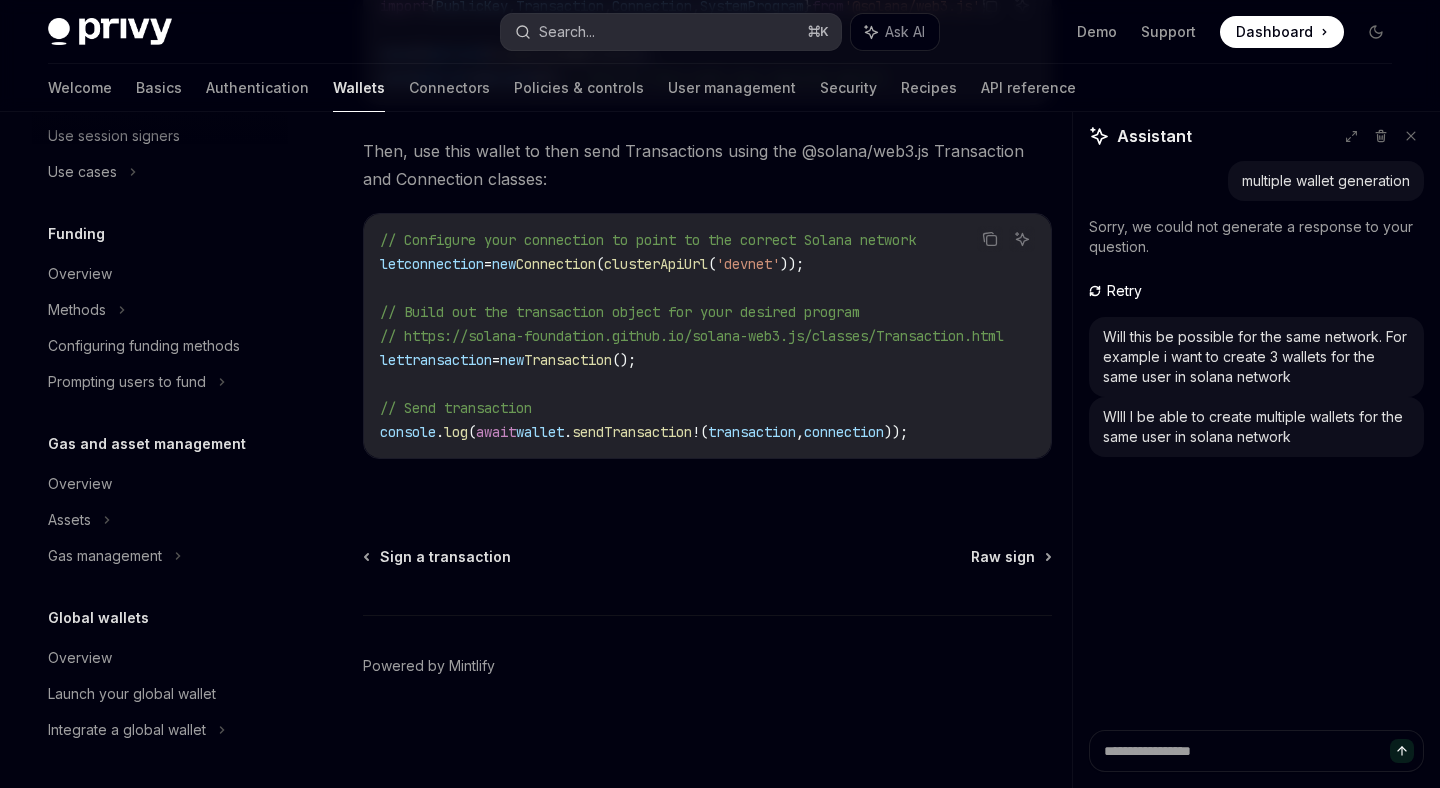 click on "Search... ⌘ K" at bounding box center (670, 32) 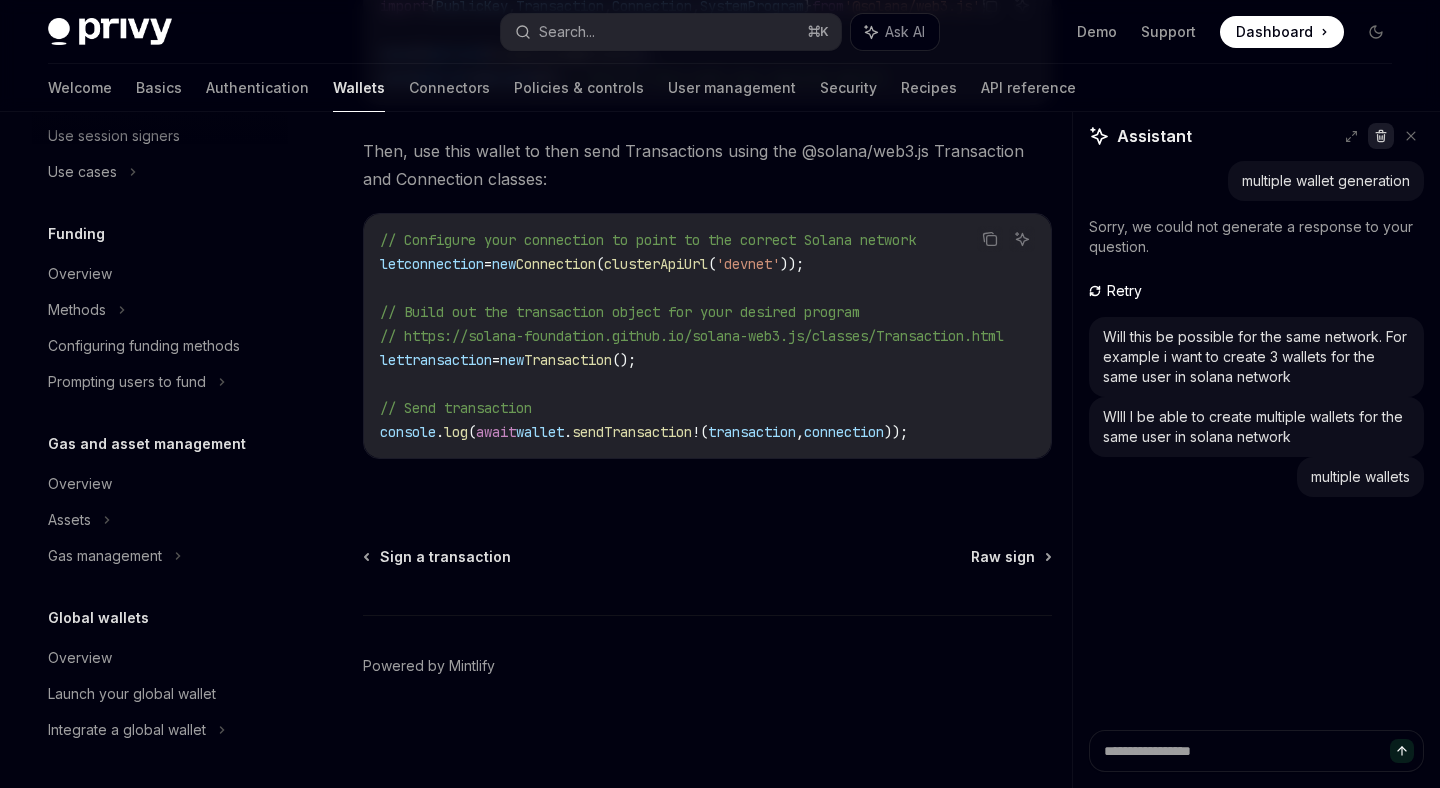 click 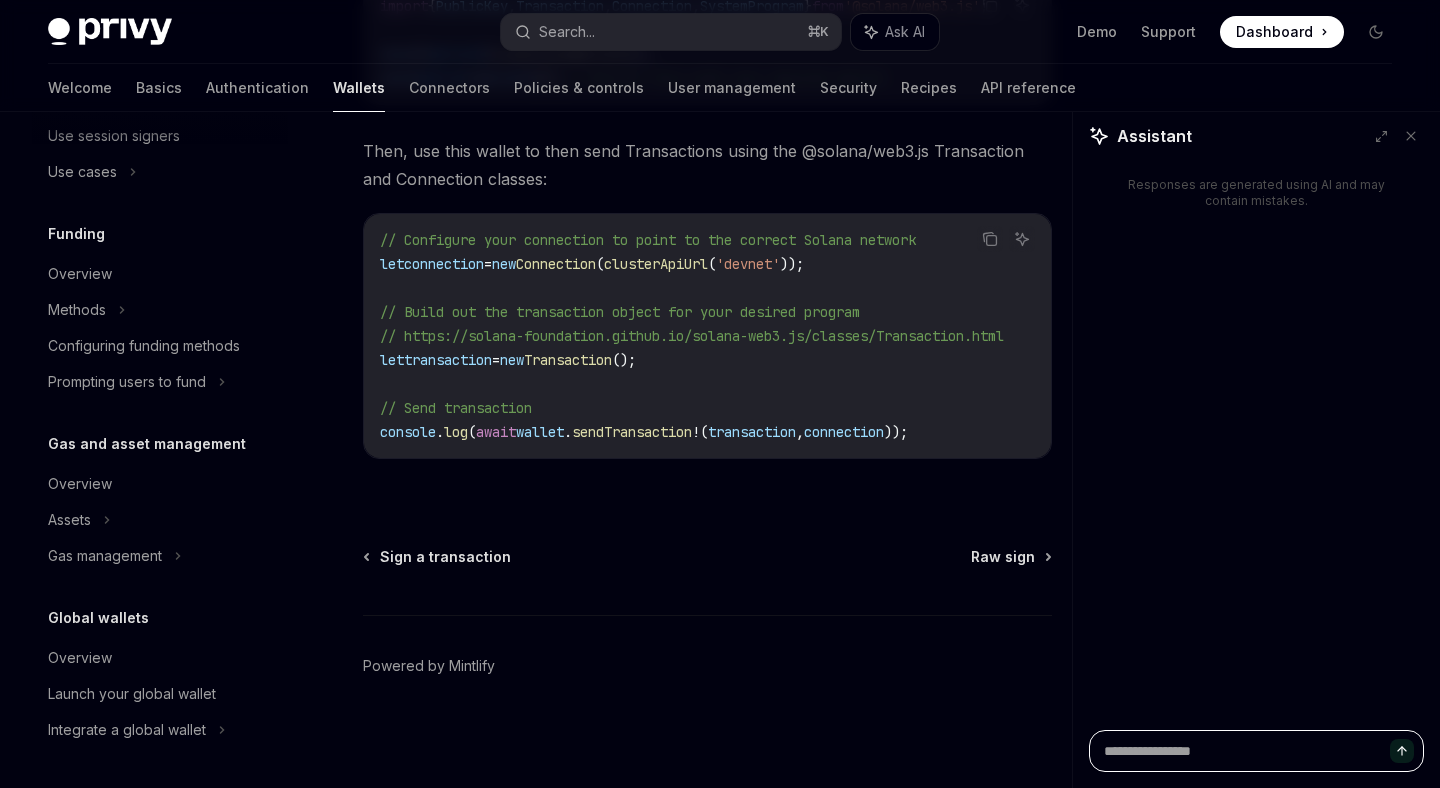 click at bounding box center (1256, 751) 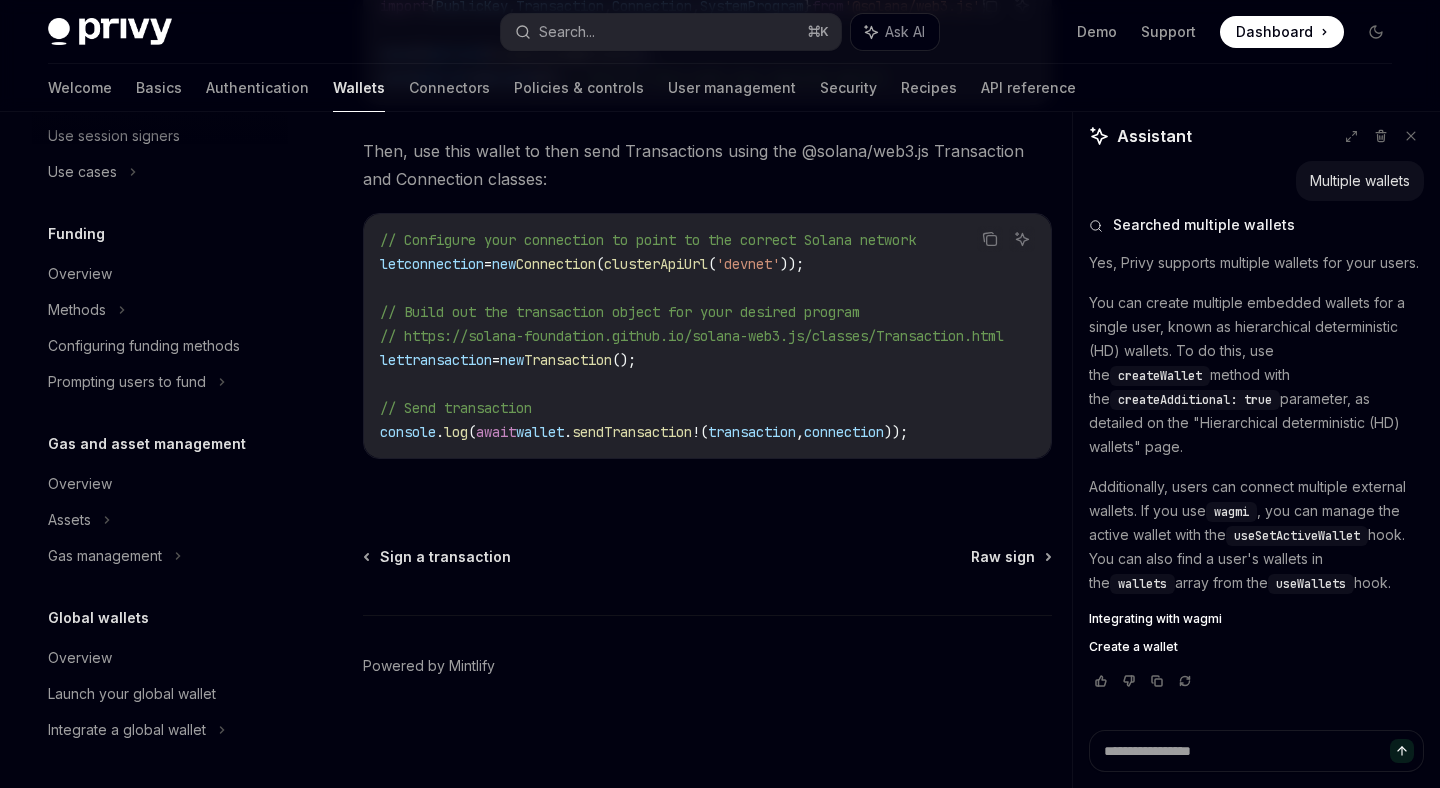 click on "Create a wallet" at bounding box center (1133, 647) 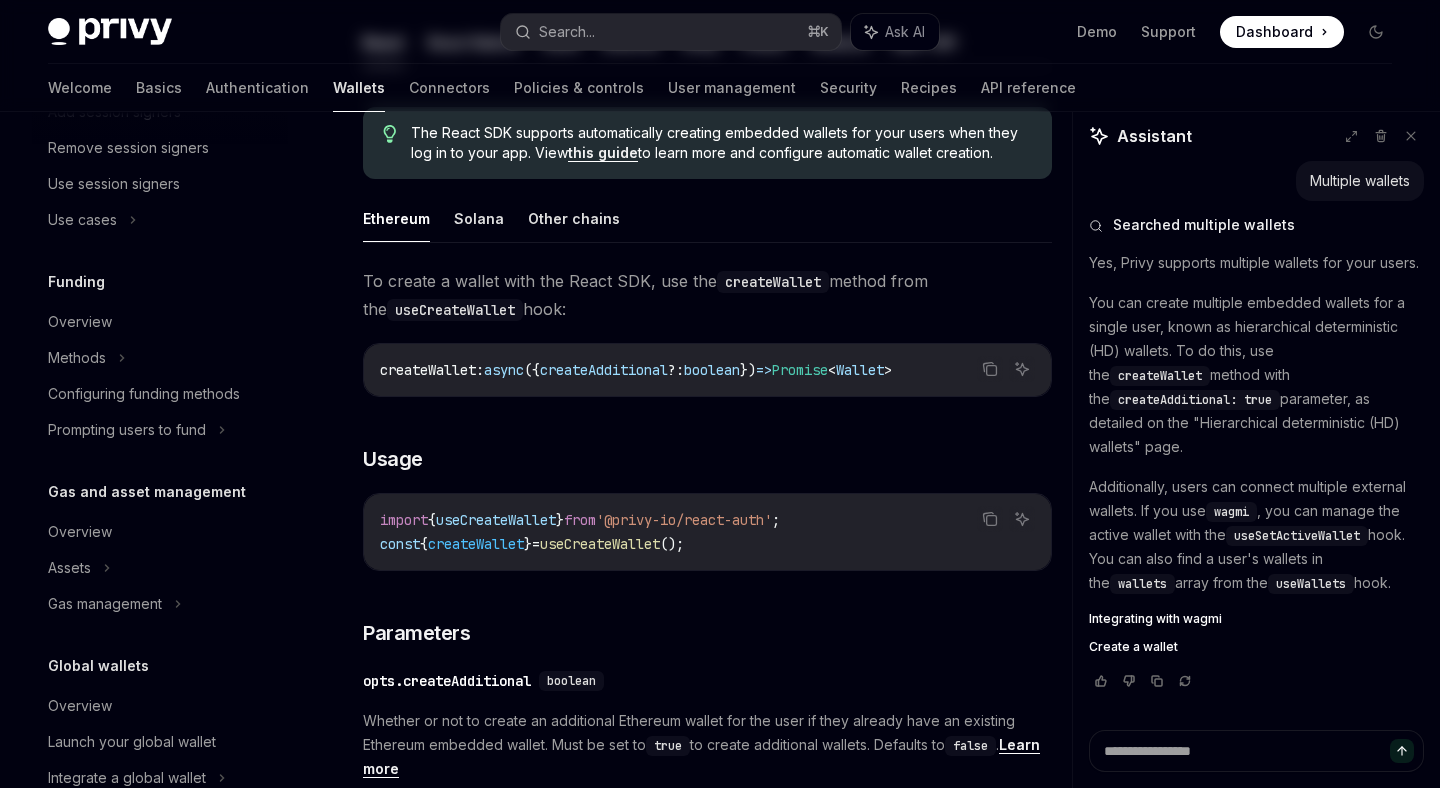 scroll, scrollTop: 0, scrollLeft: 0, axis: both 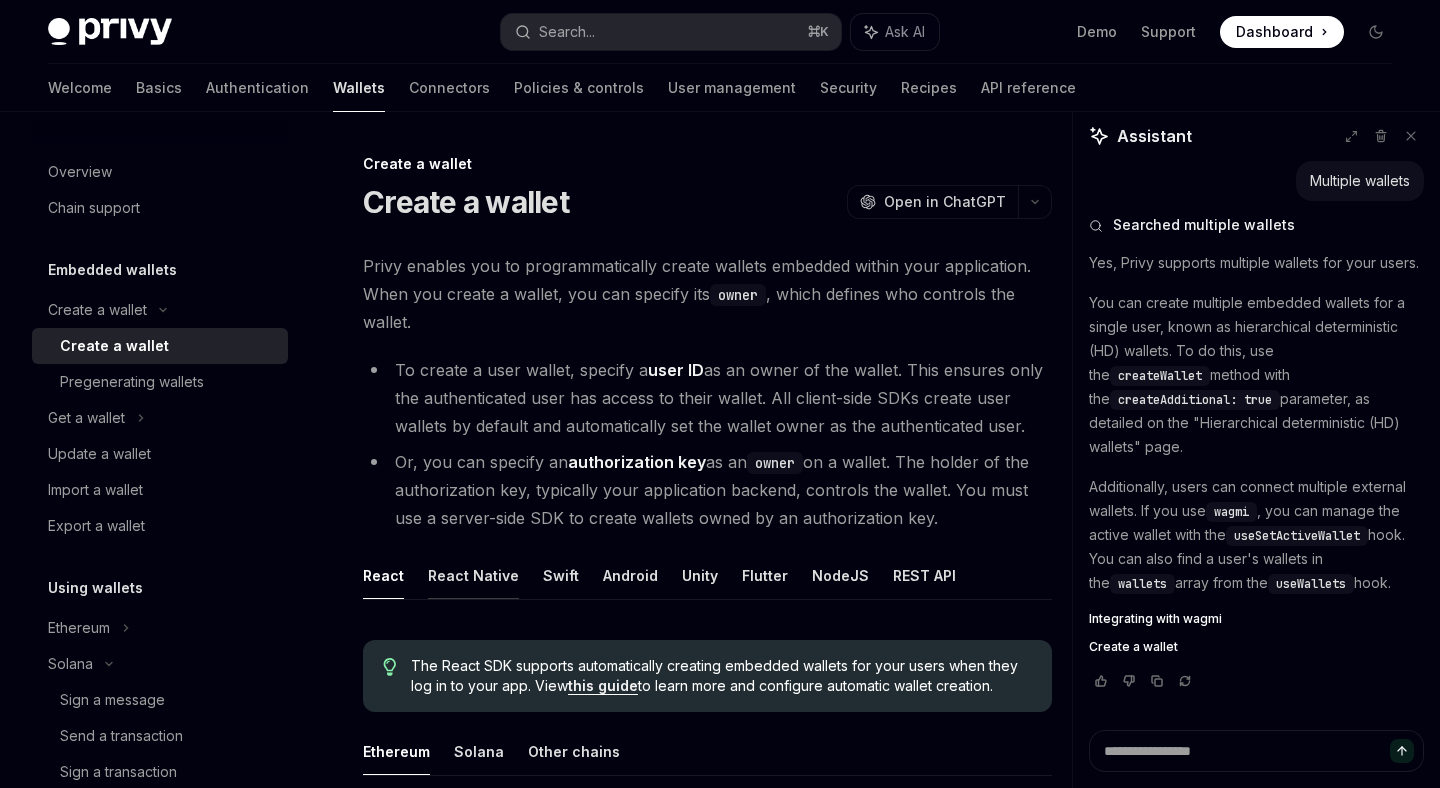 click on "React Native" at bounding box center [473, 575] 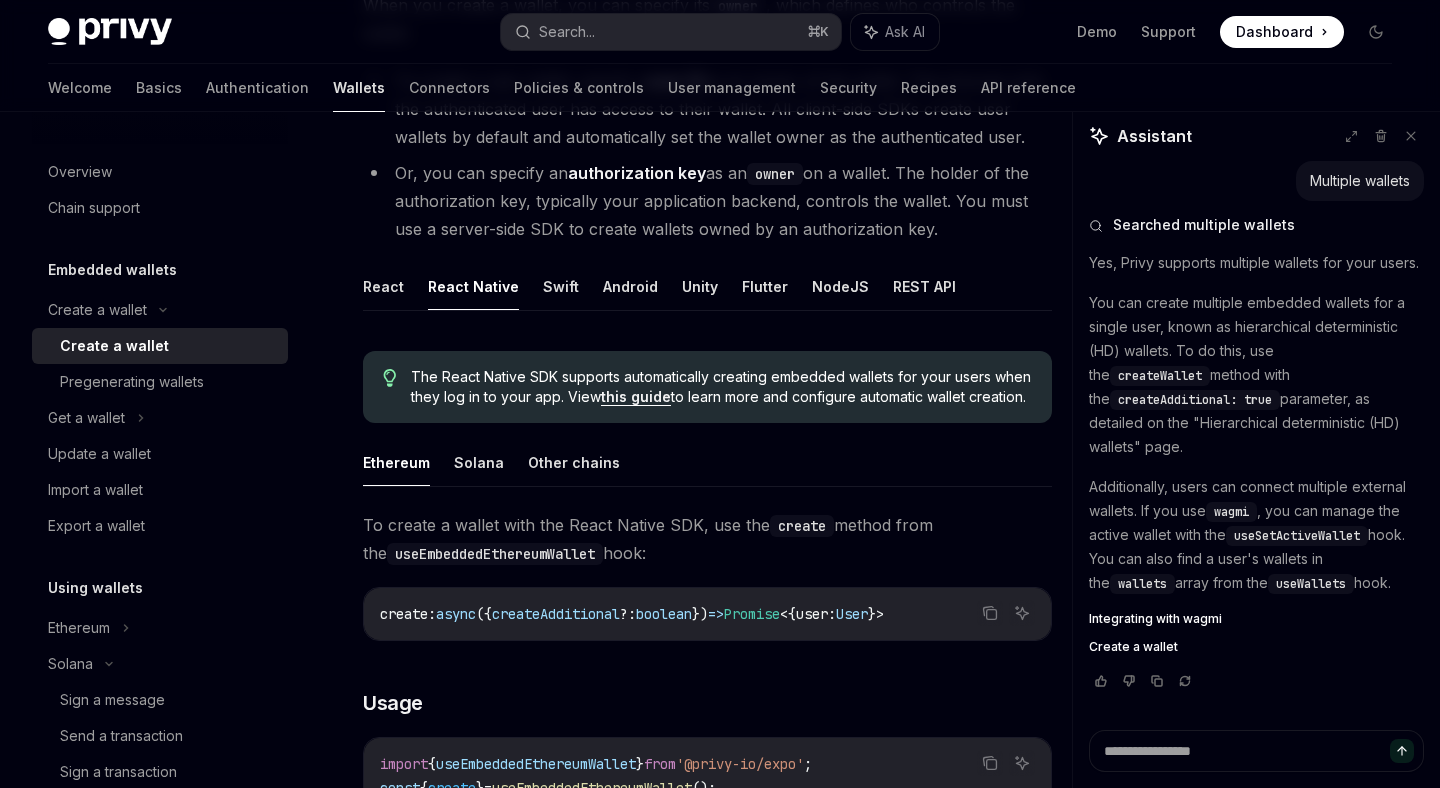 scroll, scrollTop: 292, scrollLeft: 0, axis: vertical 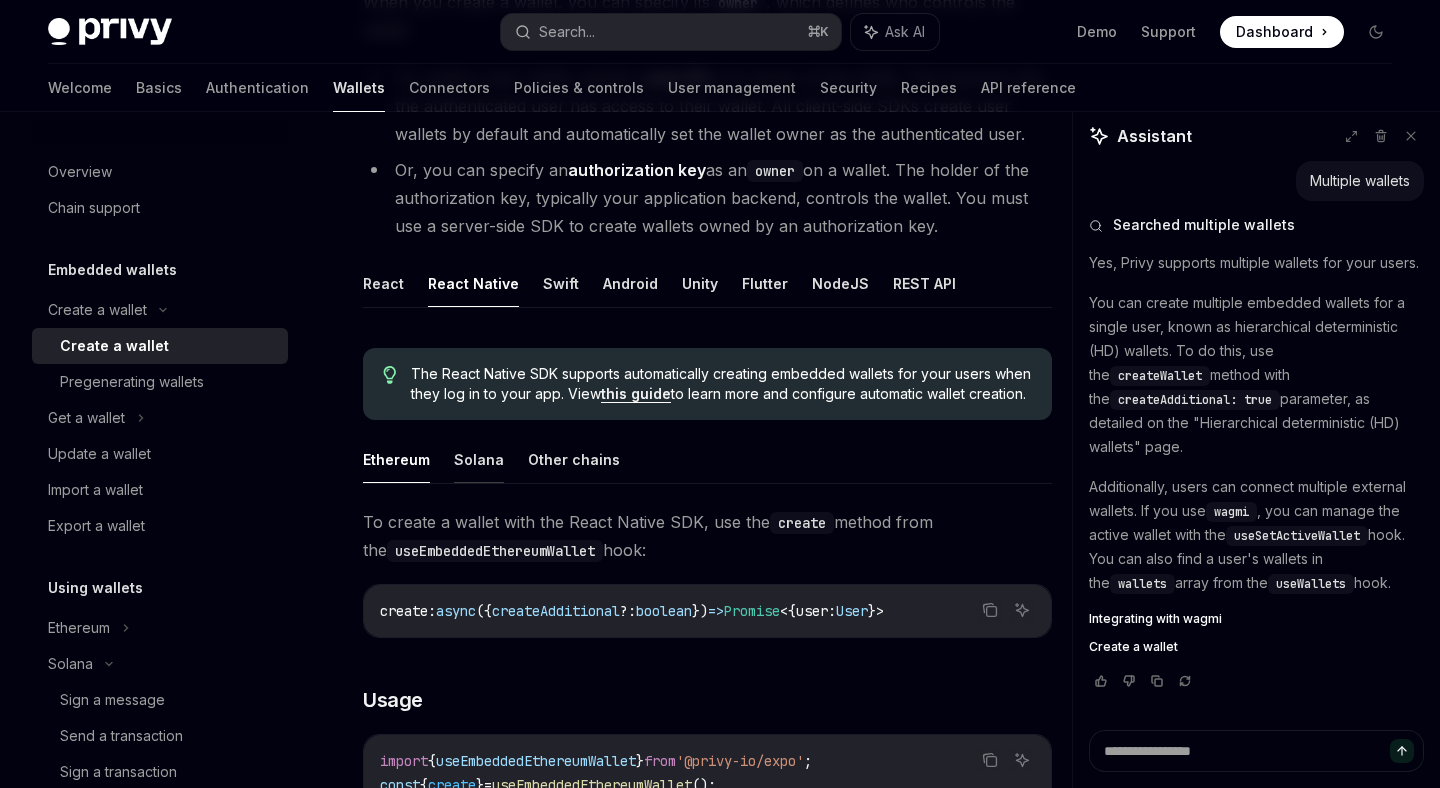 click on "Solana" at bounding box center (479, 459) 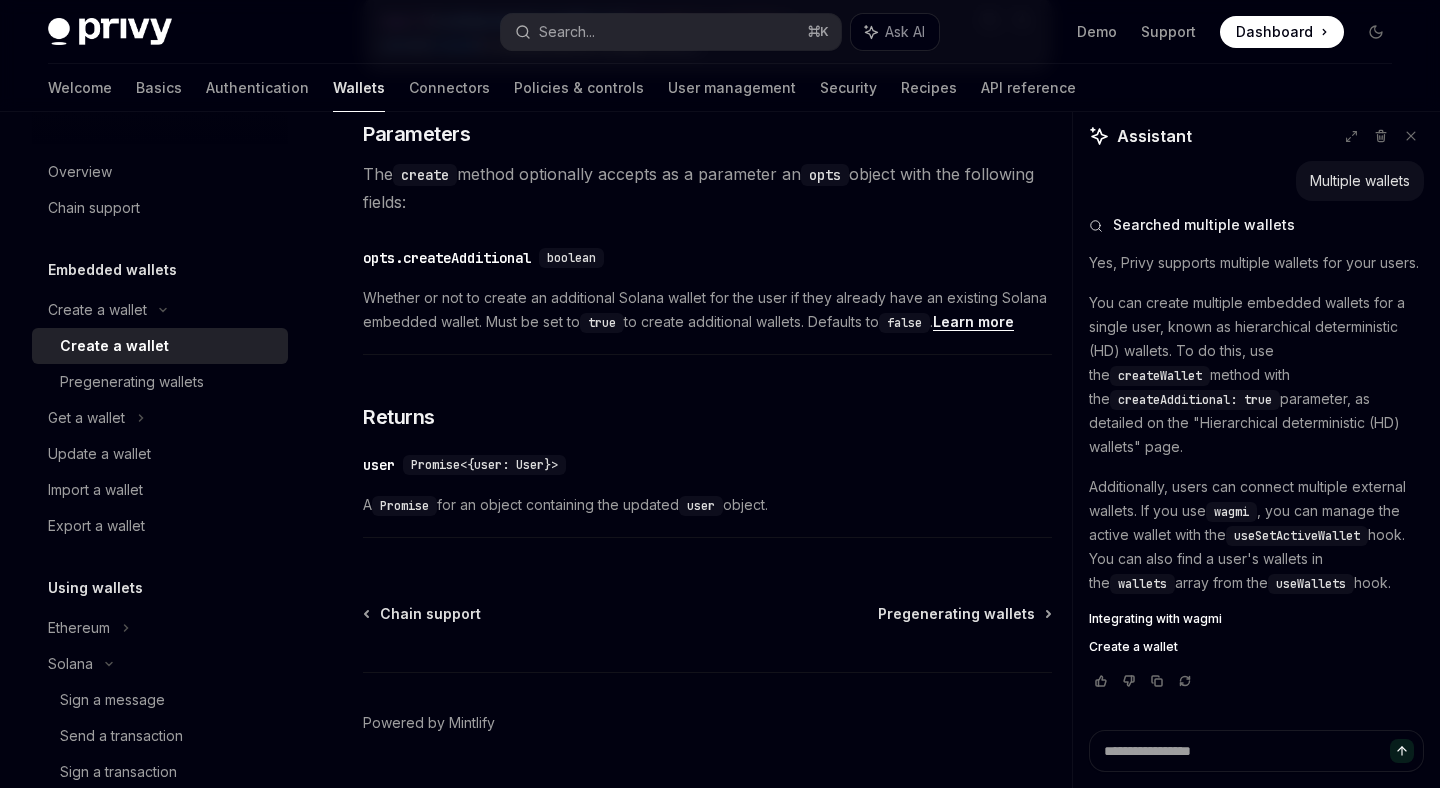scroll, scrollTop: 1037, scrollLeft: 0, axis: vertical 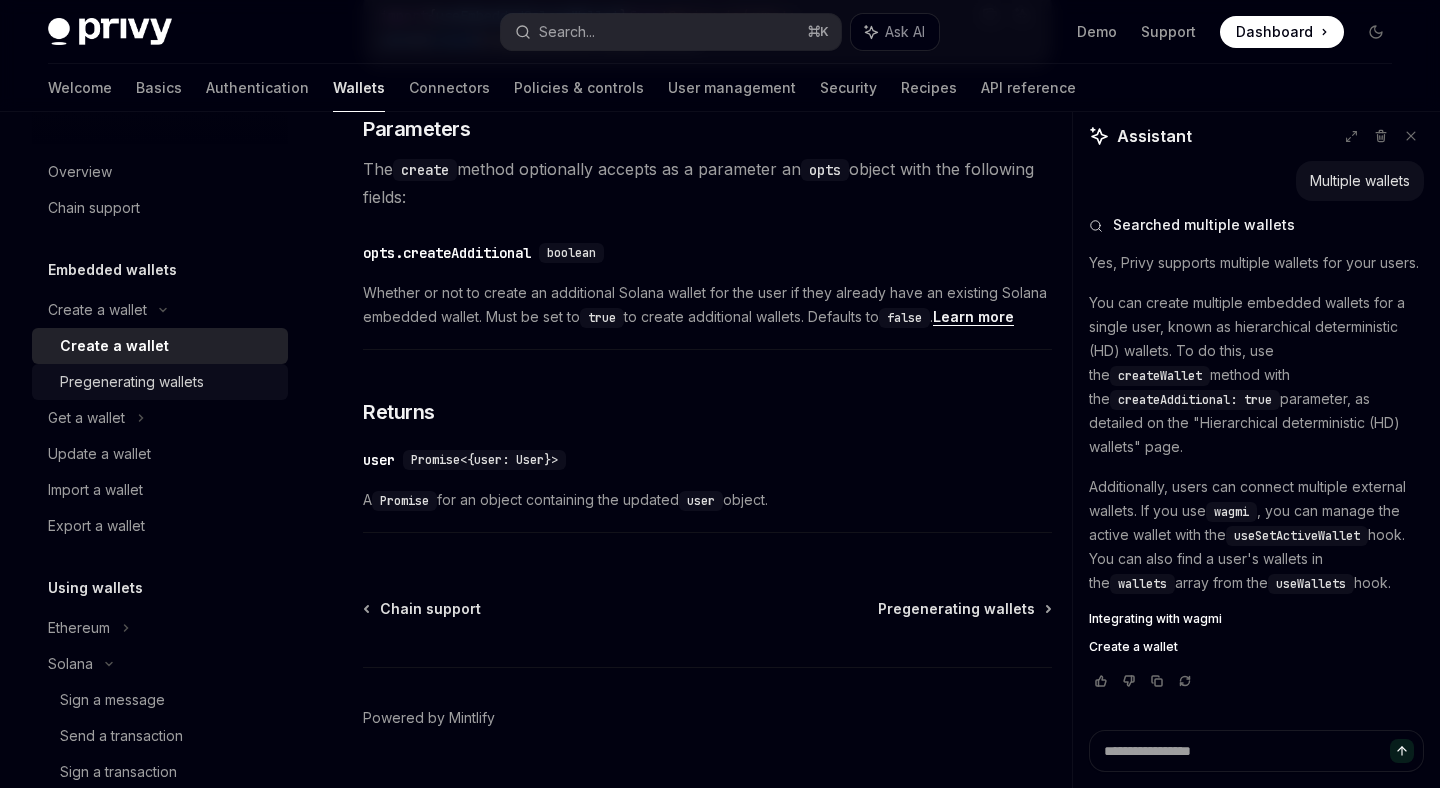click on "Pregenerating wallets" at bounding box center [168, 382] 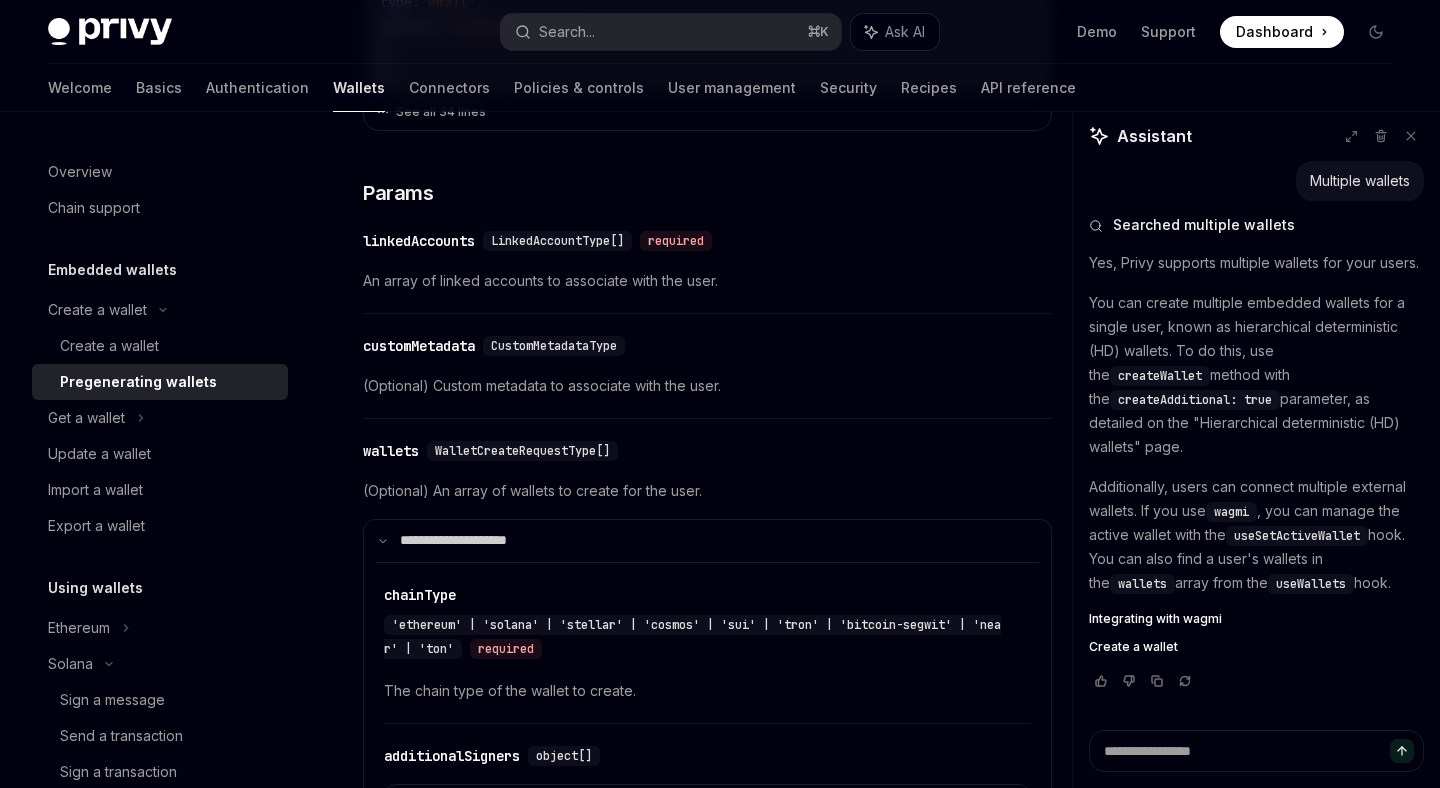 scroll, scrollTop: 957, scrollLeft: 0, axis: vertical 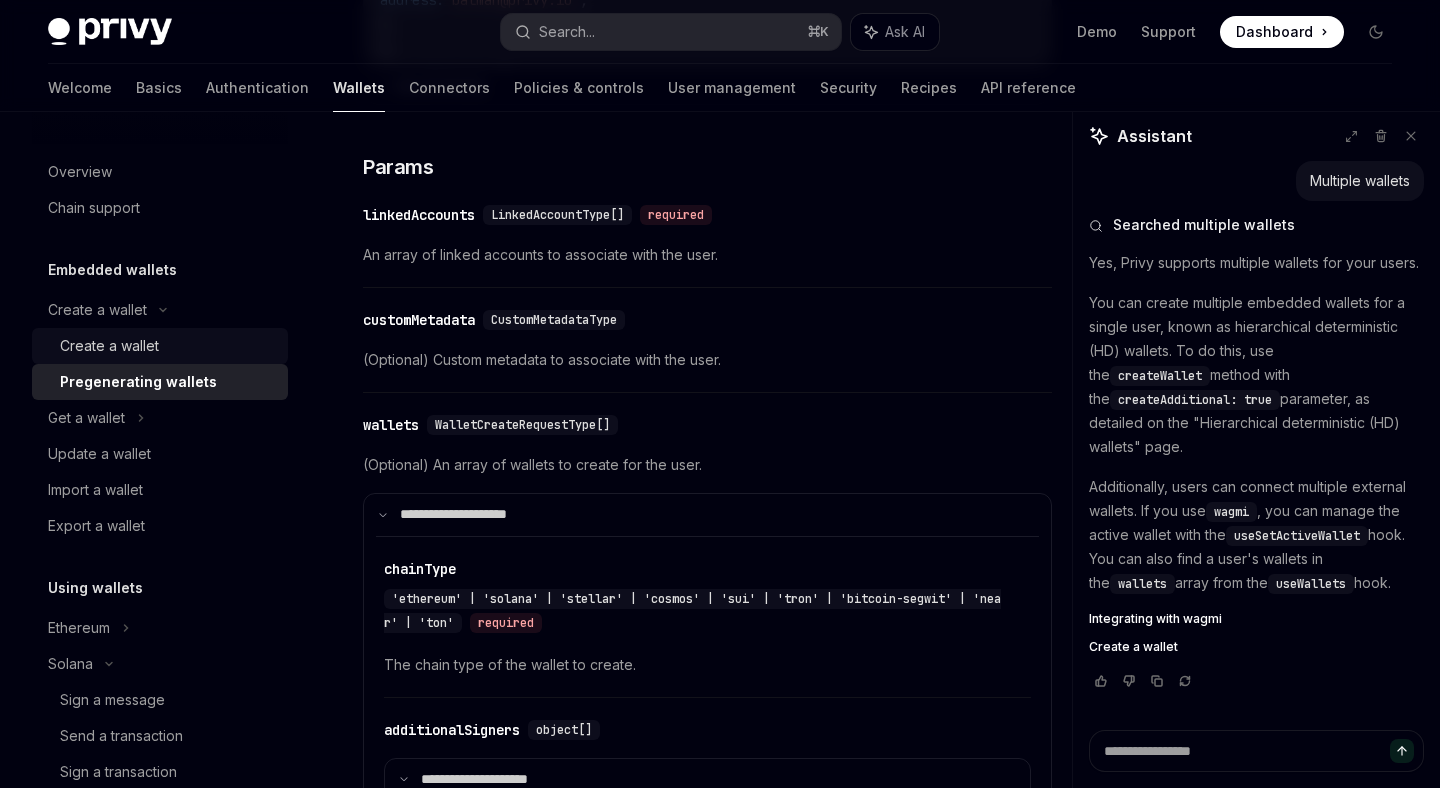 click on "Create a wallet" at bounding box center (168, 346) 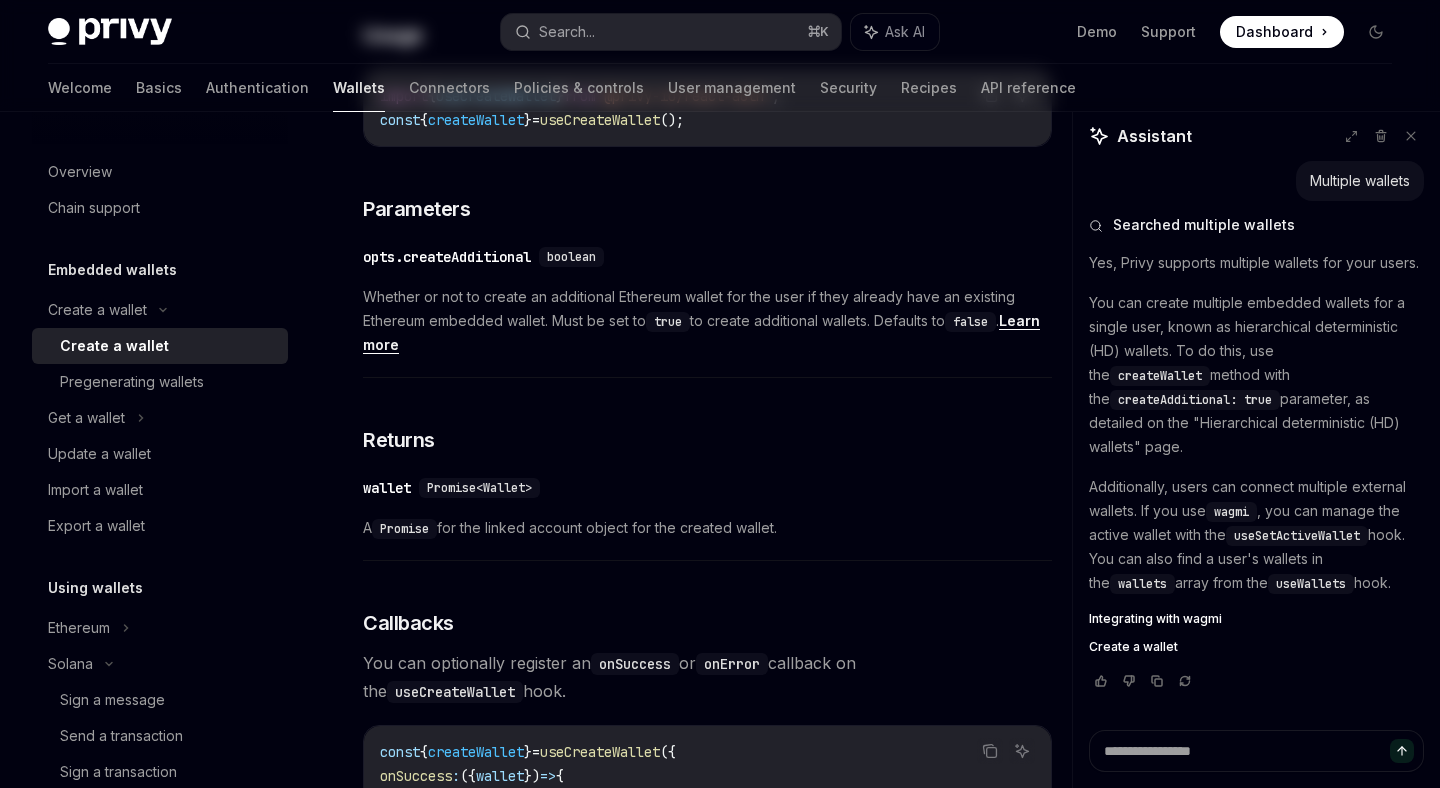 scroll, scrollTop: 0, scrollLeft: 0, axis: both 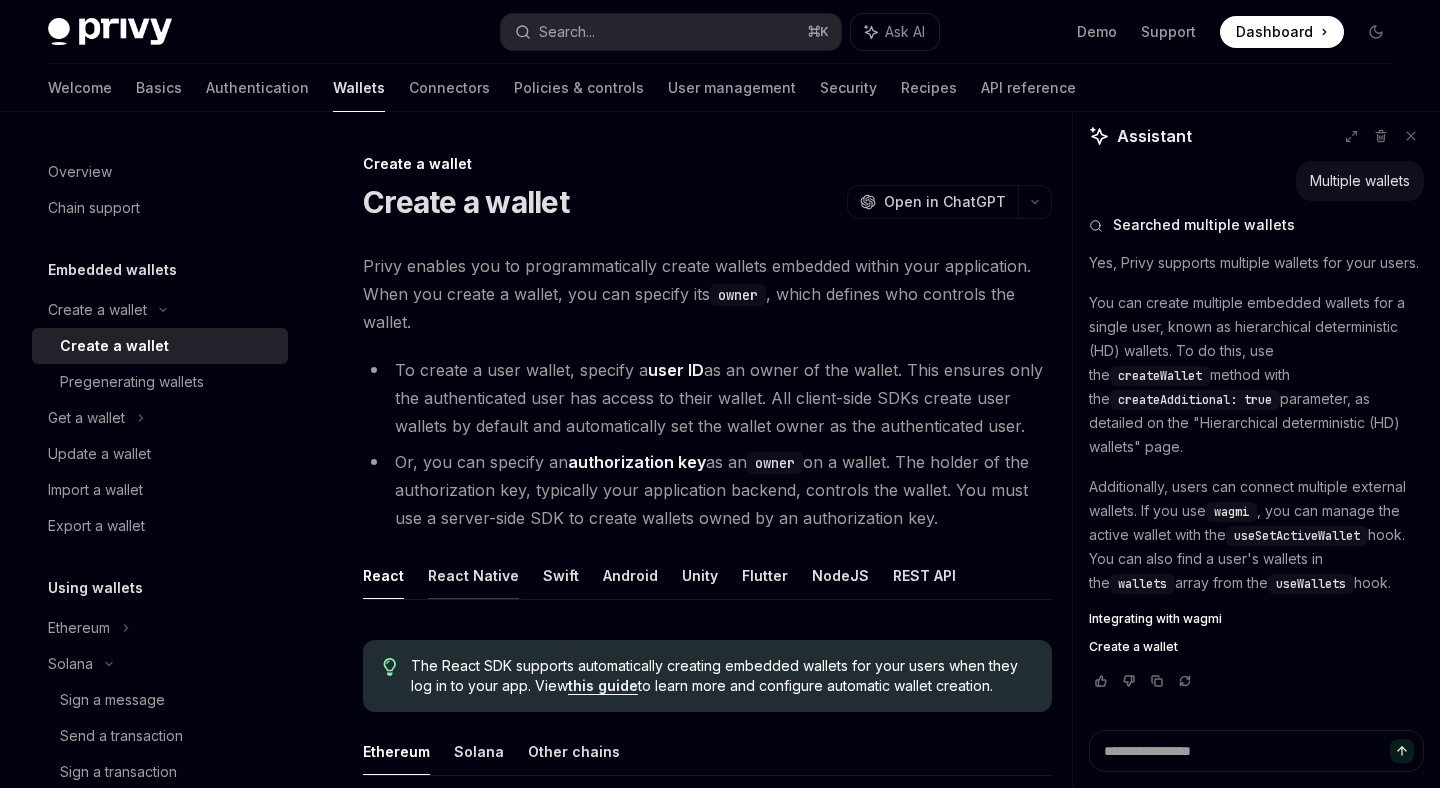 click on "React Native" at bounding box center (473, 575) 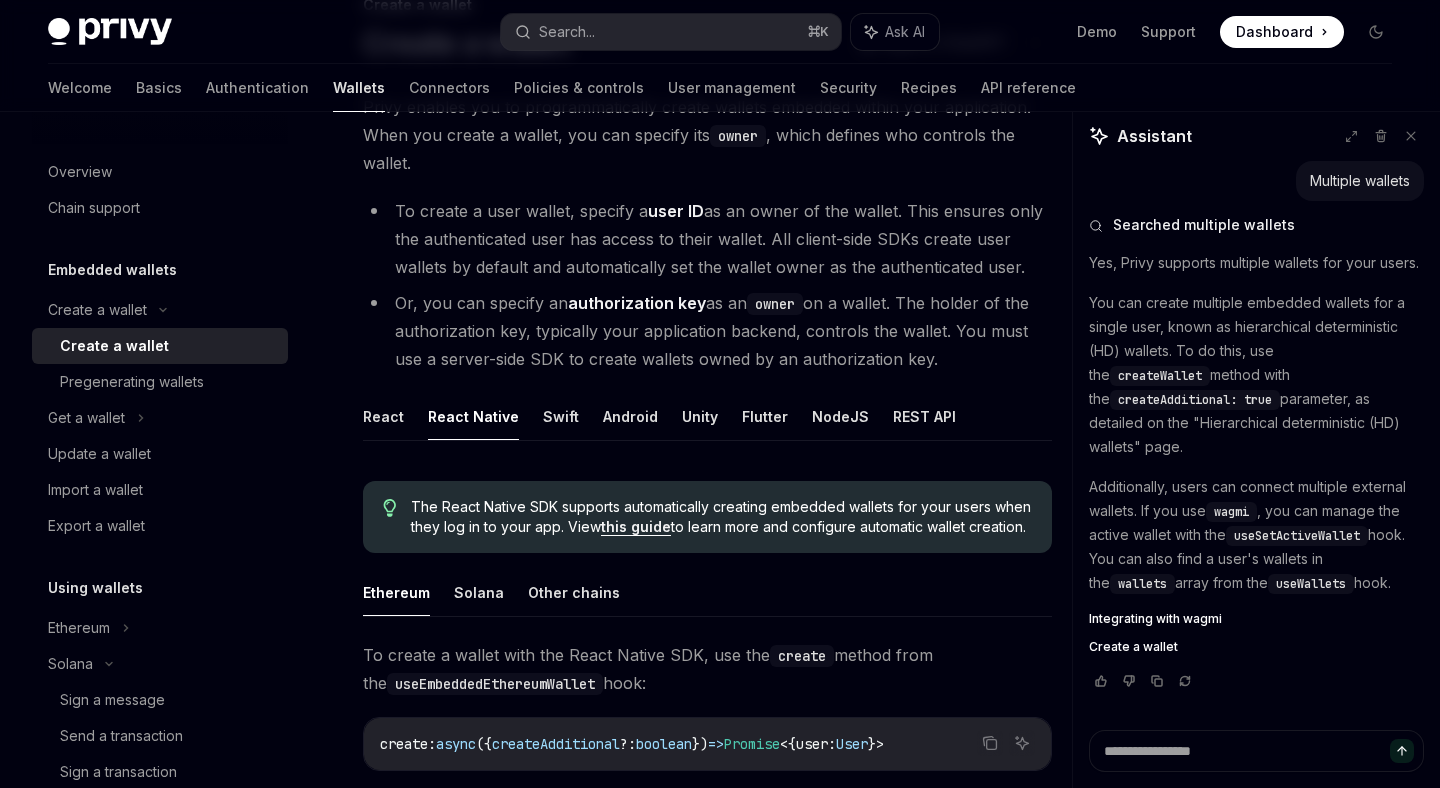 scroll, scrollTop: 175, scrollLeft: 0, axis: vertical 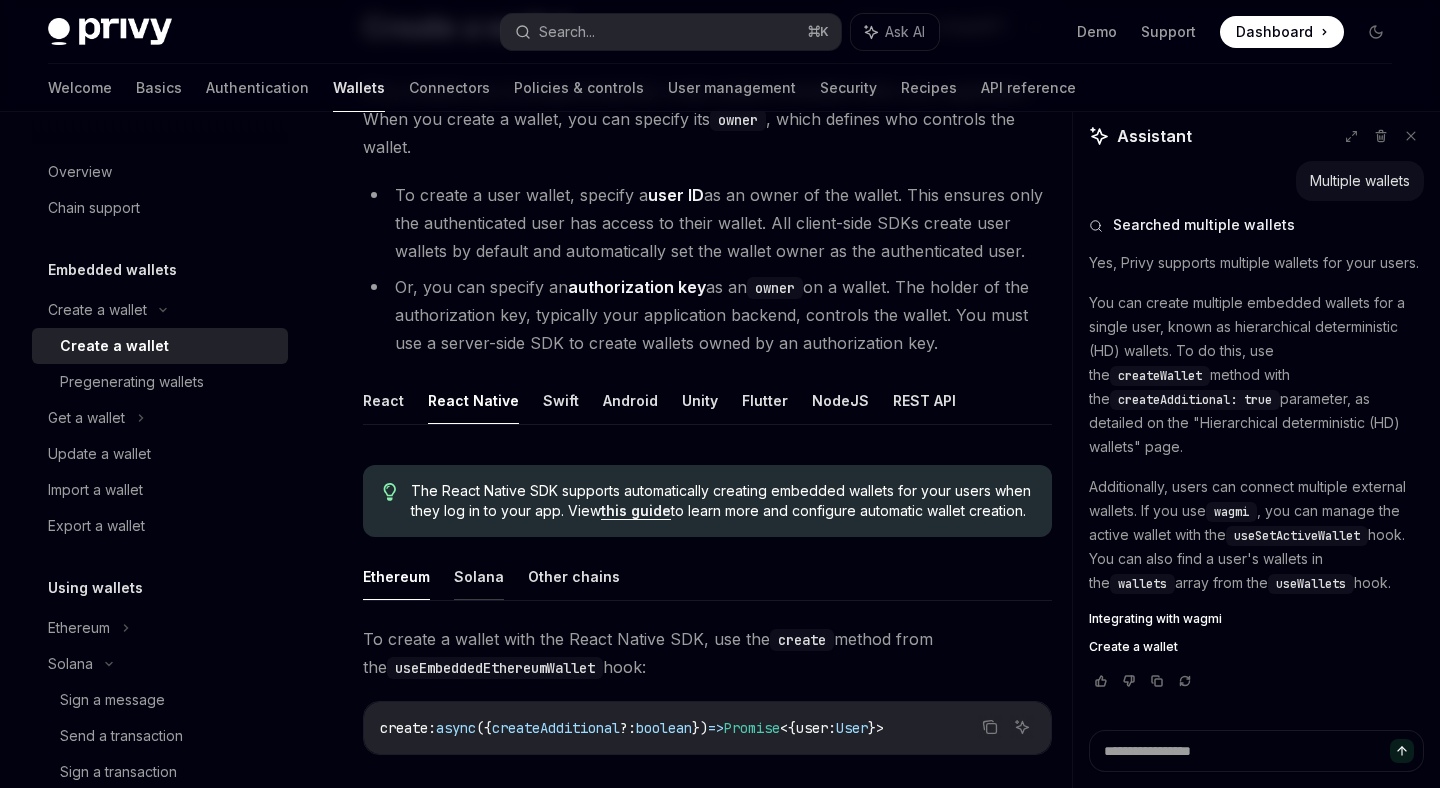 click on "Solana" at bounding box center [479, 576] 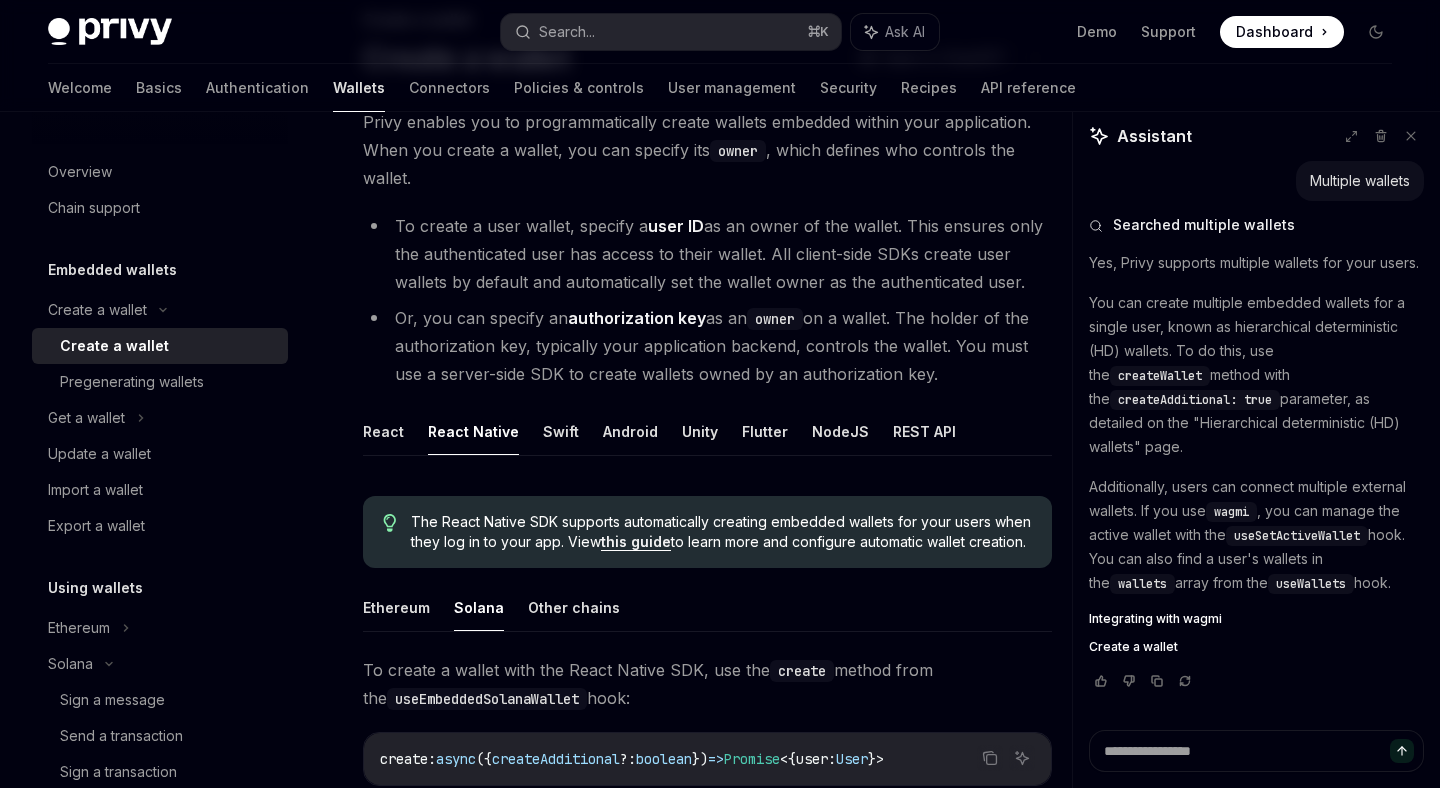 scroll, scrollTop: 0, scrollLeft: 0, axis: both 